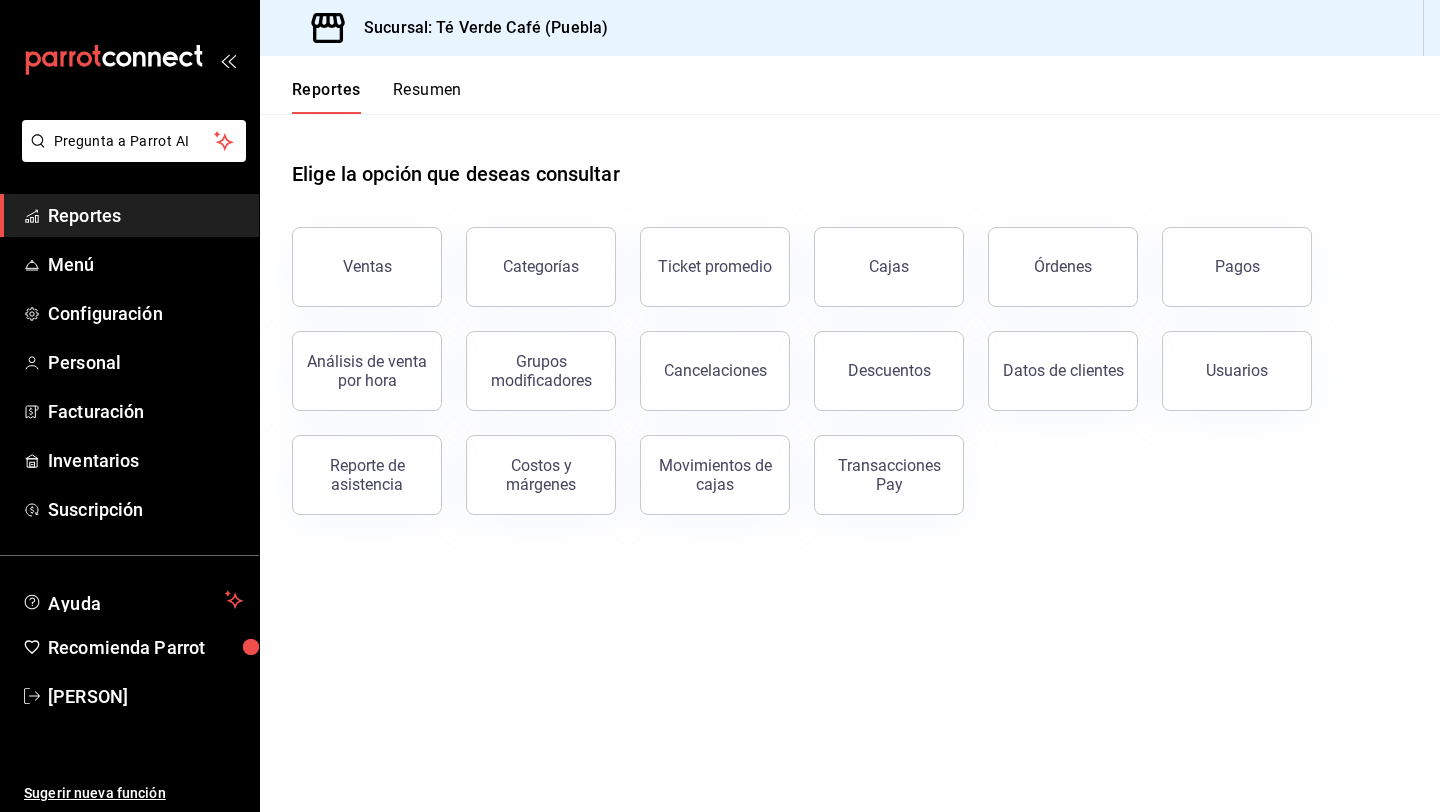 scroll, scrollTop: 0, scrollLeft: 0, axis: both 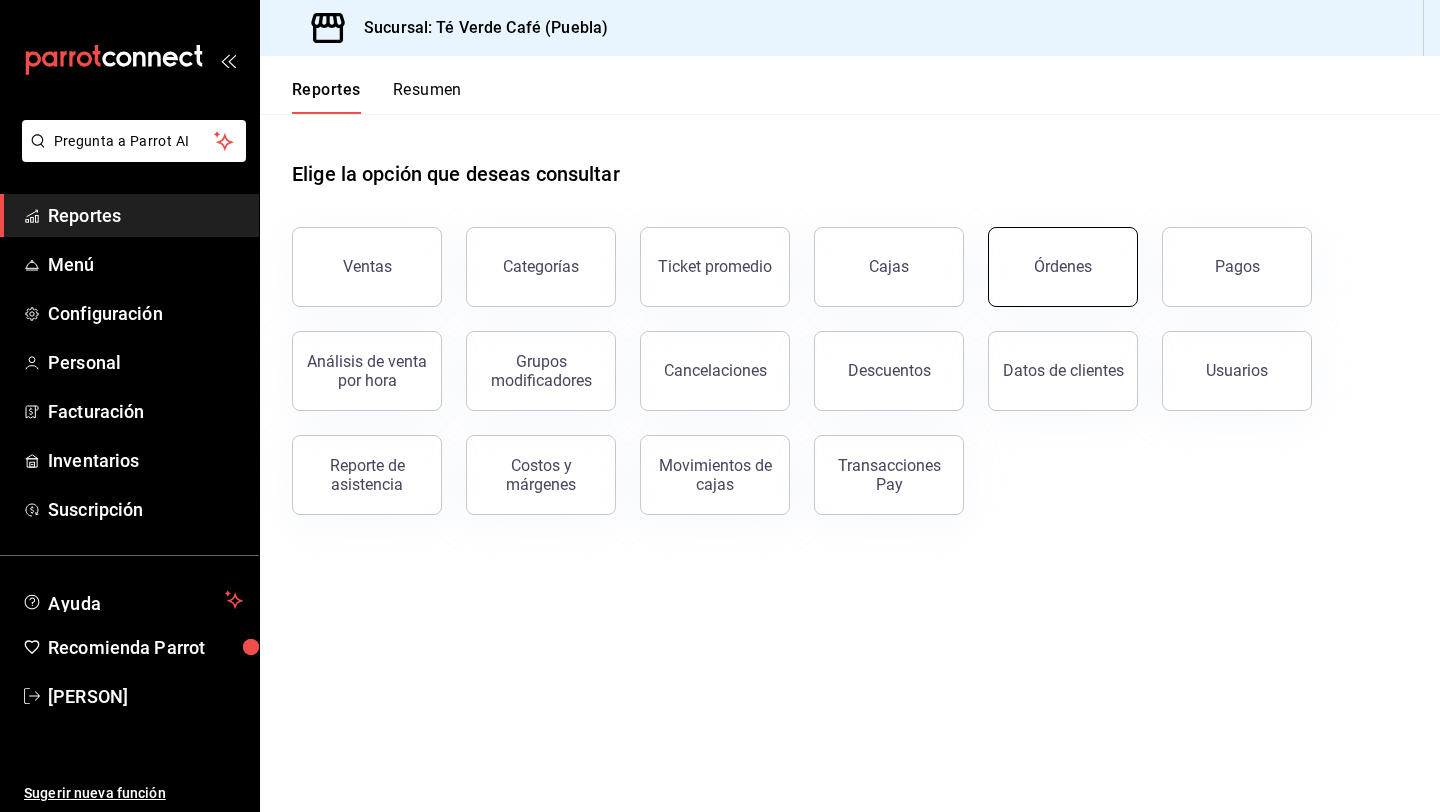 click on "Órdenes" at bounding box center [1063, 266] 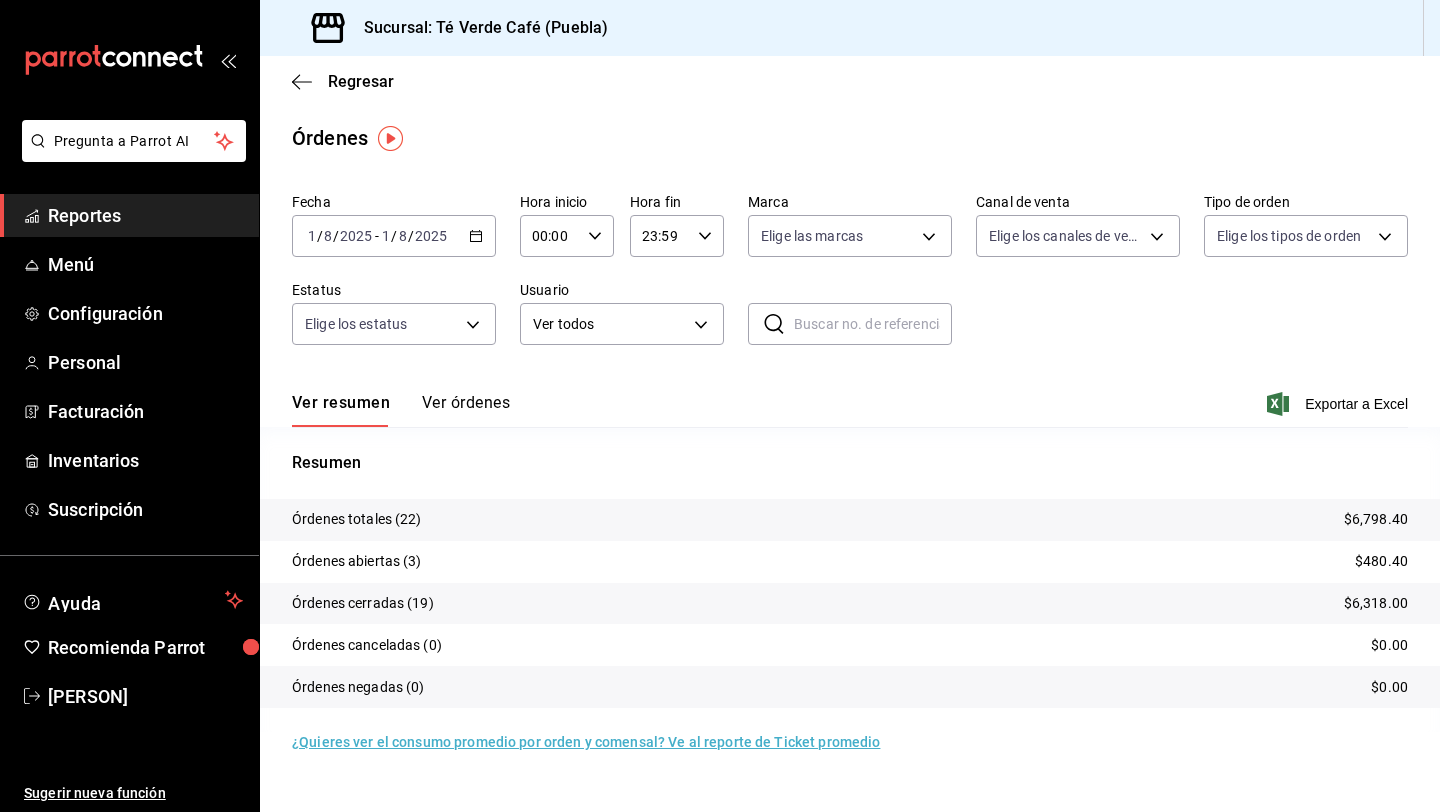 click on "Ver órdenes" at bounding box center [466, 410] 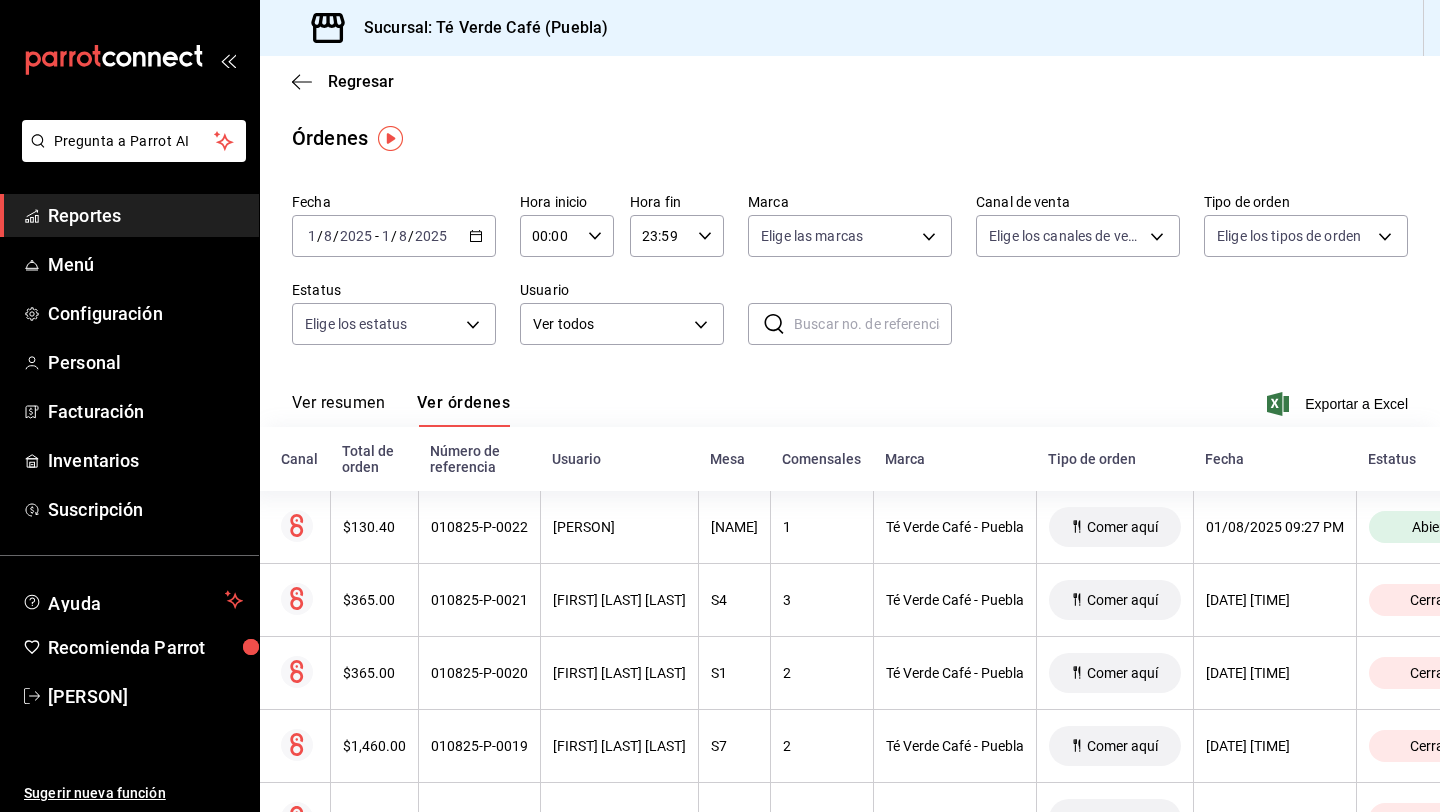 scroll, scrollTop: 0, scrollLeft: 9, axis: horizontal 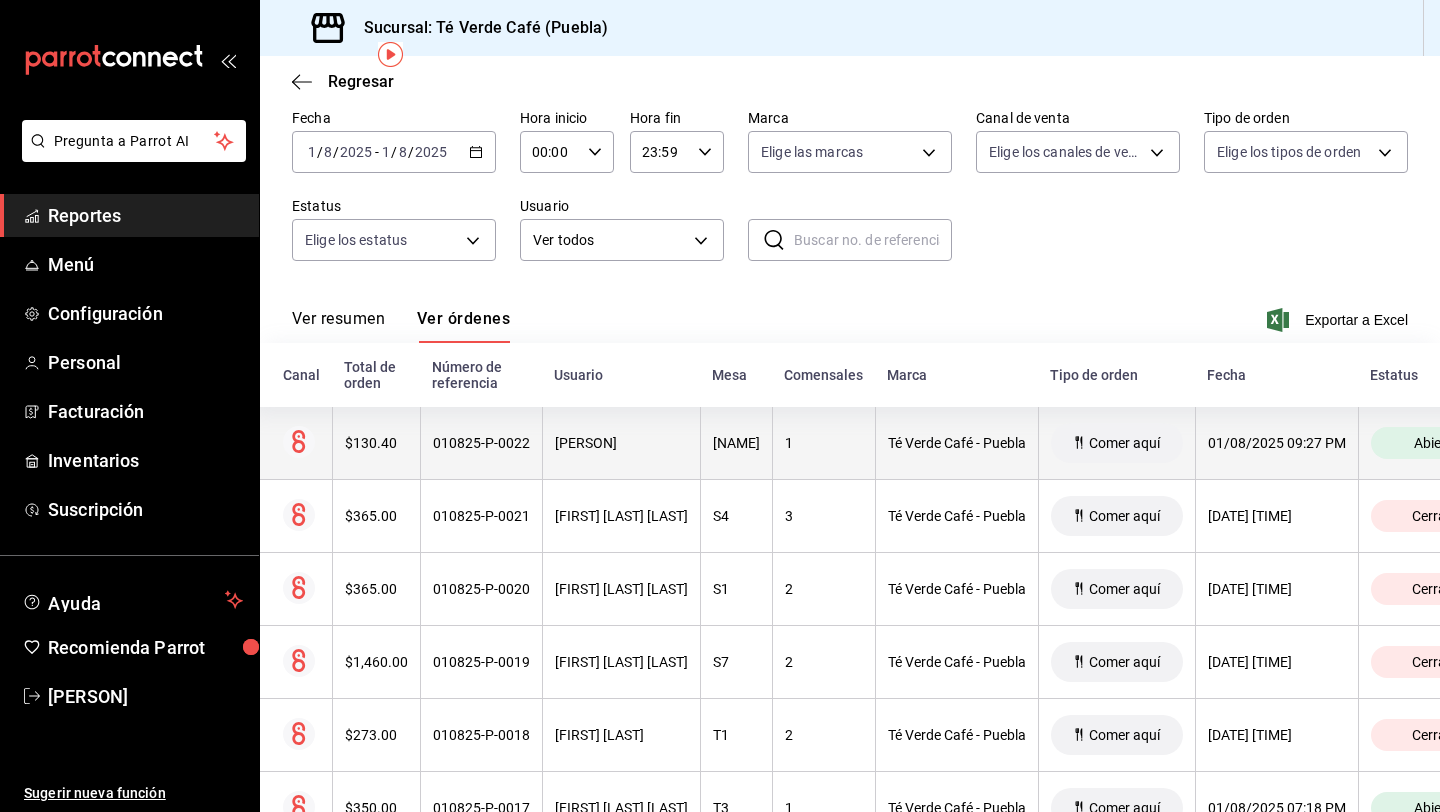 click on "$130.40" at bounding box center [376, 443] 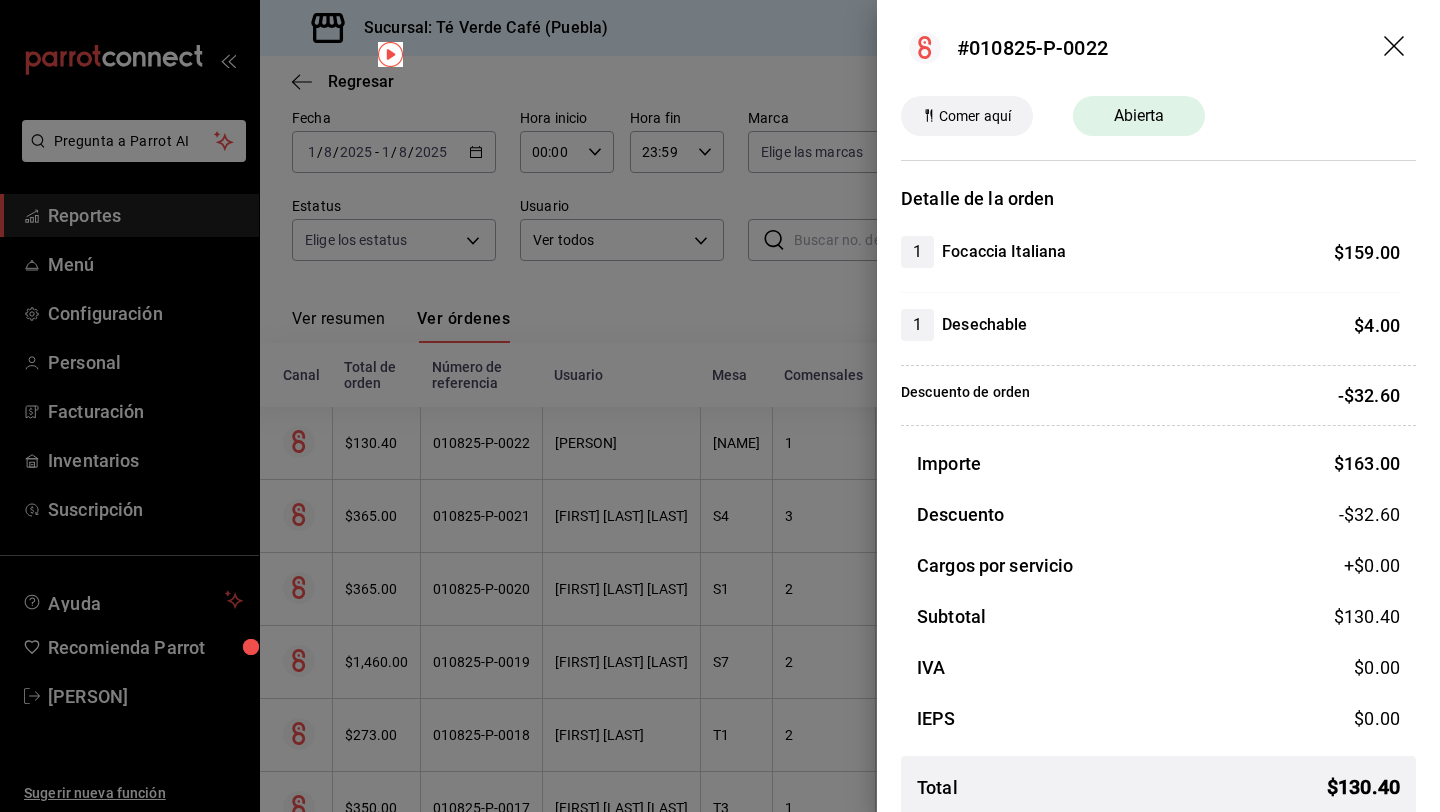 scroll, scrollTop: 22, scrollLeft: 0, axis: vertical 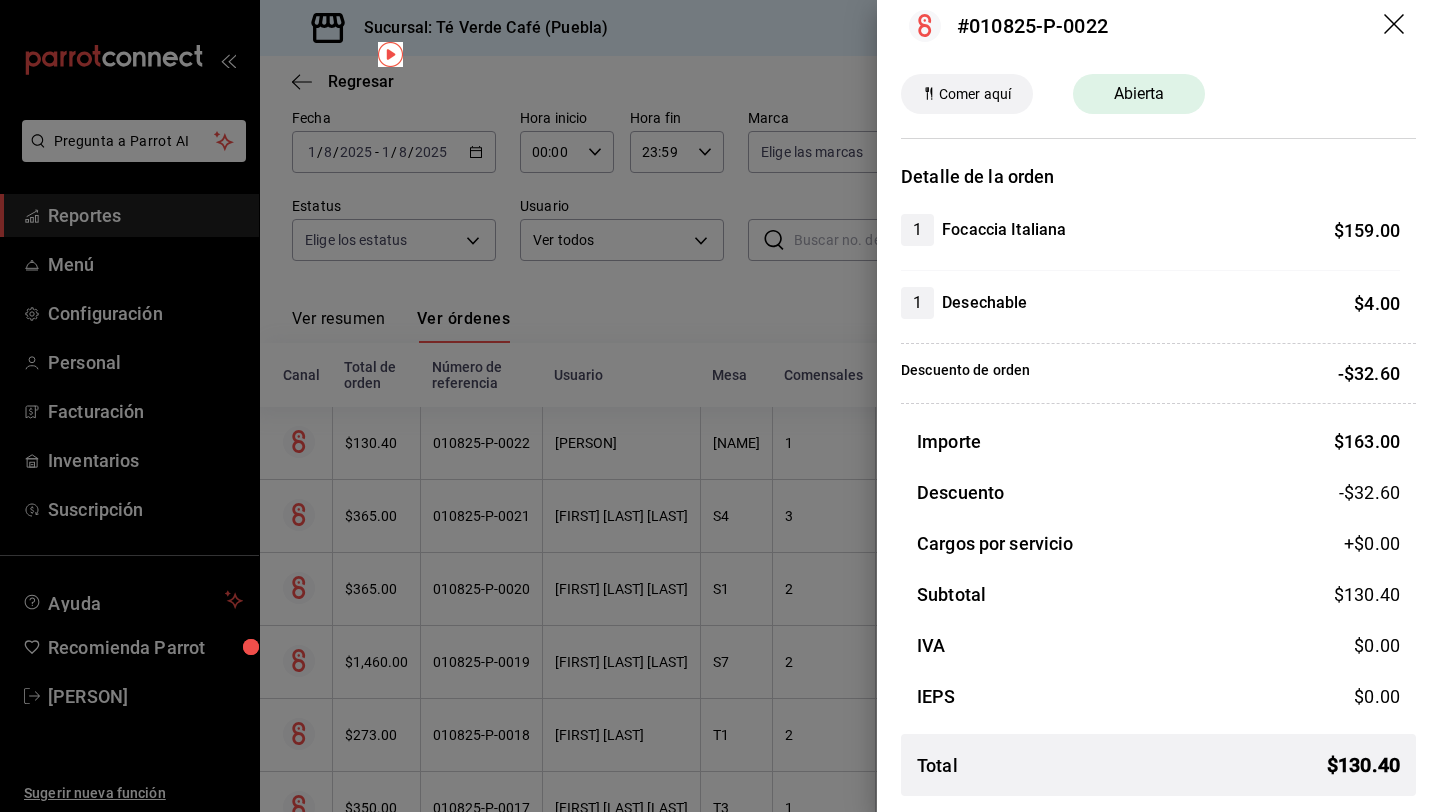 click 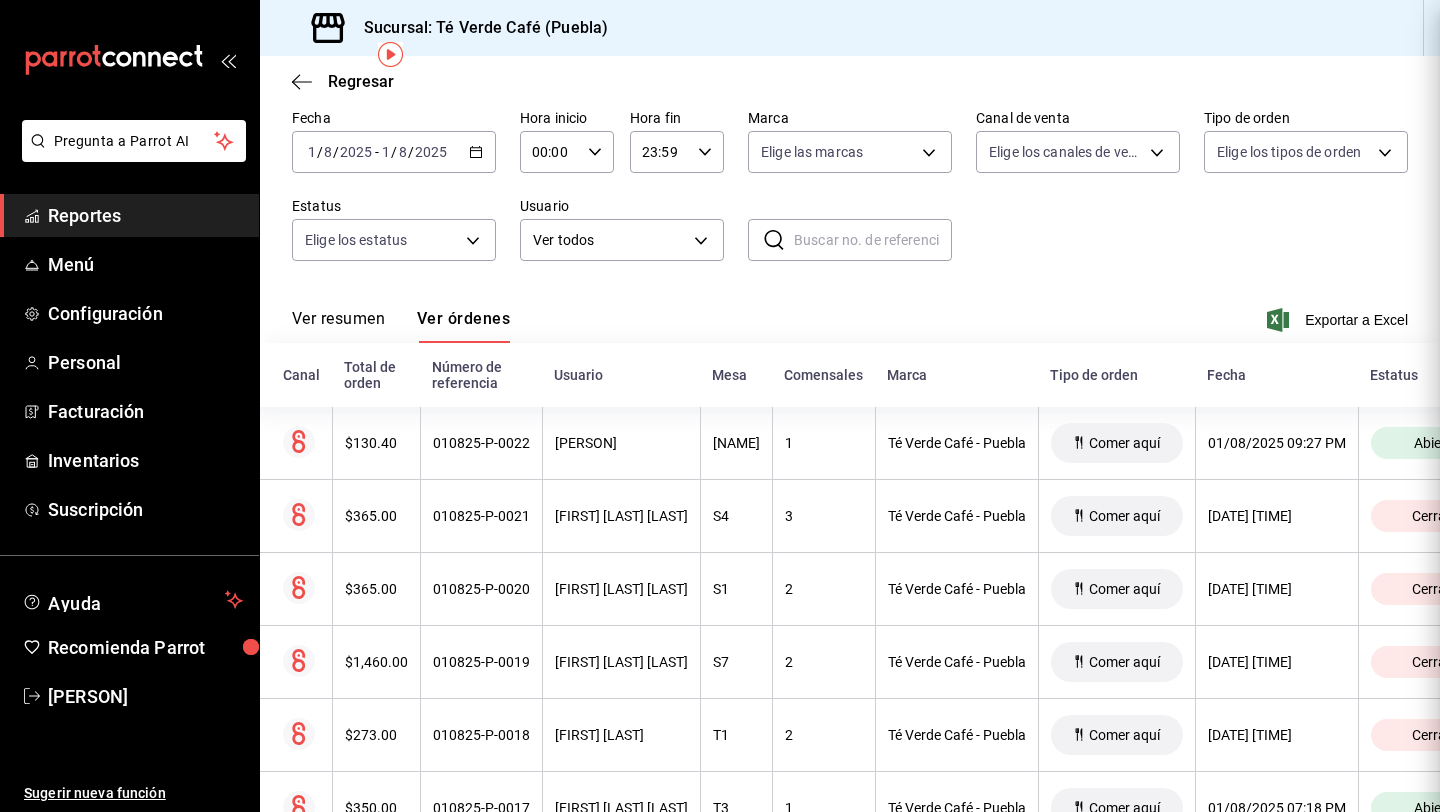 scroll, scrollTop: 0, scrollLeft: 0, axis: both 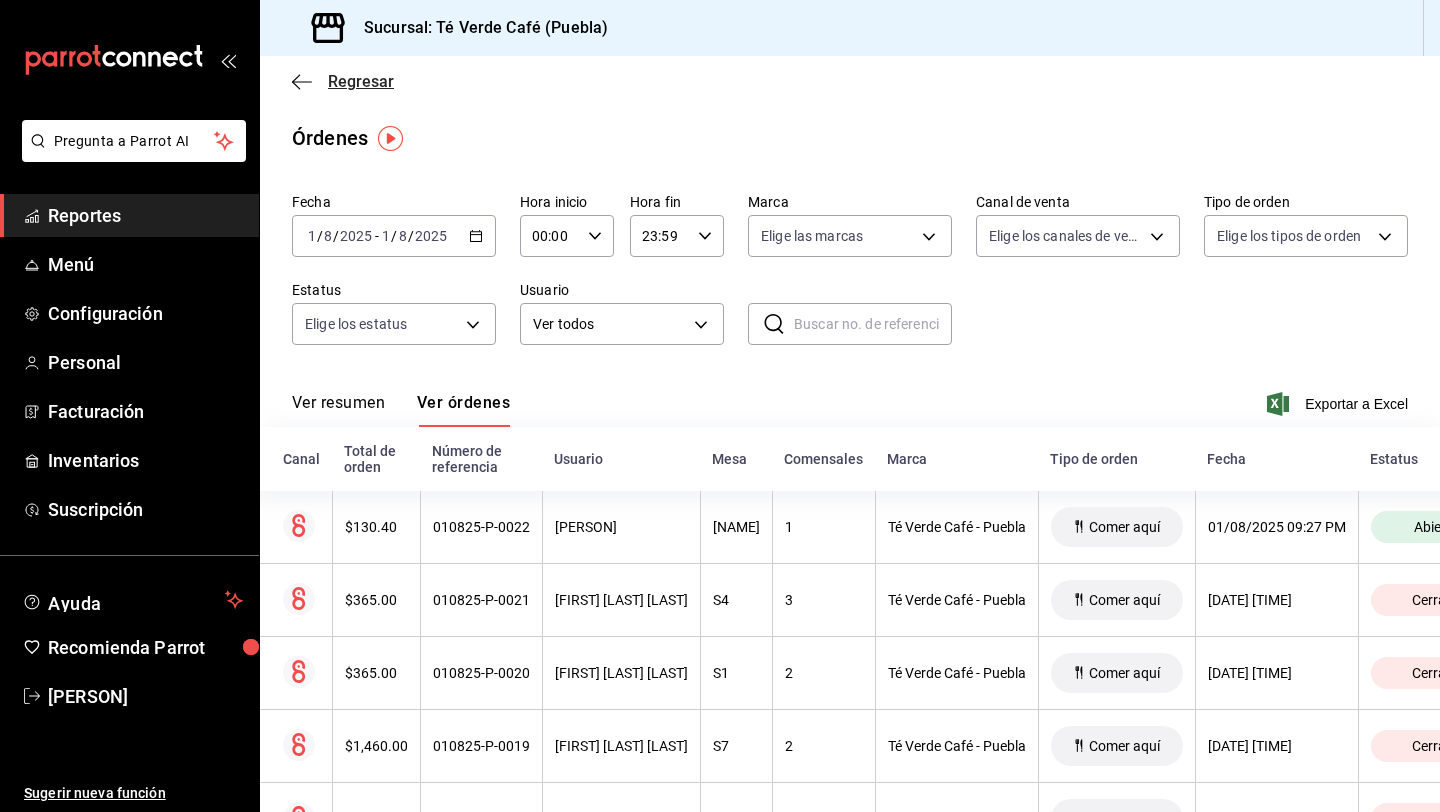 click 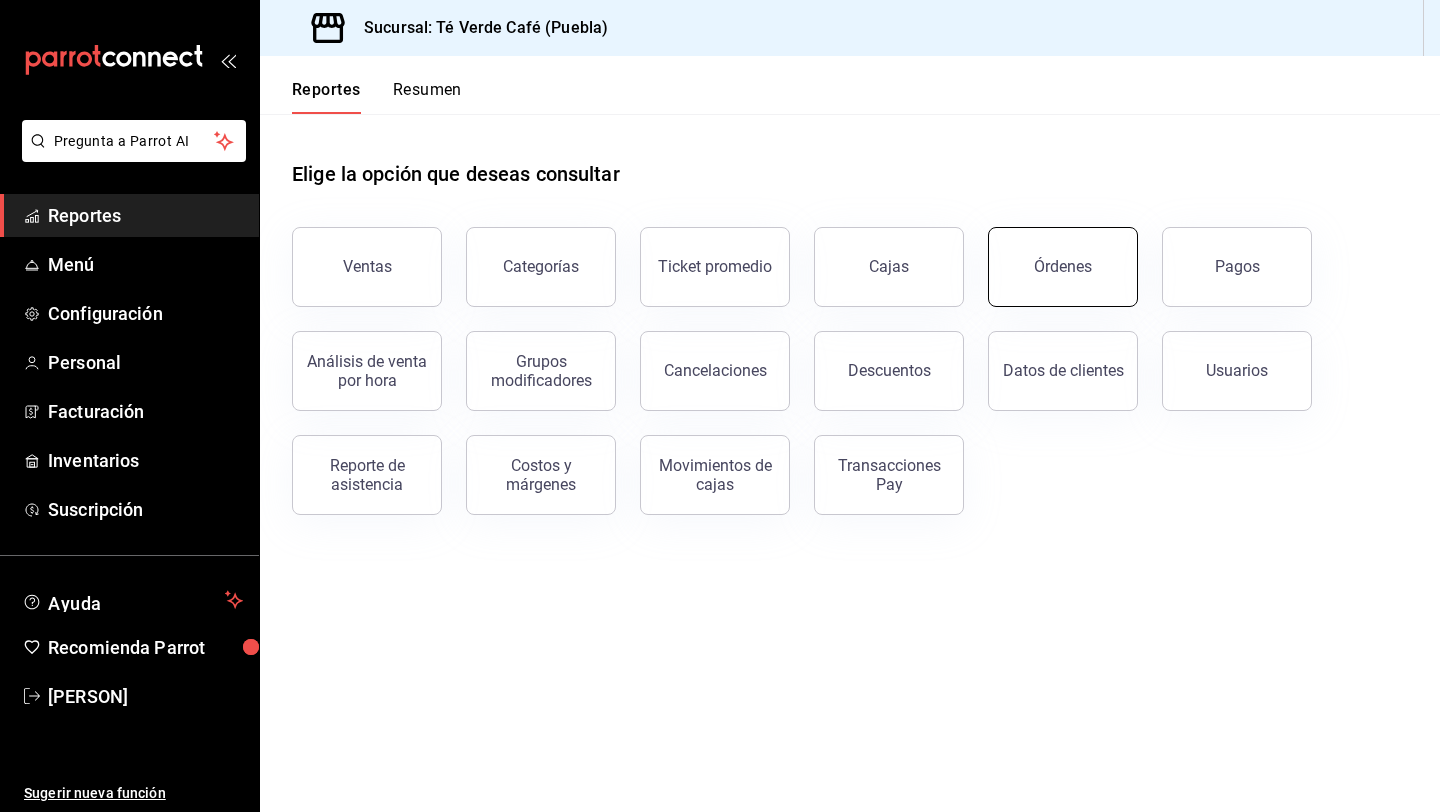 click on "Órdenes" at bounding box center [1063, 267] 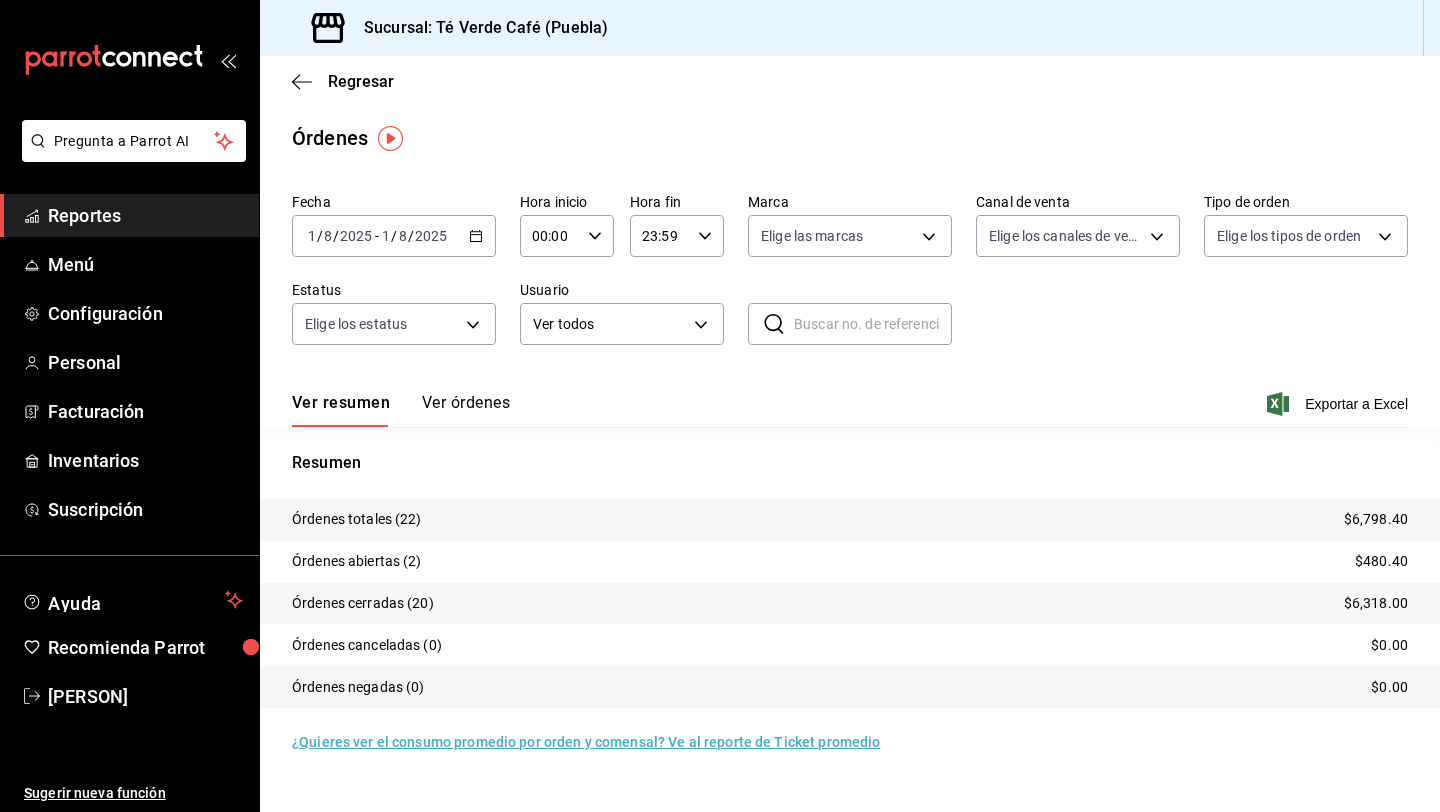 click on "Regresar" at bounding box center [850, 81] 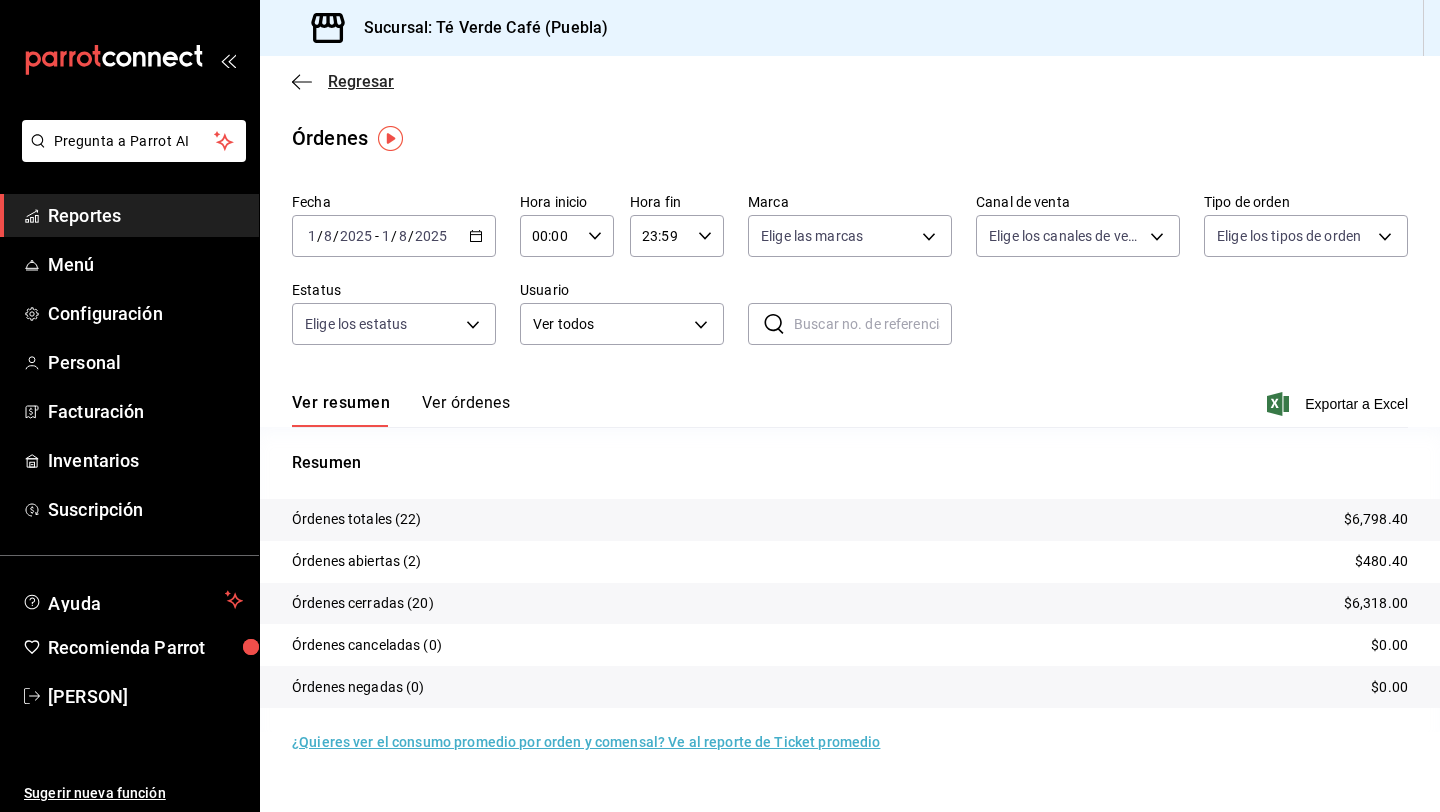 click 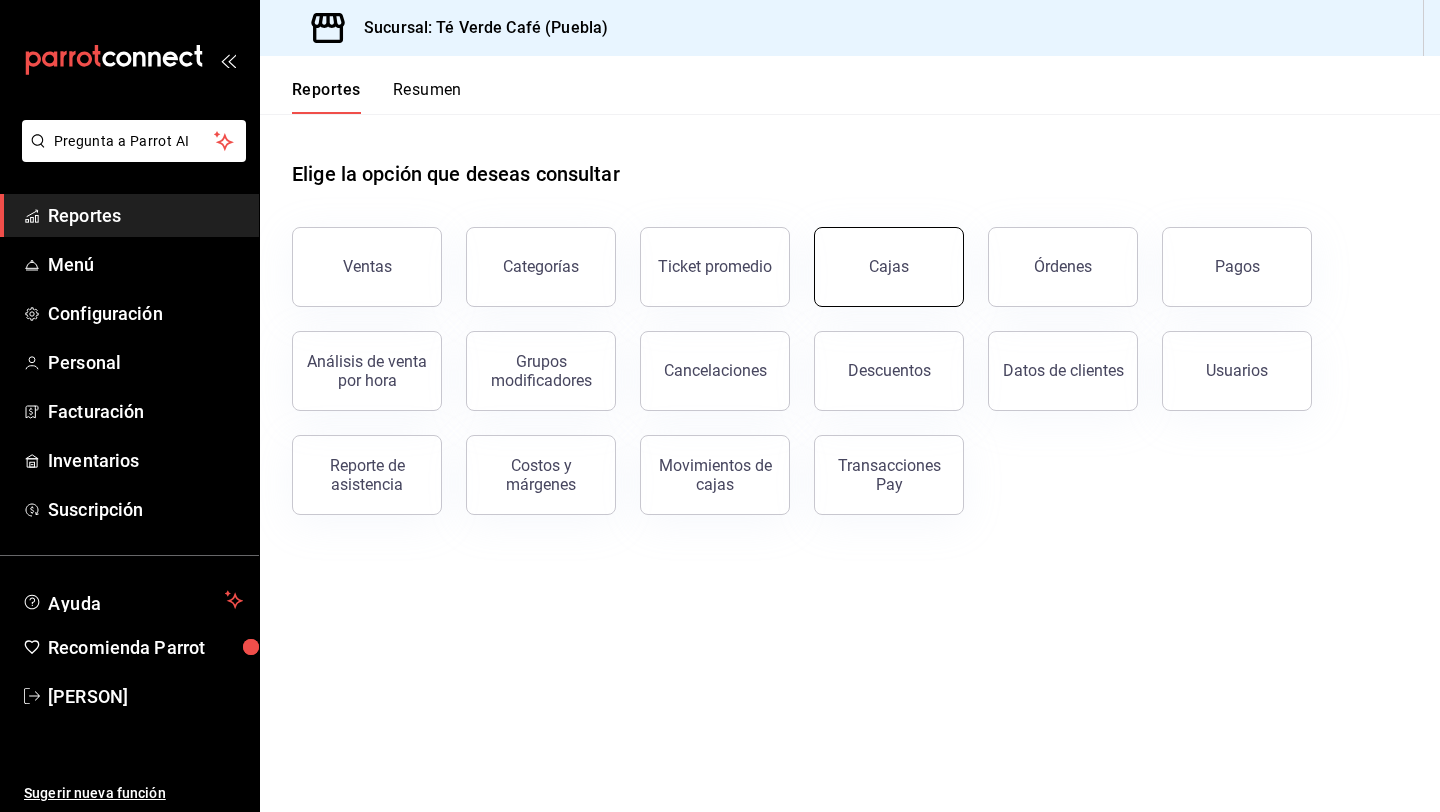 click on "Cajas" at bounding box center [889, 267] 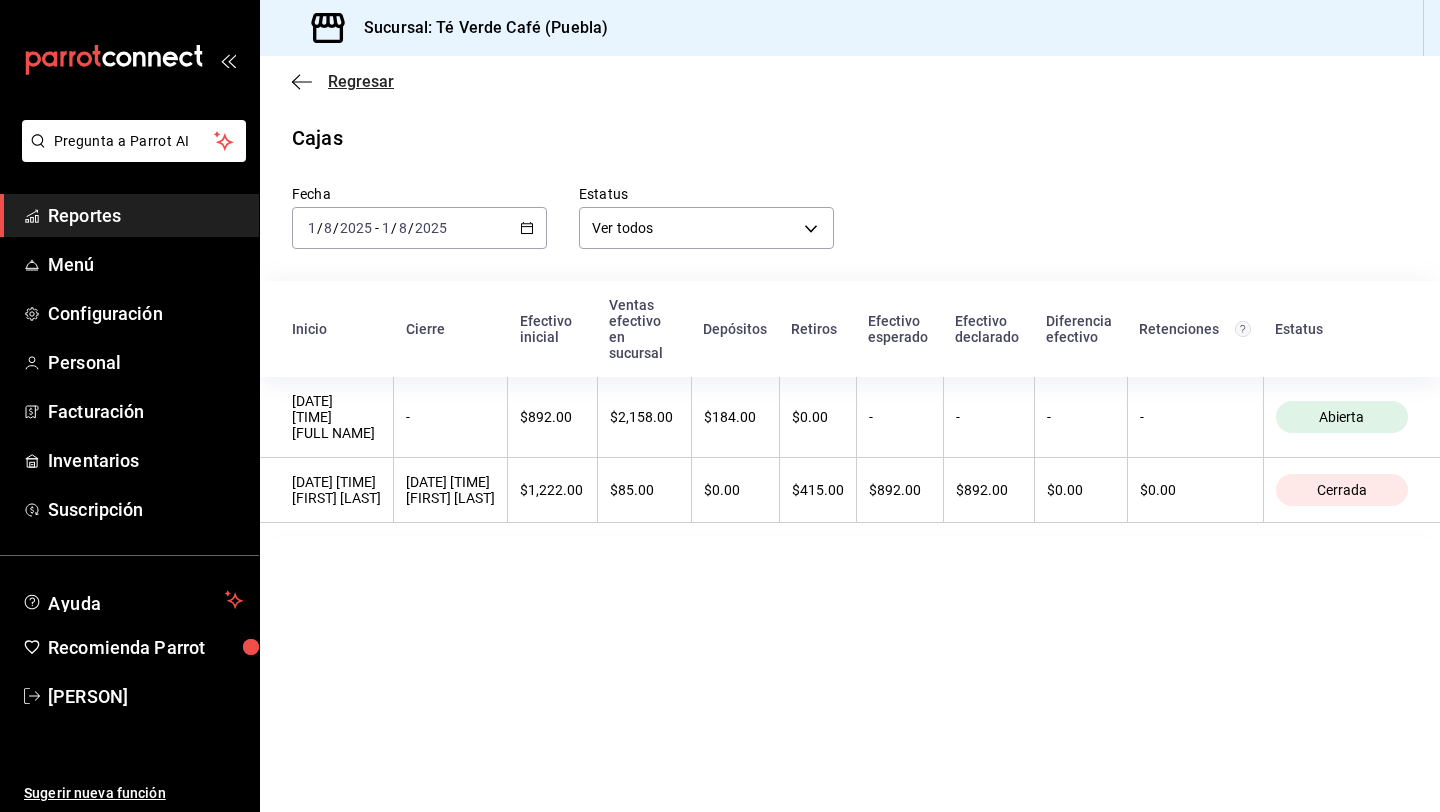 click 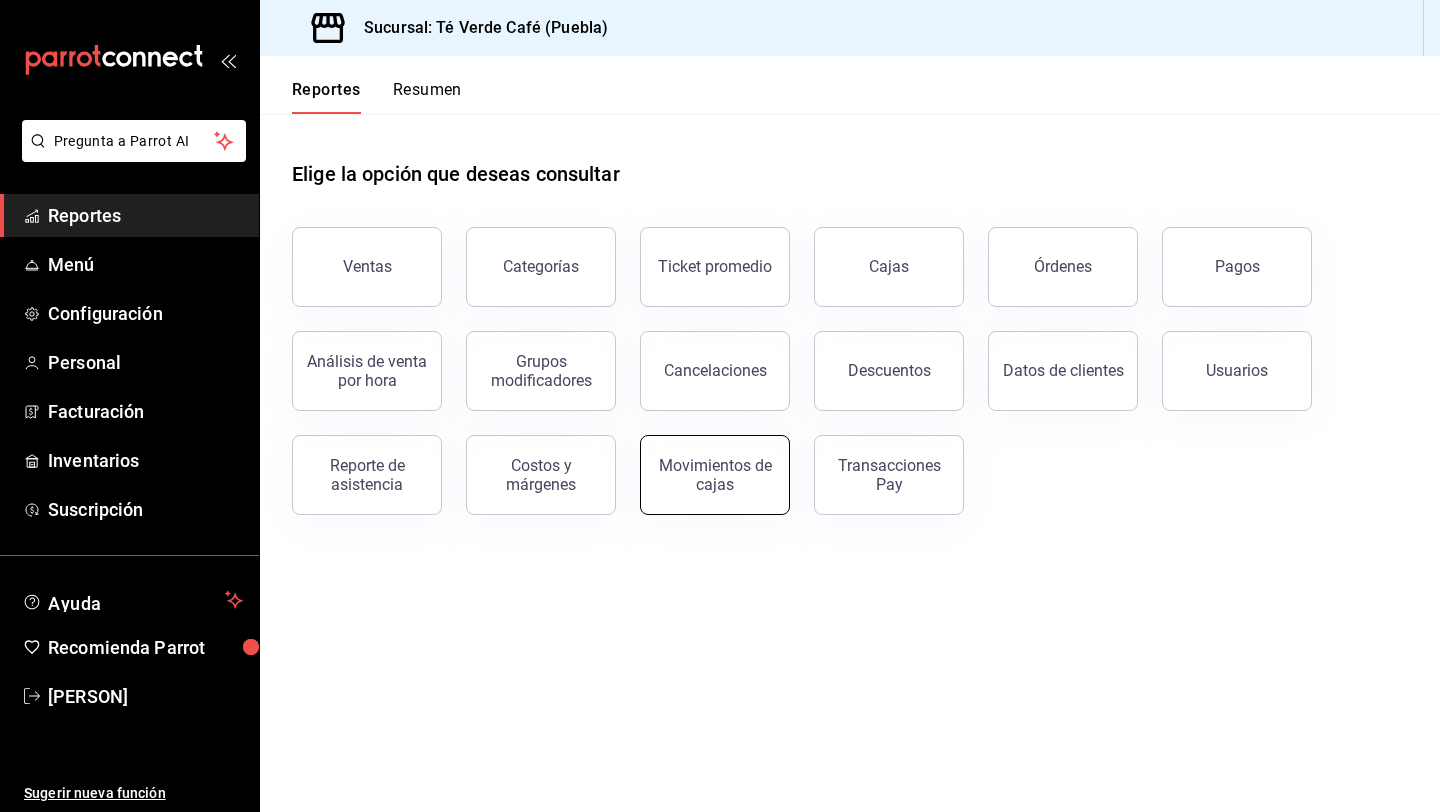click on "Movimientos de cajas" at bounding box center [715, 475] 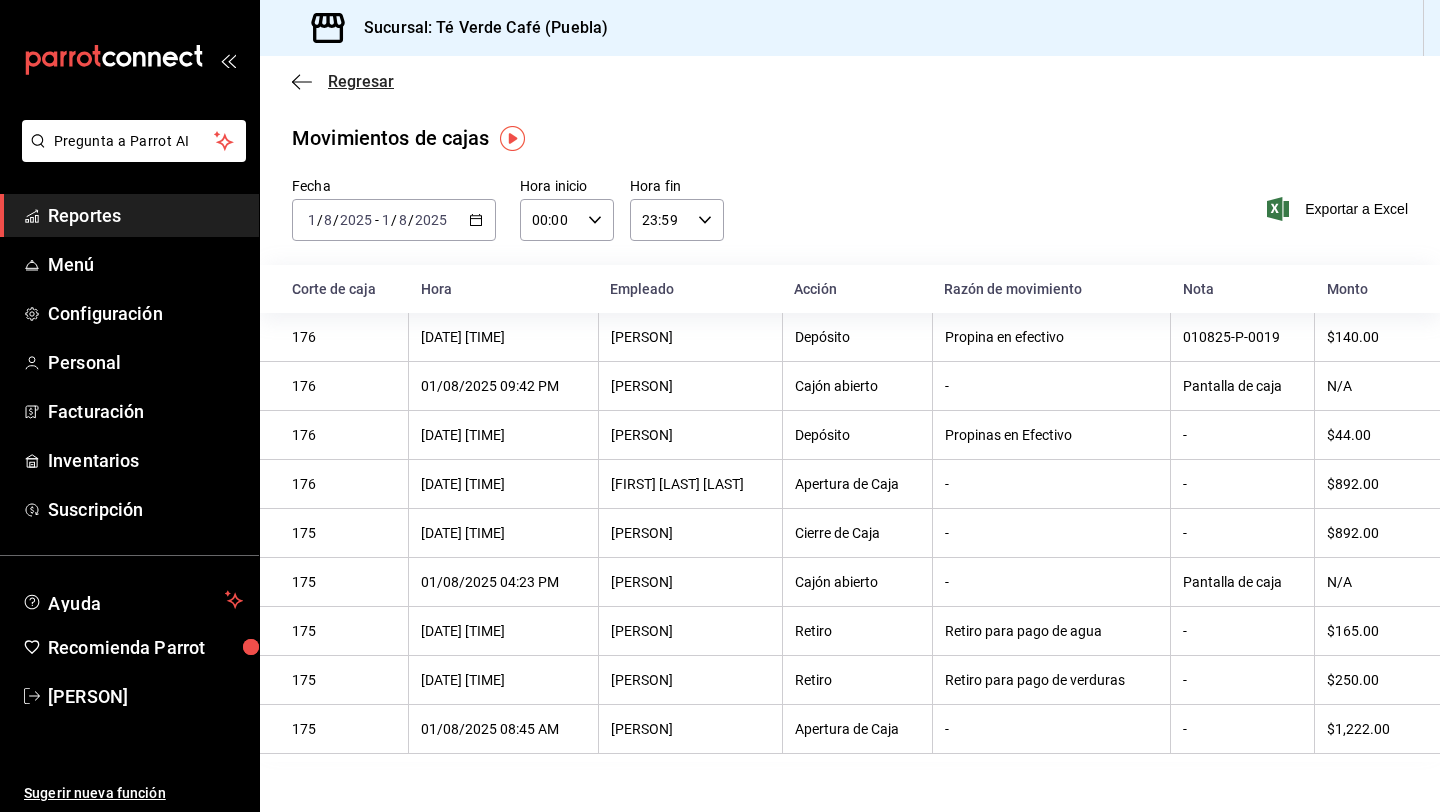 click 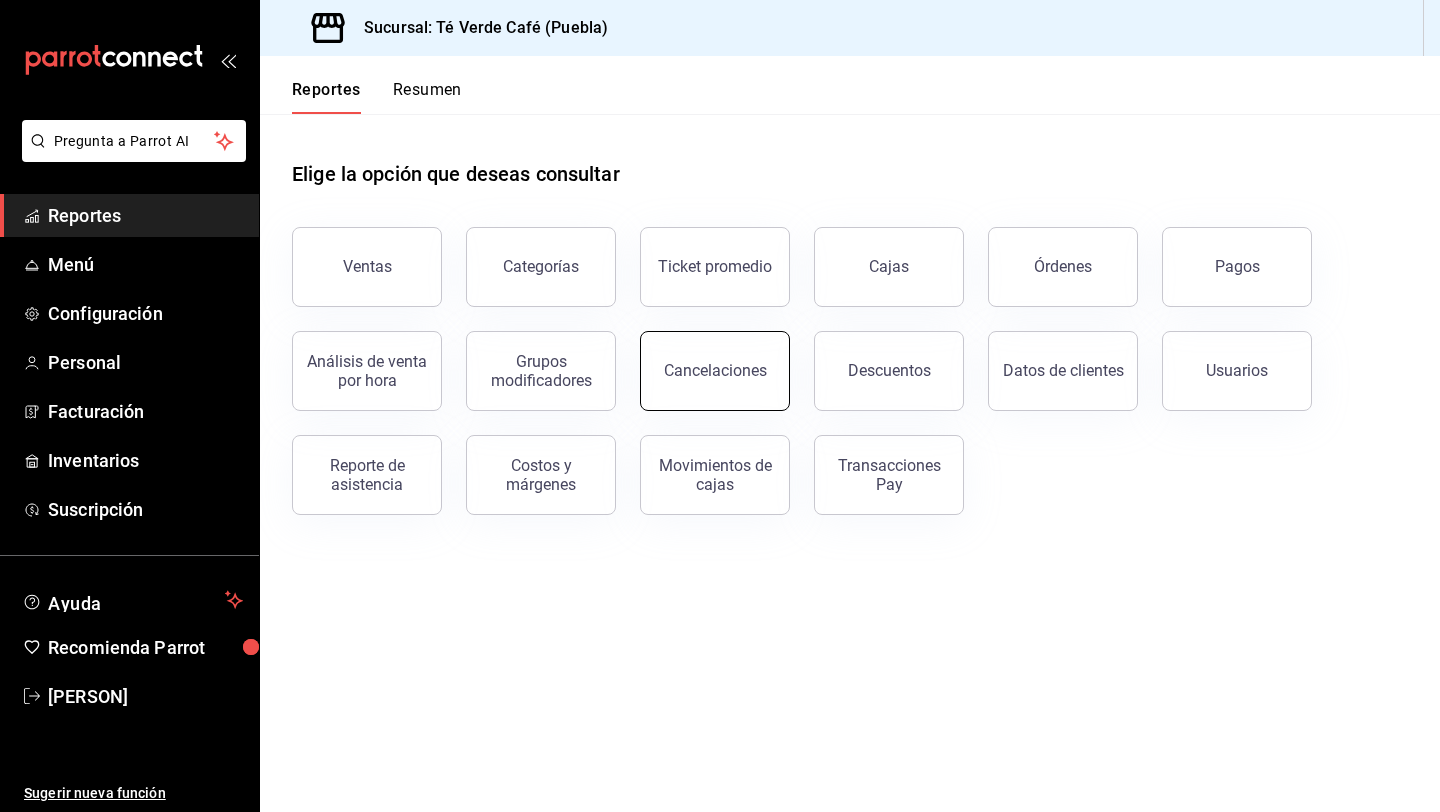 click on "Cancelaciones" at bounding box center (715, 371) 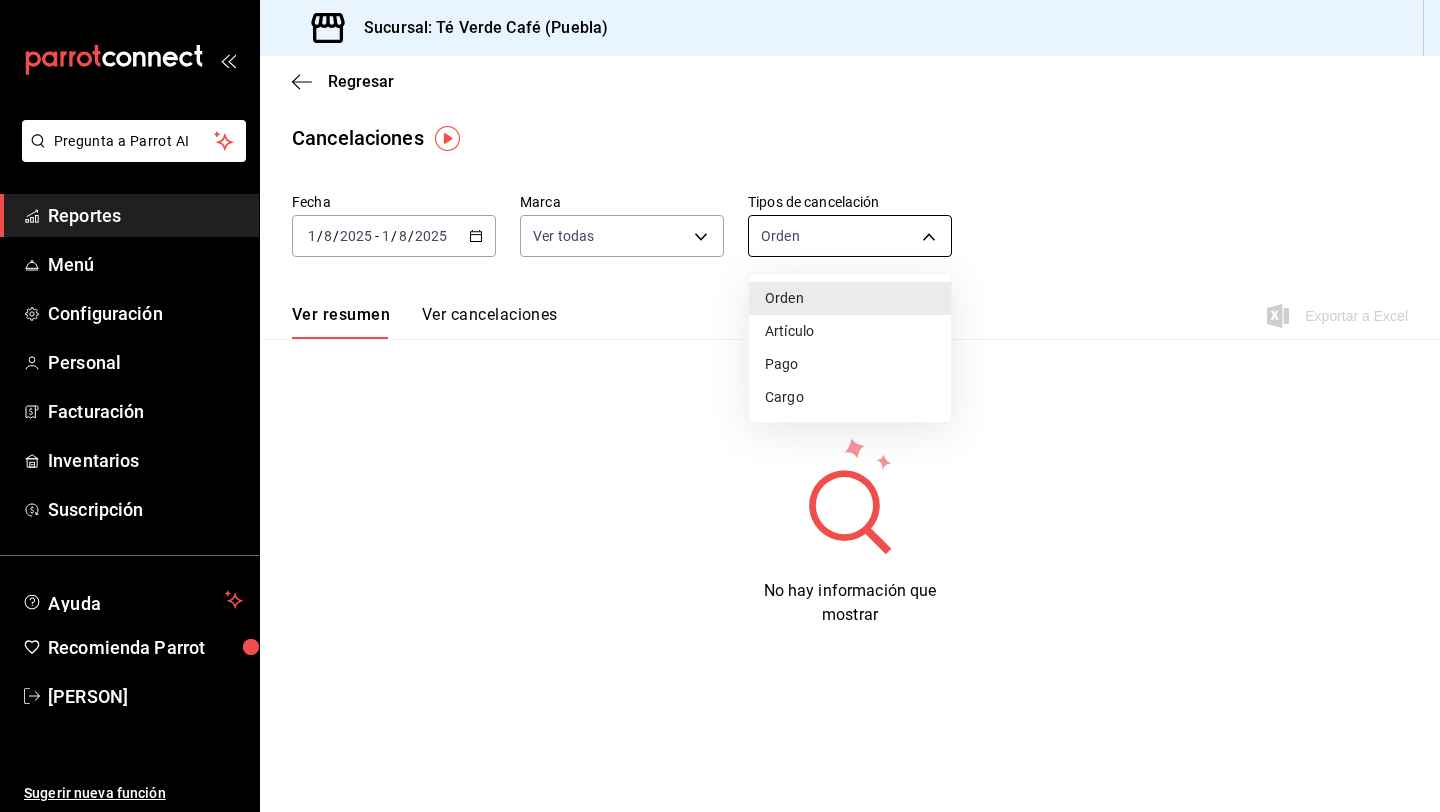 click on "Pregunta a Parrot AI Reportes   Menú   Configuración   Personal   Facturación   Inventarios   Suscripción   Ayuda Recomienda Parrot   [FIRST] [LAST]   Sugerir nueva función   Sucursal: Té Verde Café (Puebla) Regresar Cancelaciones Fecha [DATE] [DATE] - [DATE] [DATE] Marca Ver todas [object Object] Tipos de cancelación Orden ORDER Ver resumen Ver cancelaciones Exportar a Excel No hay información que mostrar GANA 1 MES GRATIS EN TU SUSCRIPCIÓN AQUÍ ¿Recuerdas cómo empezó tu restaurante?
Hoy puedes ayudar a un colega a tener el mismo cambio que tú viviste.
Recomienda Parrot directamente desde tu Portal Administrador.
Es fácil y rápido.
🎁 Por cada restaurante que se una, ganas 1 mes gratis. Ver video tutorial Ir a video Pregunta a Parrot AI Reportes   Menú   Configuración   Personal   Facturación   Inventarios   Suscripción   Ayuda Recomienda Parrot   [FIRST] [LAST]   Sugerir nueva función   Visitar centro de ayuda ([PHONE]) [EMAIL] Orden" at bounding box center [720, 406] 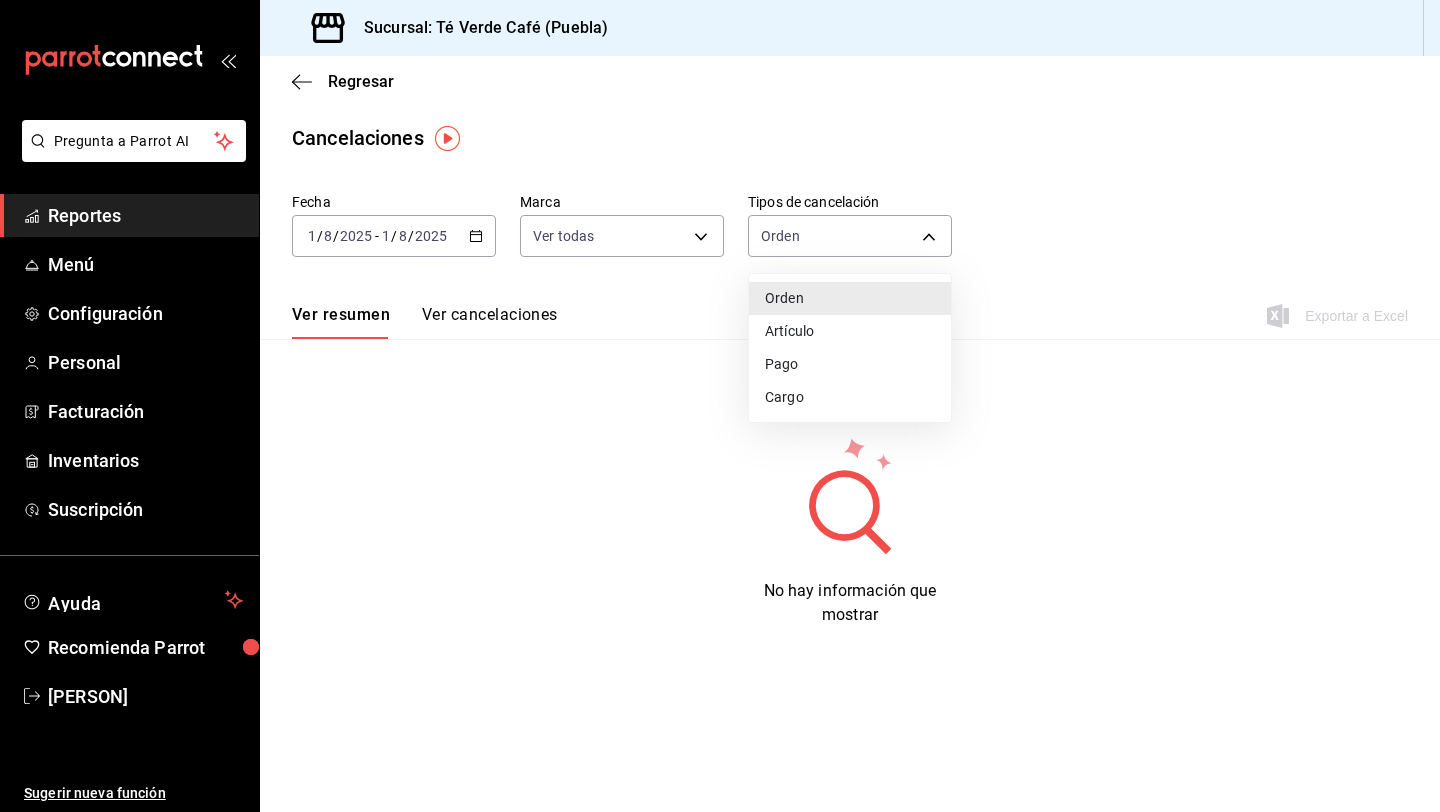 click on "Artículo" at bounding box center (850, 331) 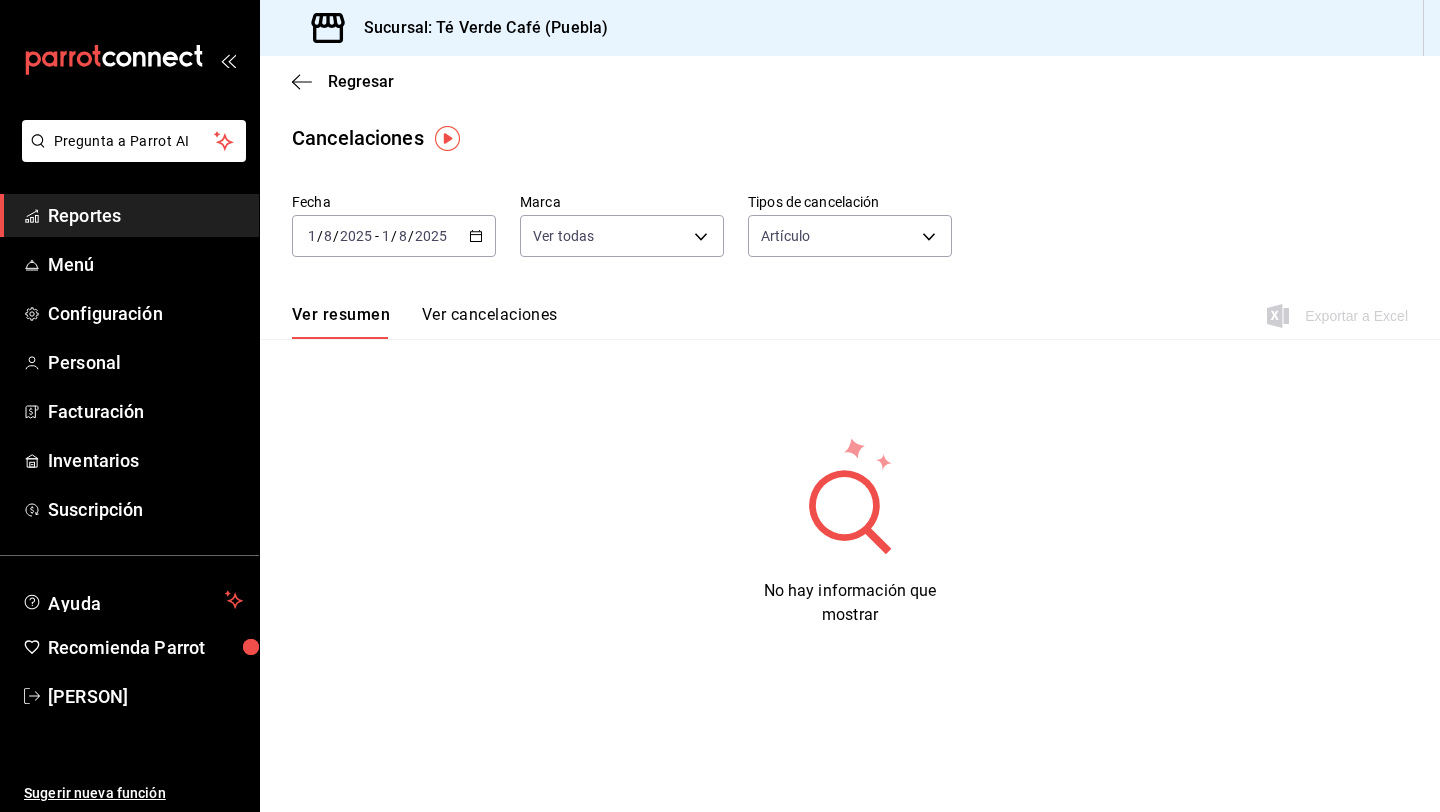 click on "Ver cancelaciones" at bounding box center [490, 322] 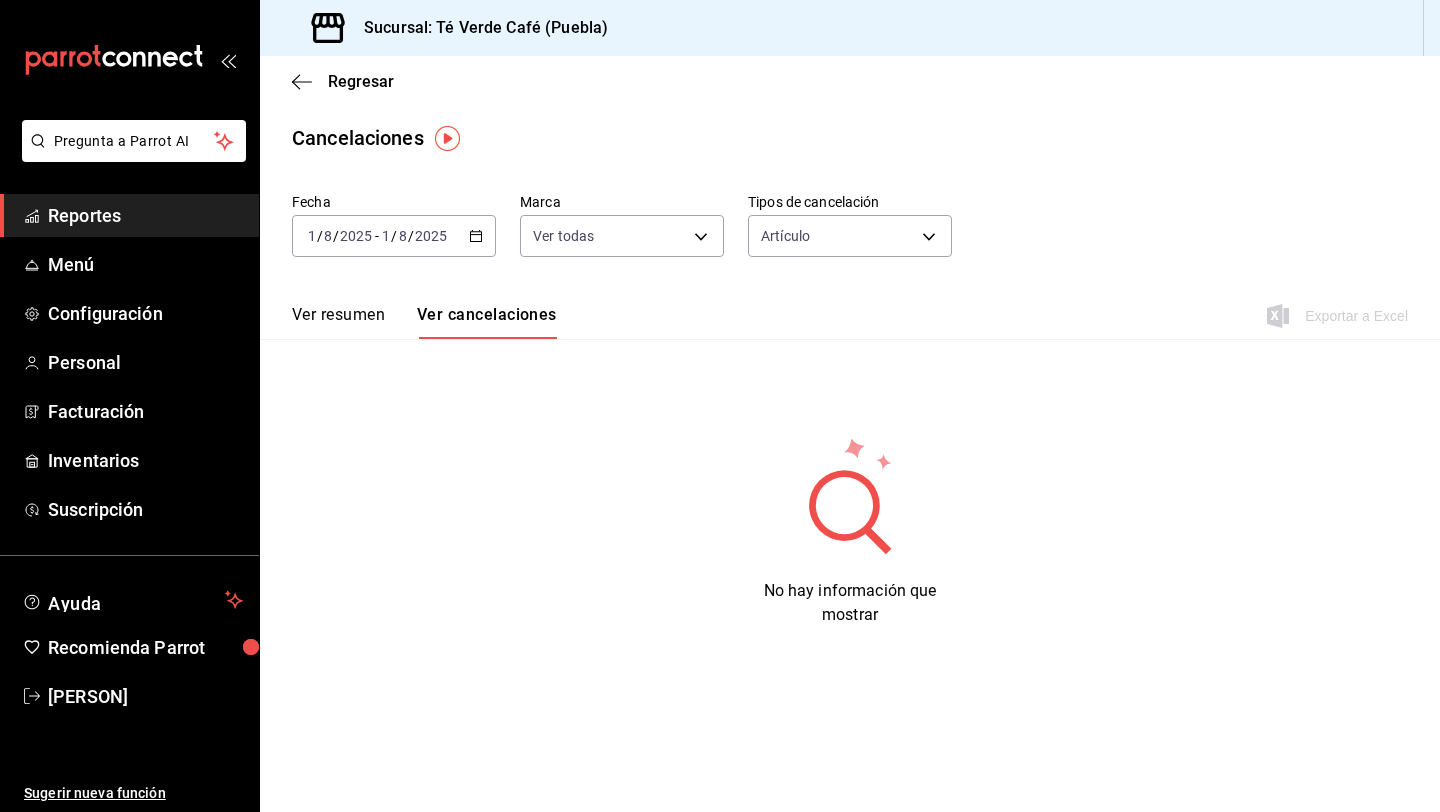 click 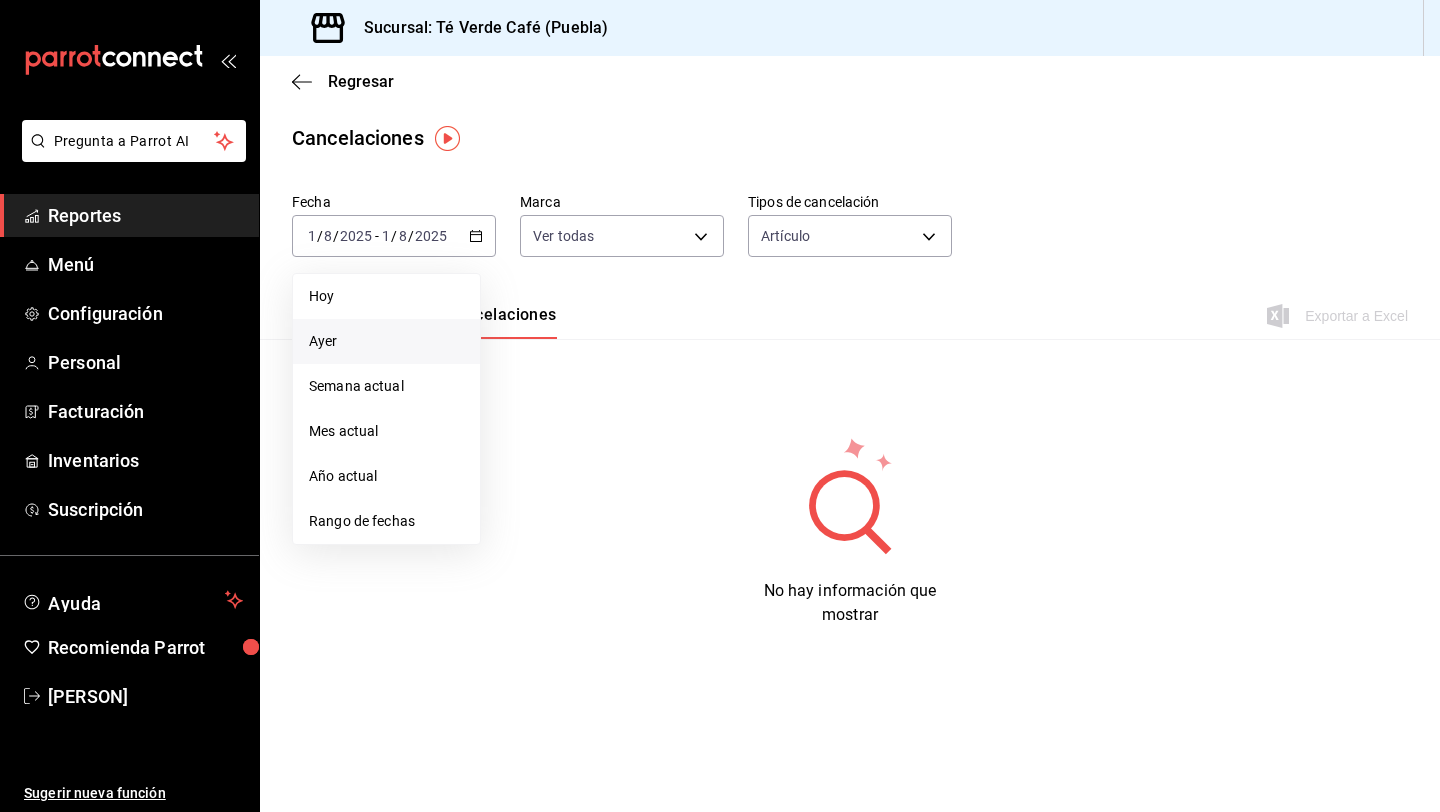 click on "Ayer" at bounding box center [386, 341] 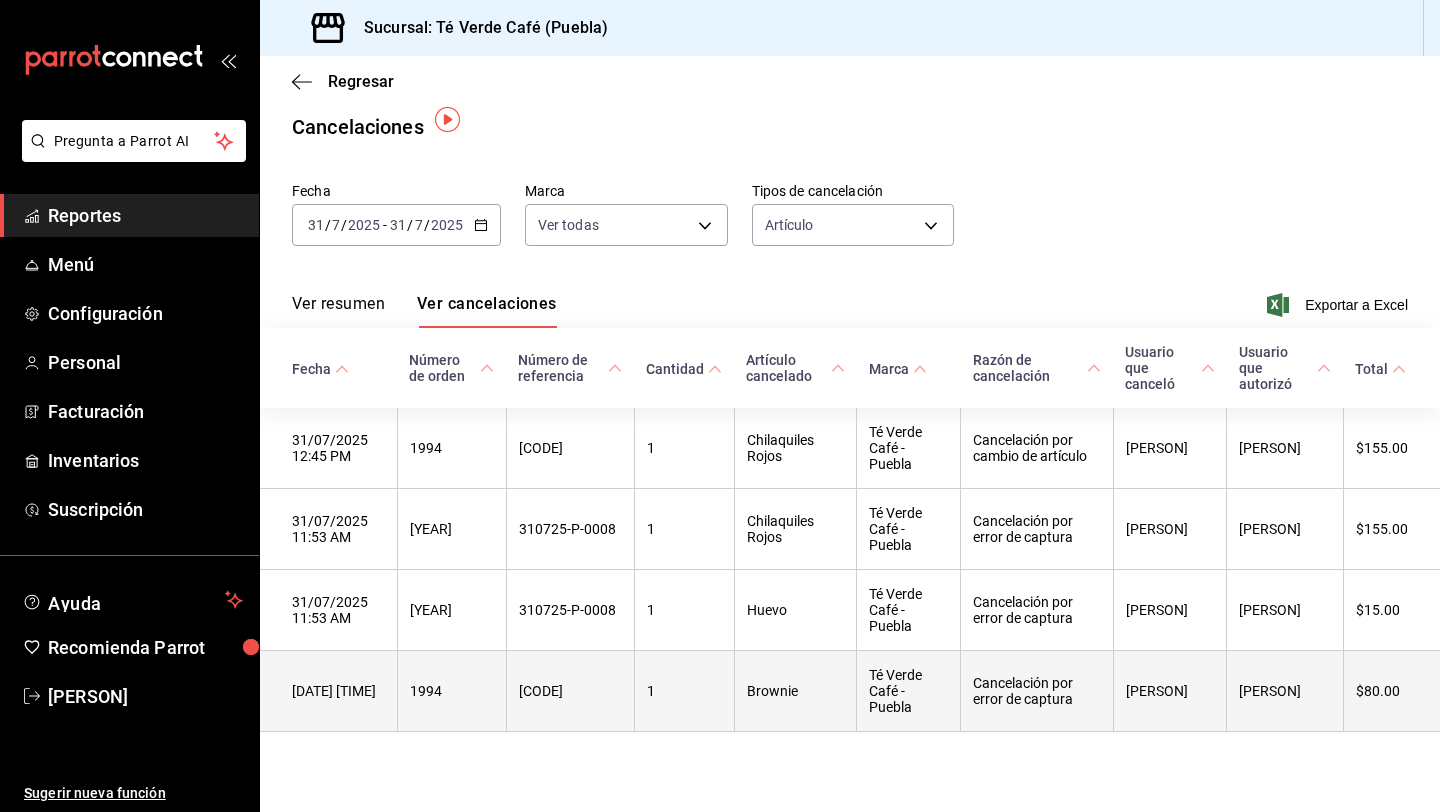 scroll, scrollTop: 0, scrollLeft: 0, axis: both 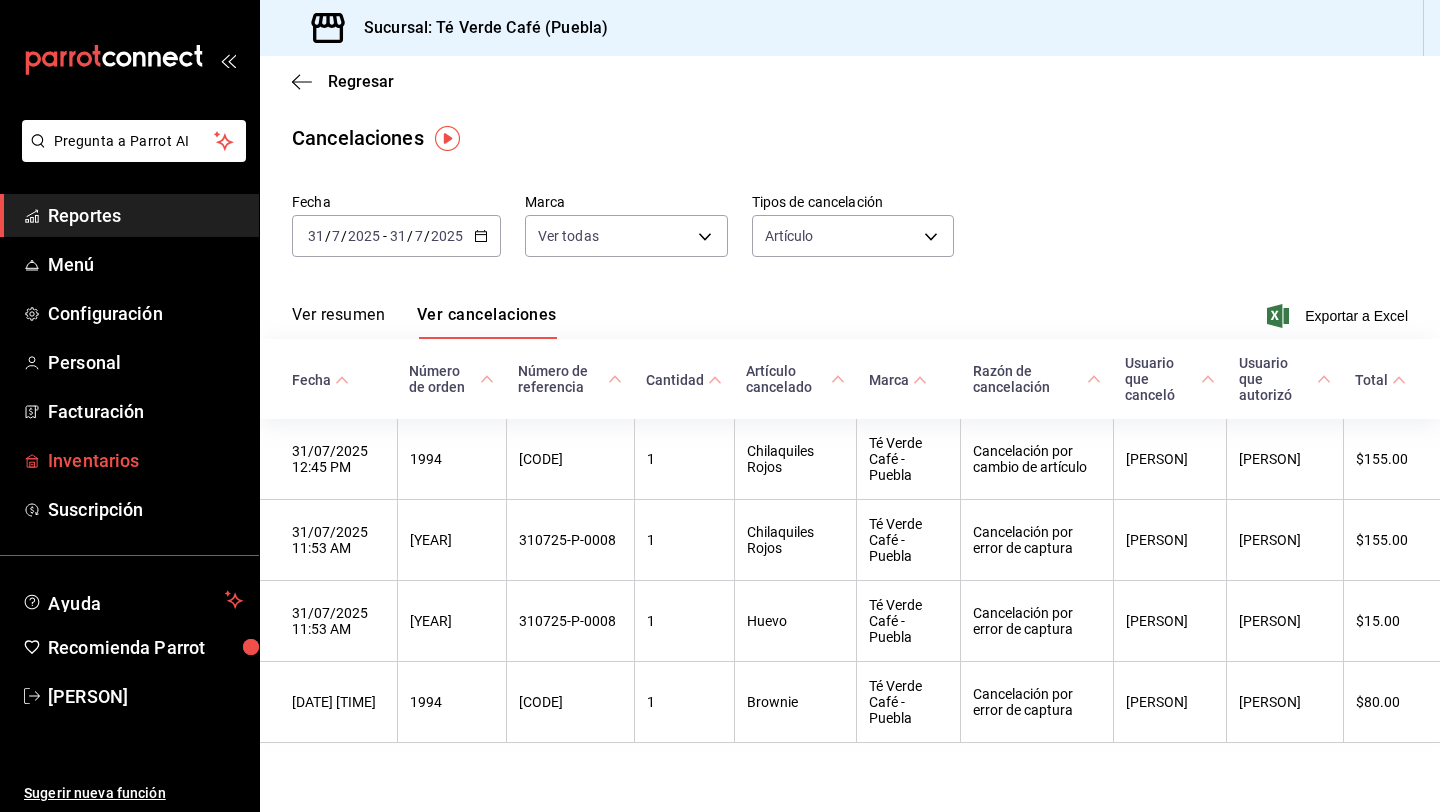 click on "Inventarios" at bounding box center (145, 460) 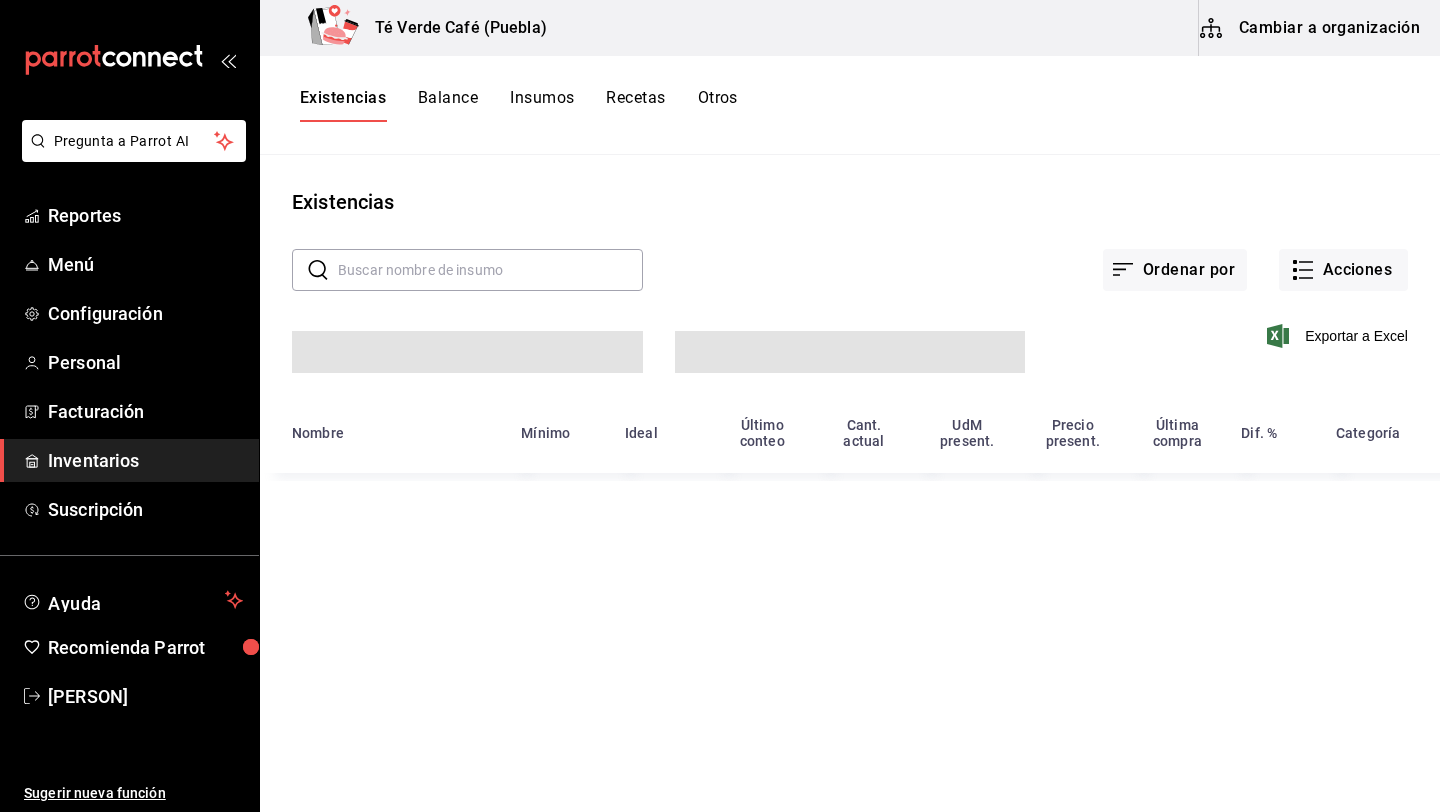 click at bounding box center (490, 270) 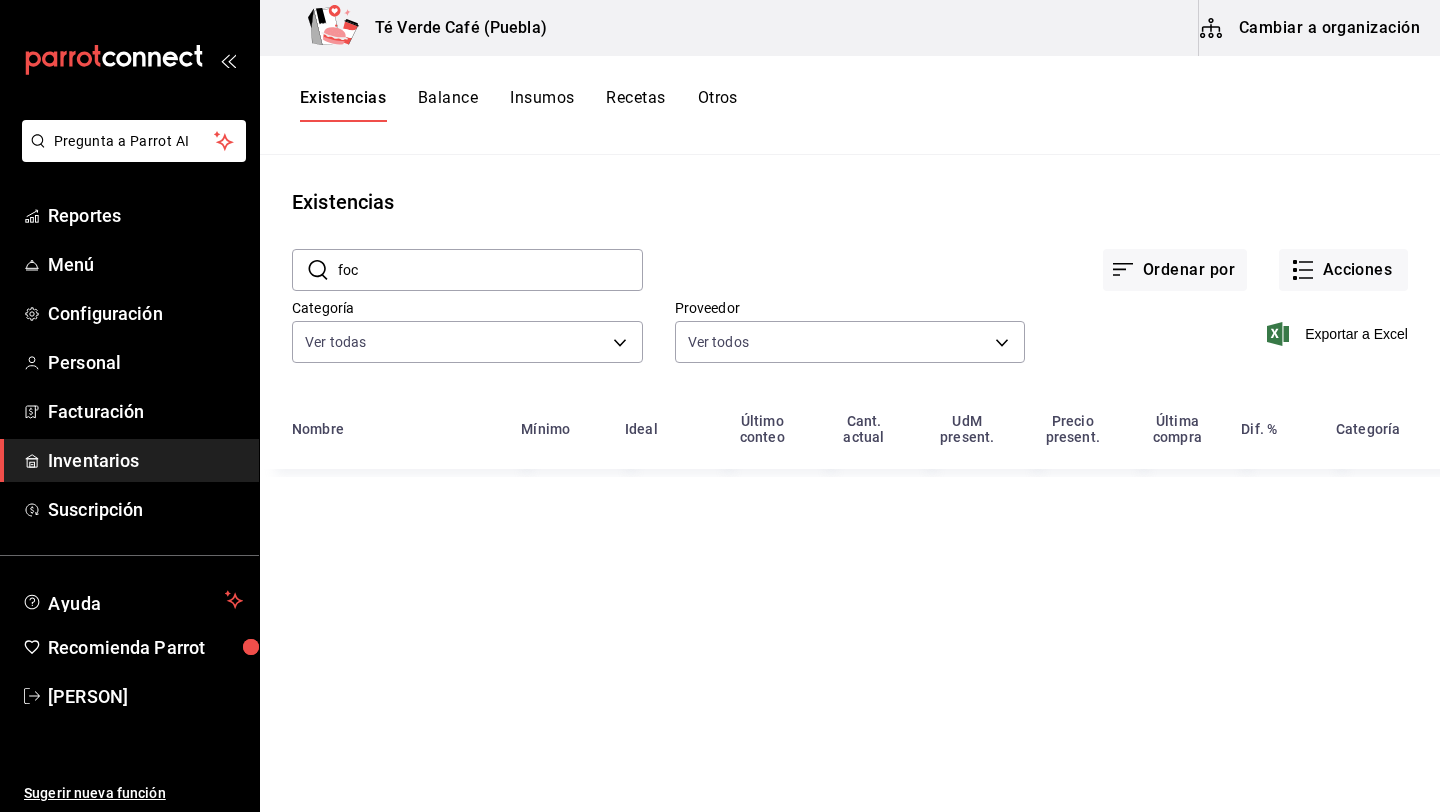 type on "foca" 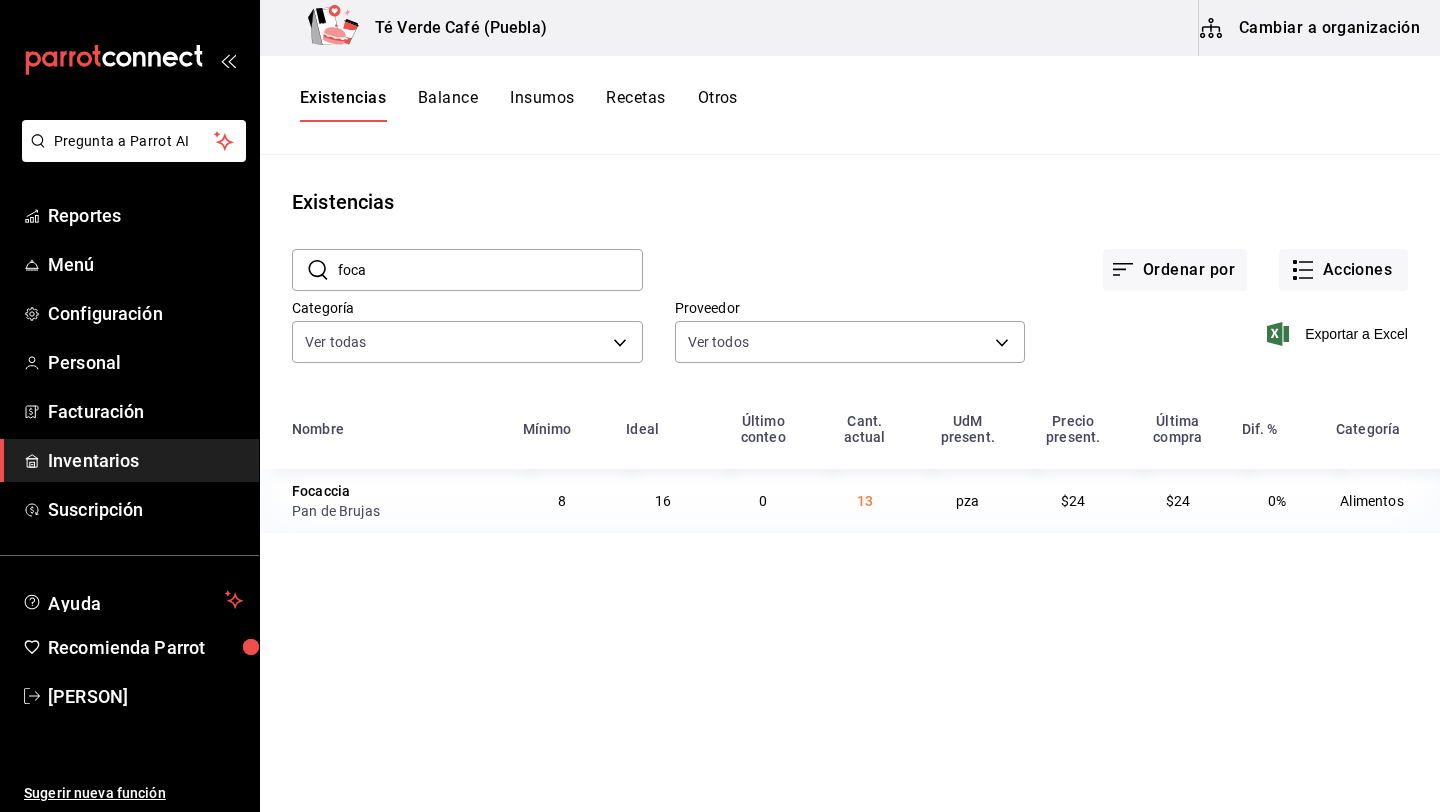 click on "foca" at bounding box center (490, 270) 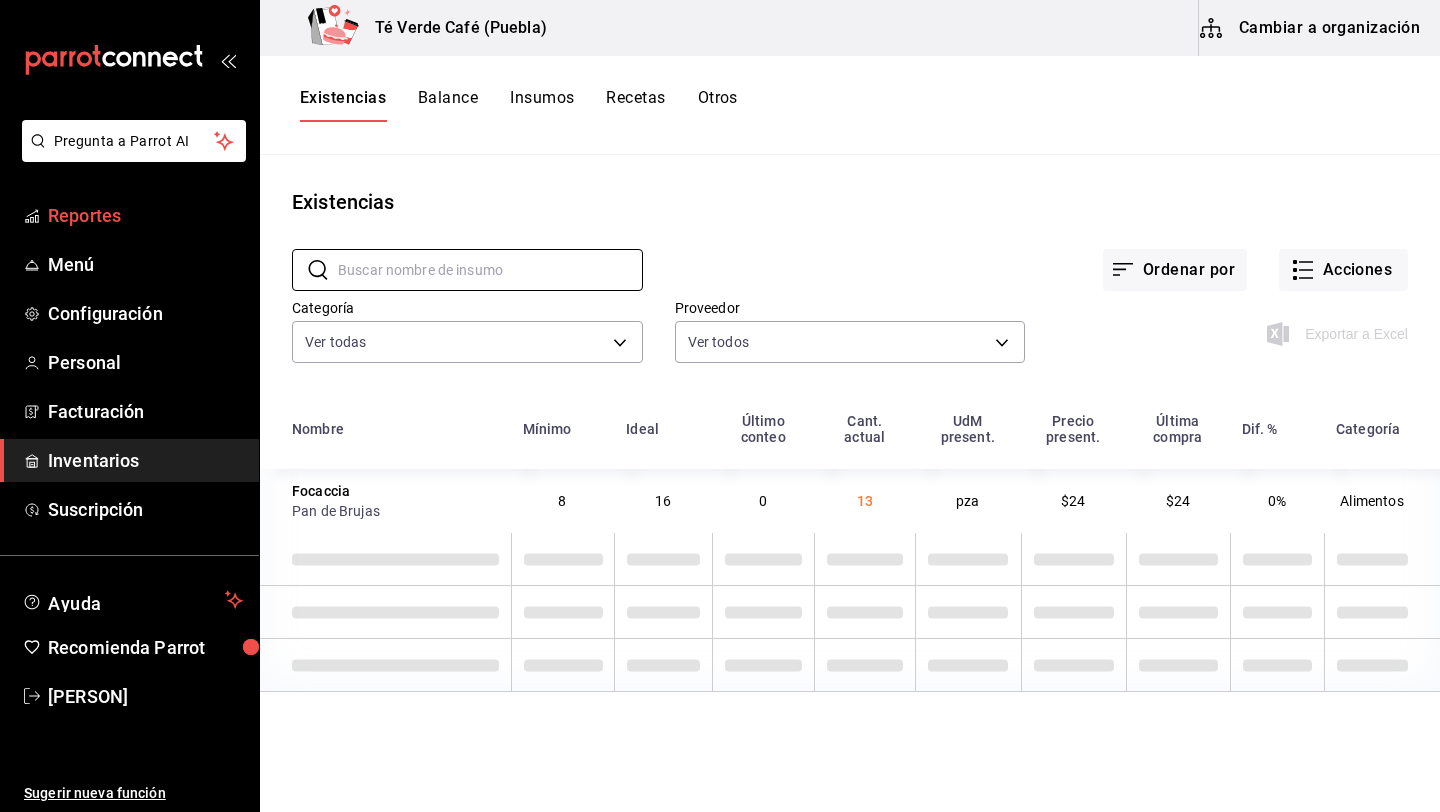 click on "Reportes" at bounding box center (145, 215) 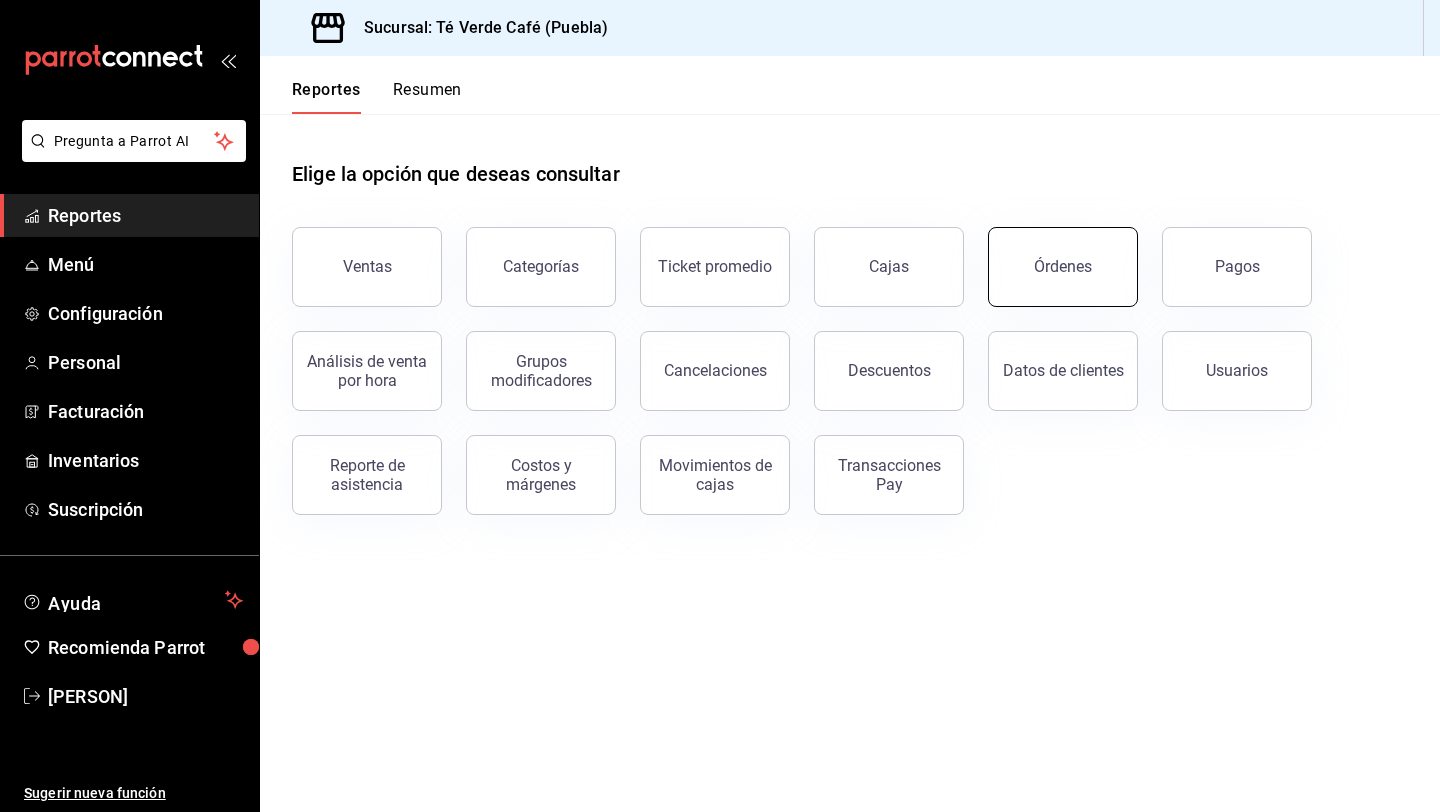 click on "Órdenes" at bounding box center [1063, 267] 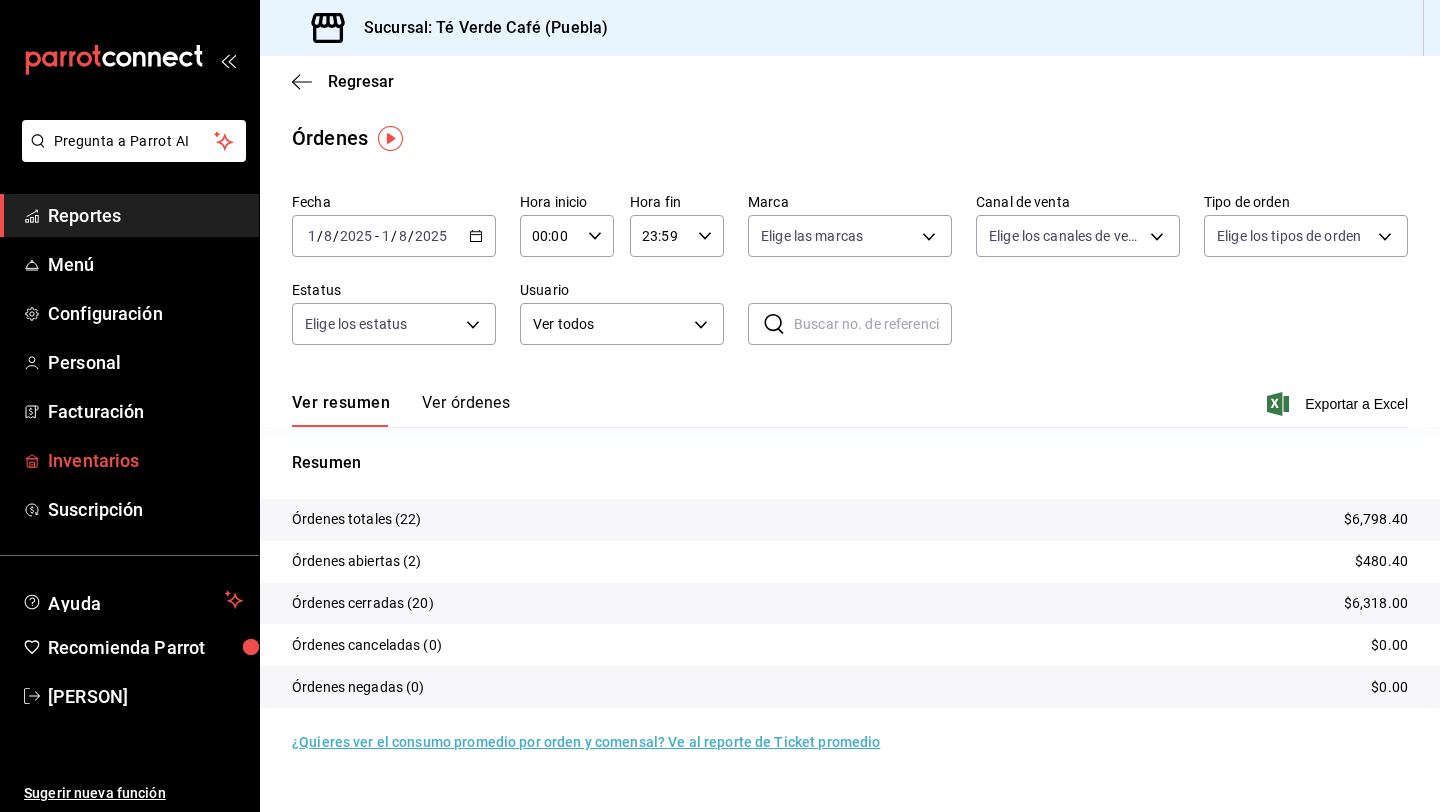 click on "Inventarios" at bounding box center (145, 460) 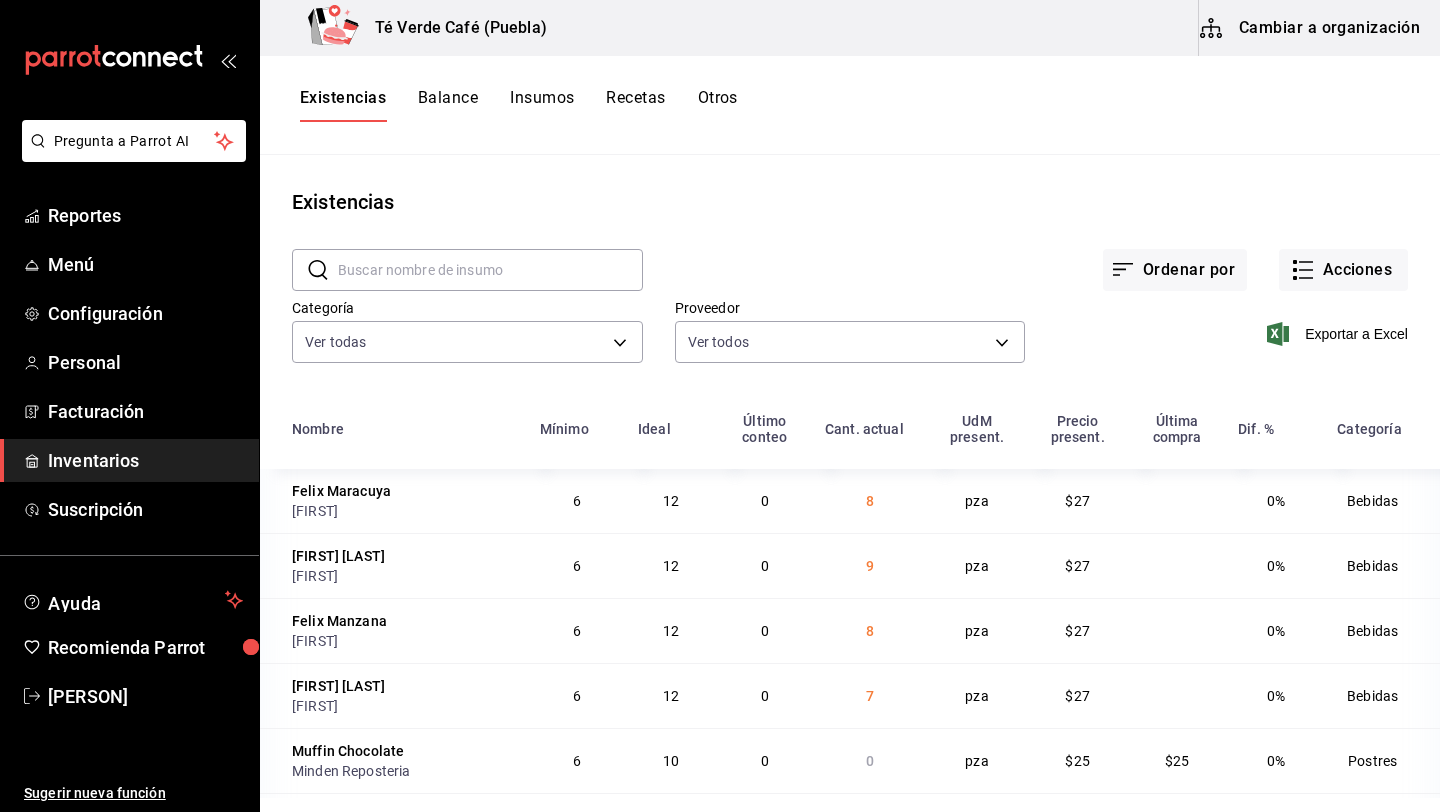 click at bounding box center [490, 270] 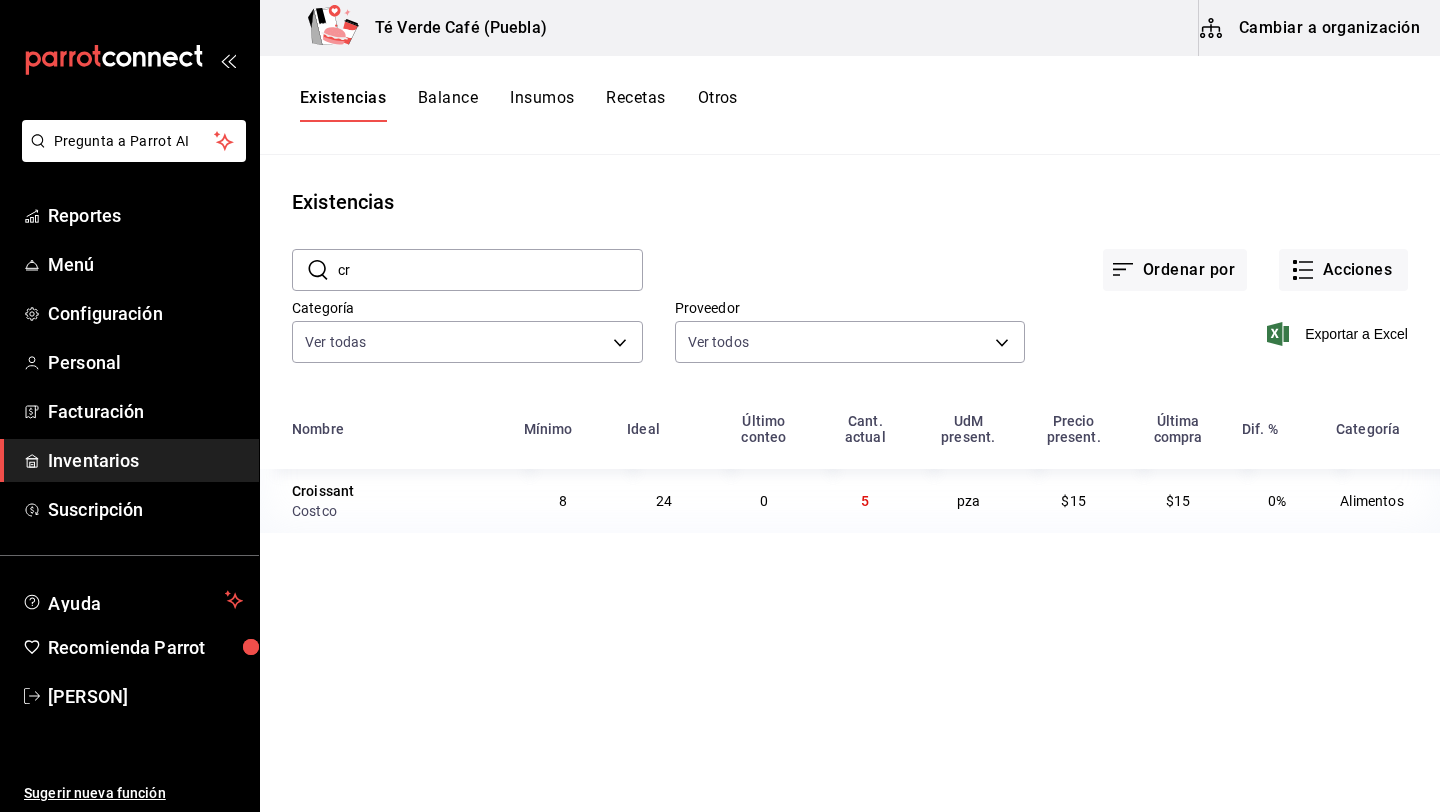 type on "c" 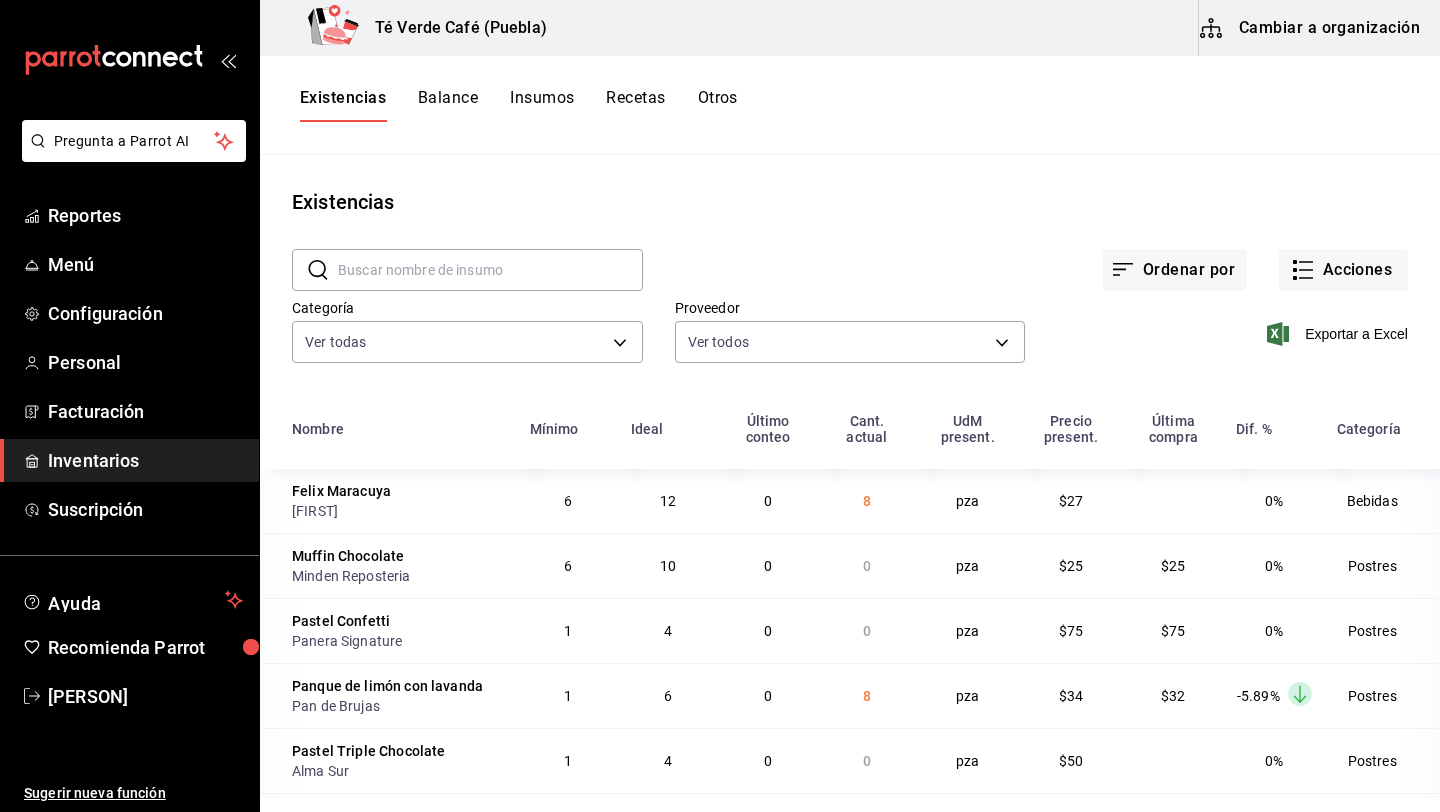 click at bounding box center [490, 270] 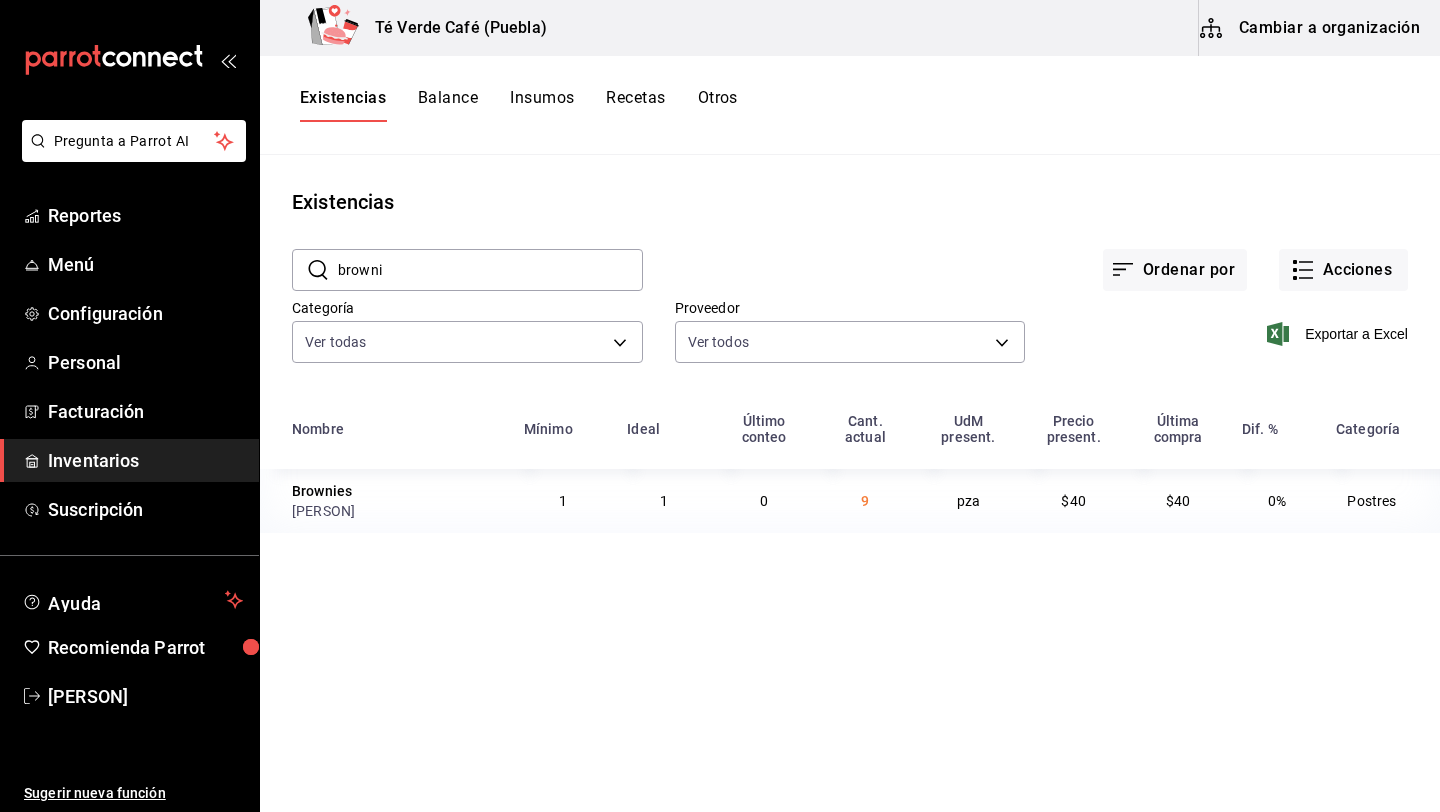 click on "browni" at bounding box center (490, 270) 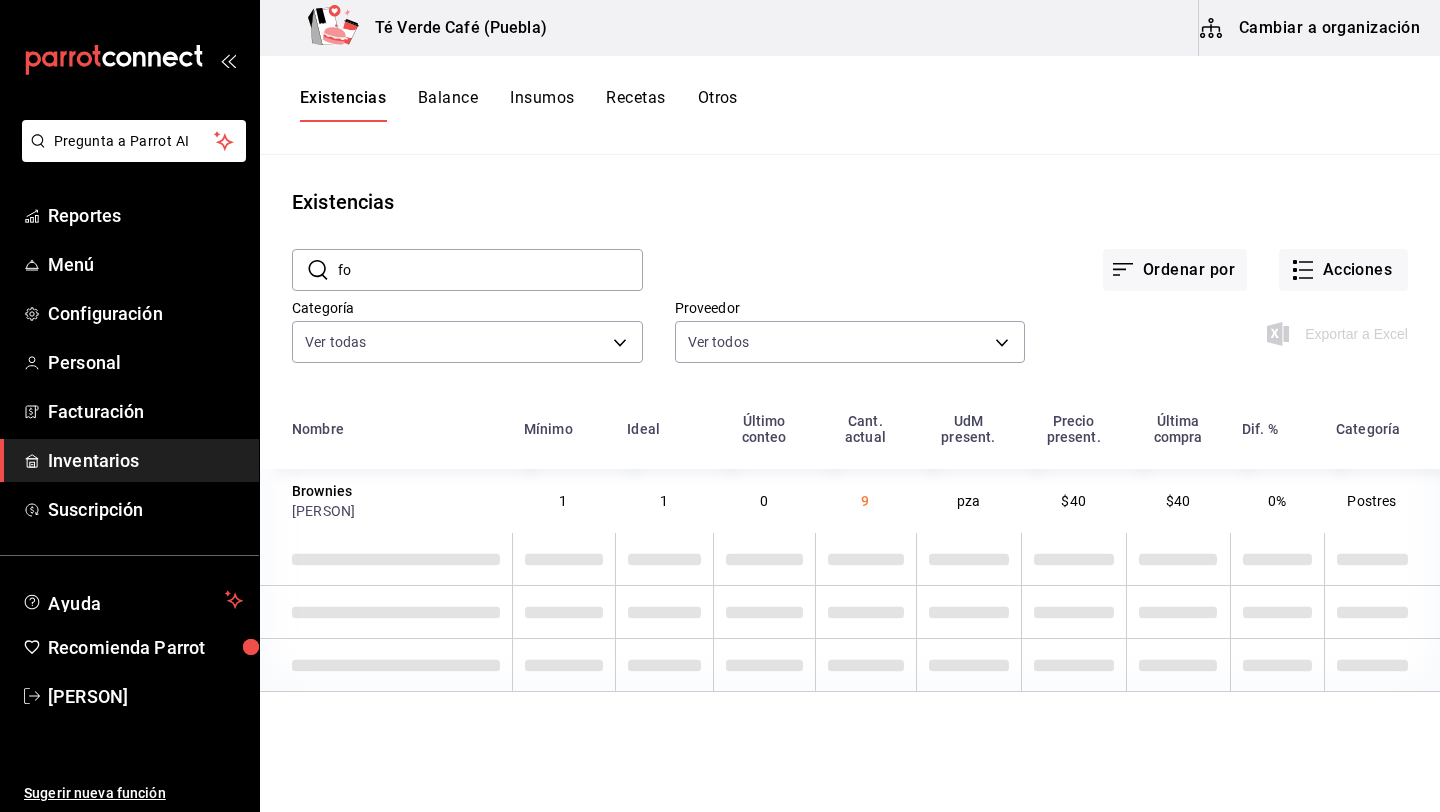 type on "f" 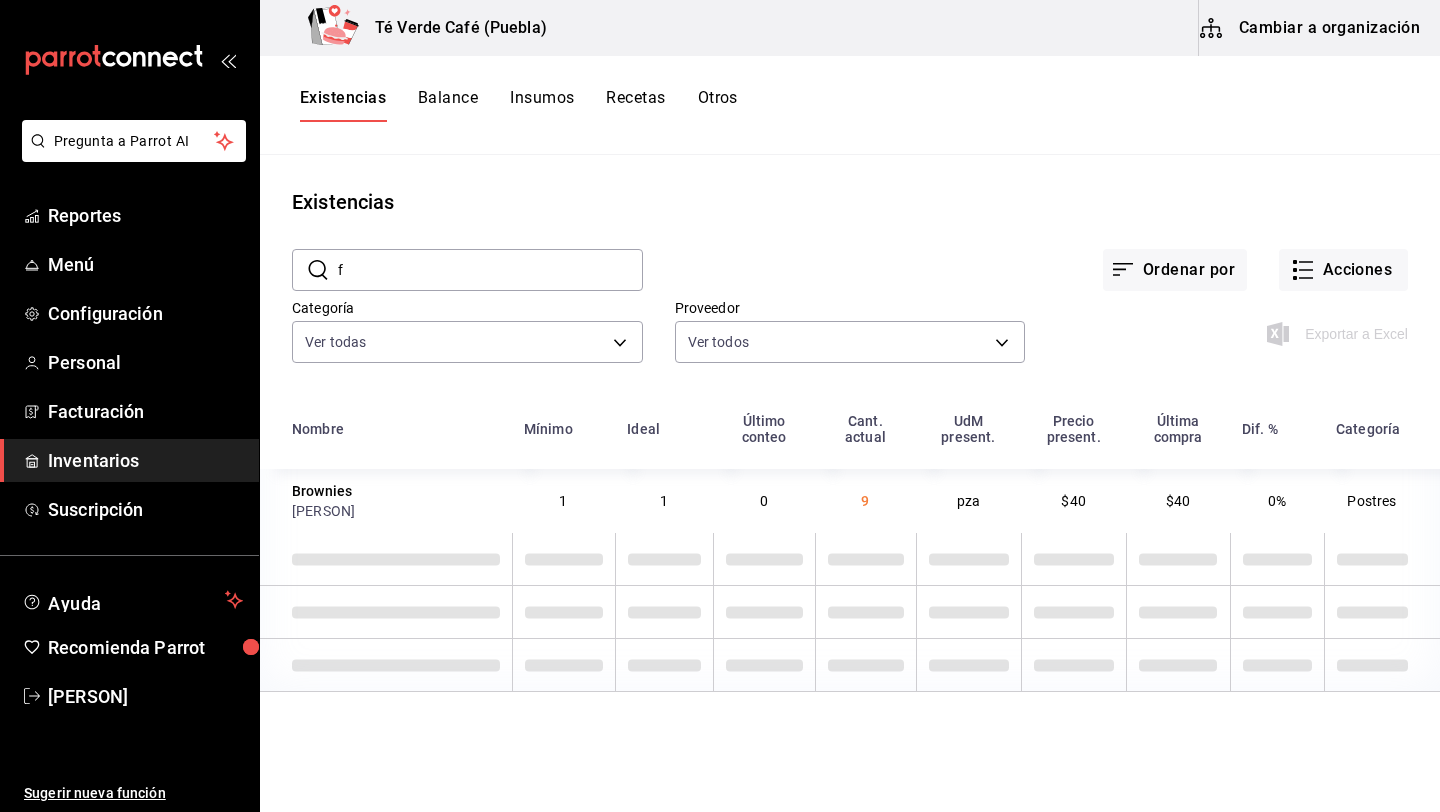 type 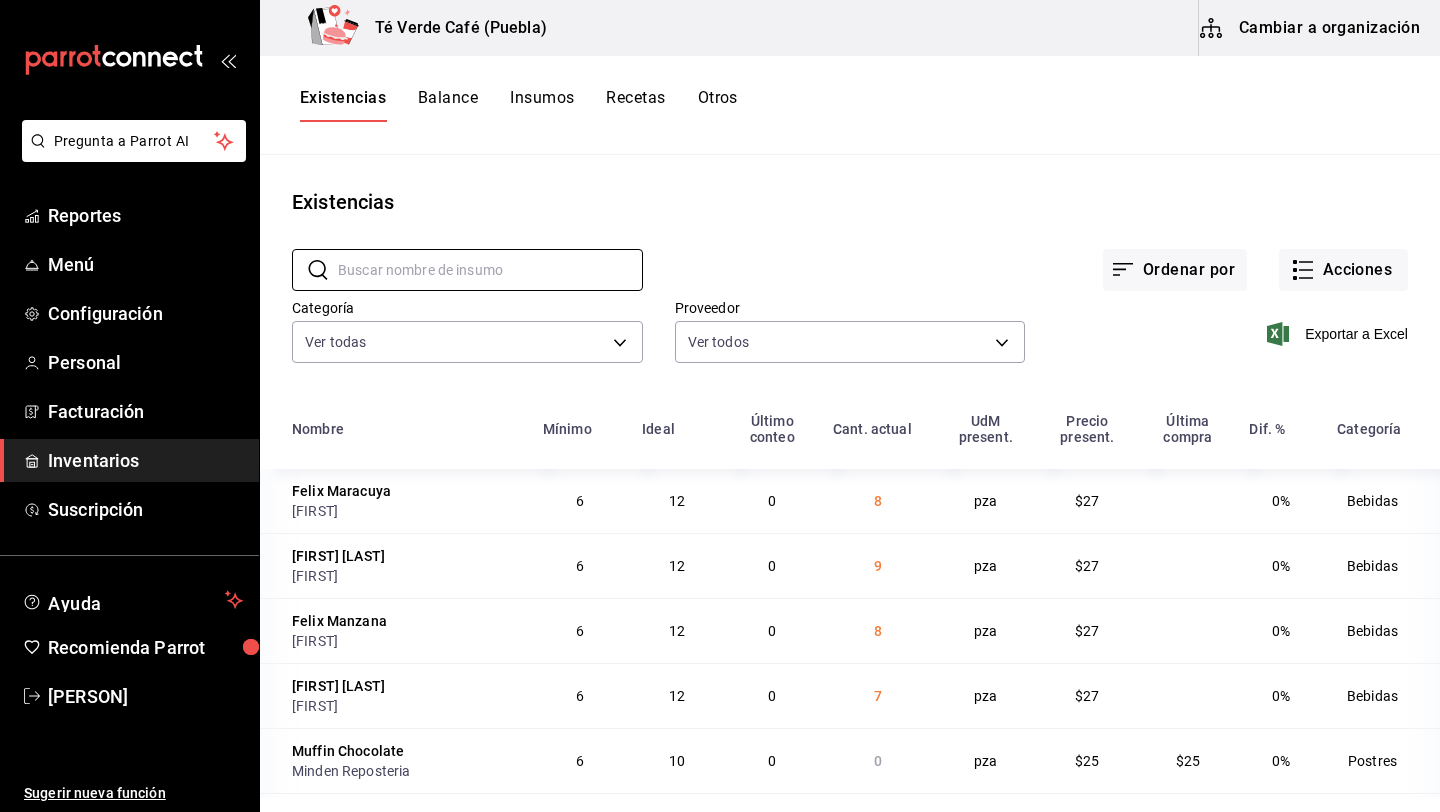 click on "Otros" at bounding box center [718, 105] 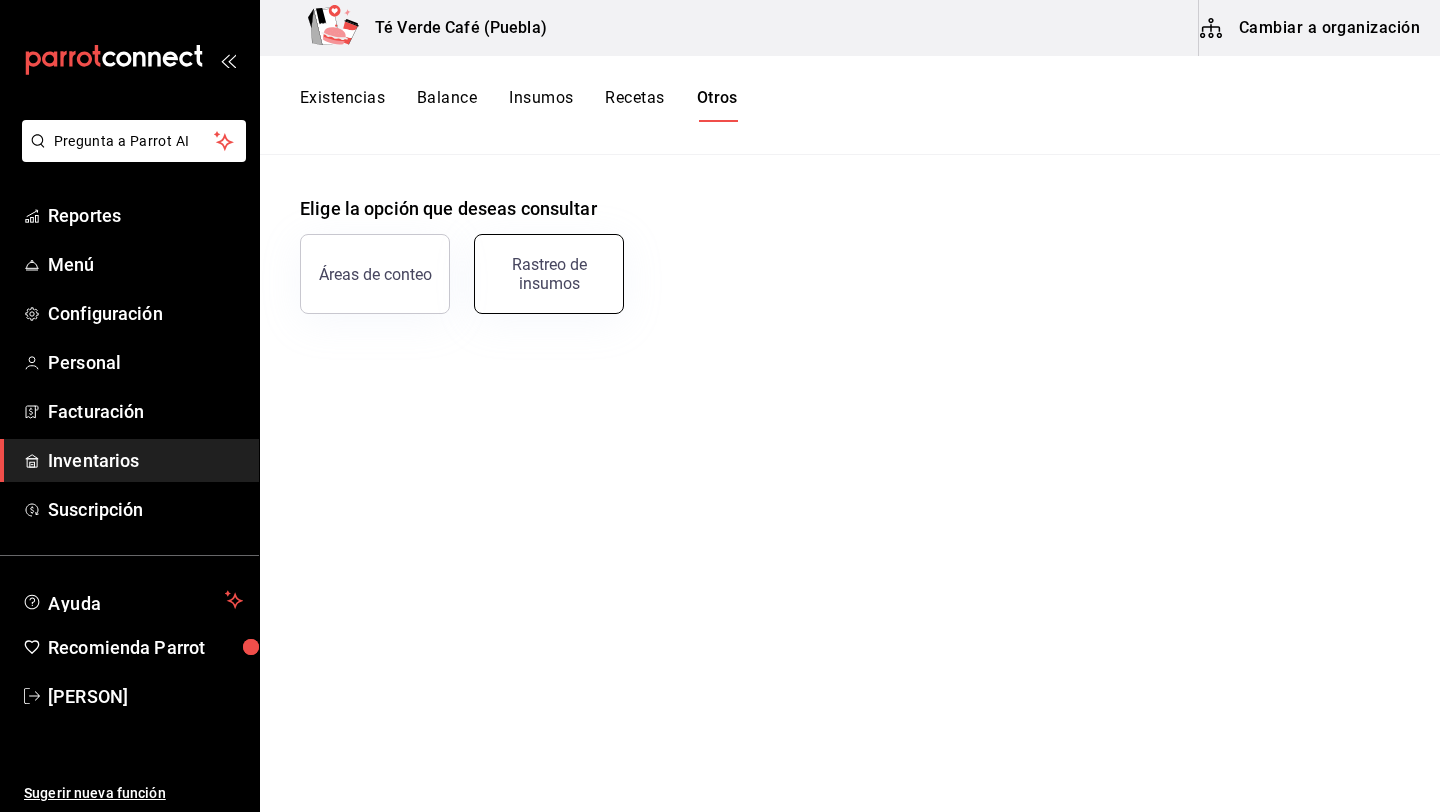 click on "Rastreo de insumos" at bounding box center [549, 274] 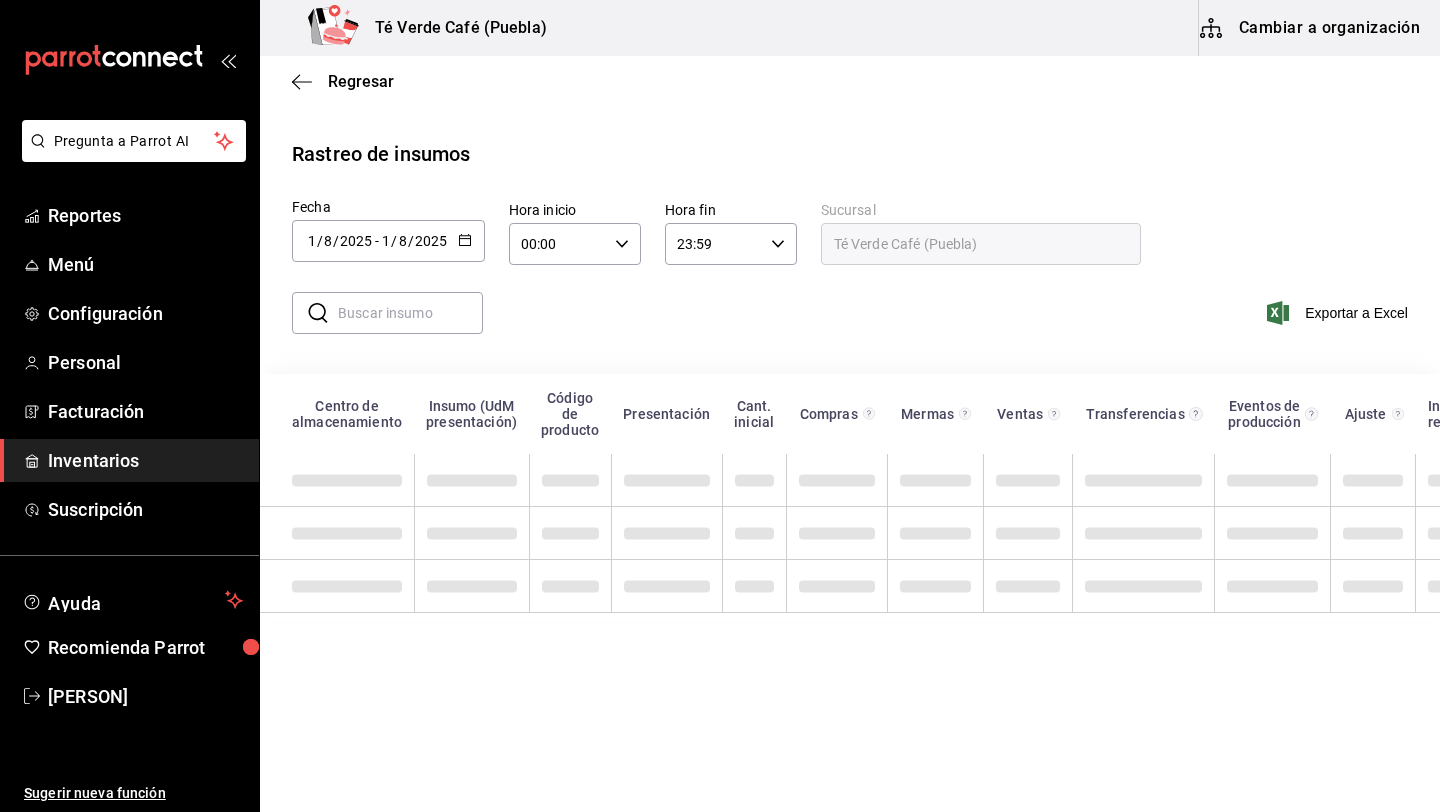 click at bounding box center [410, 313] 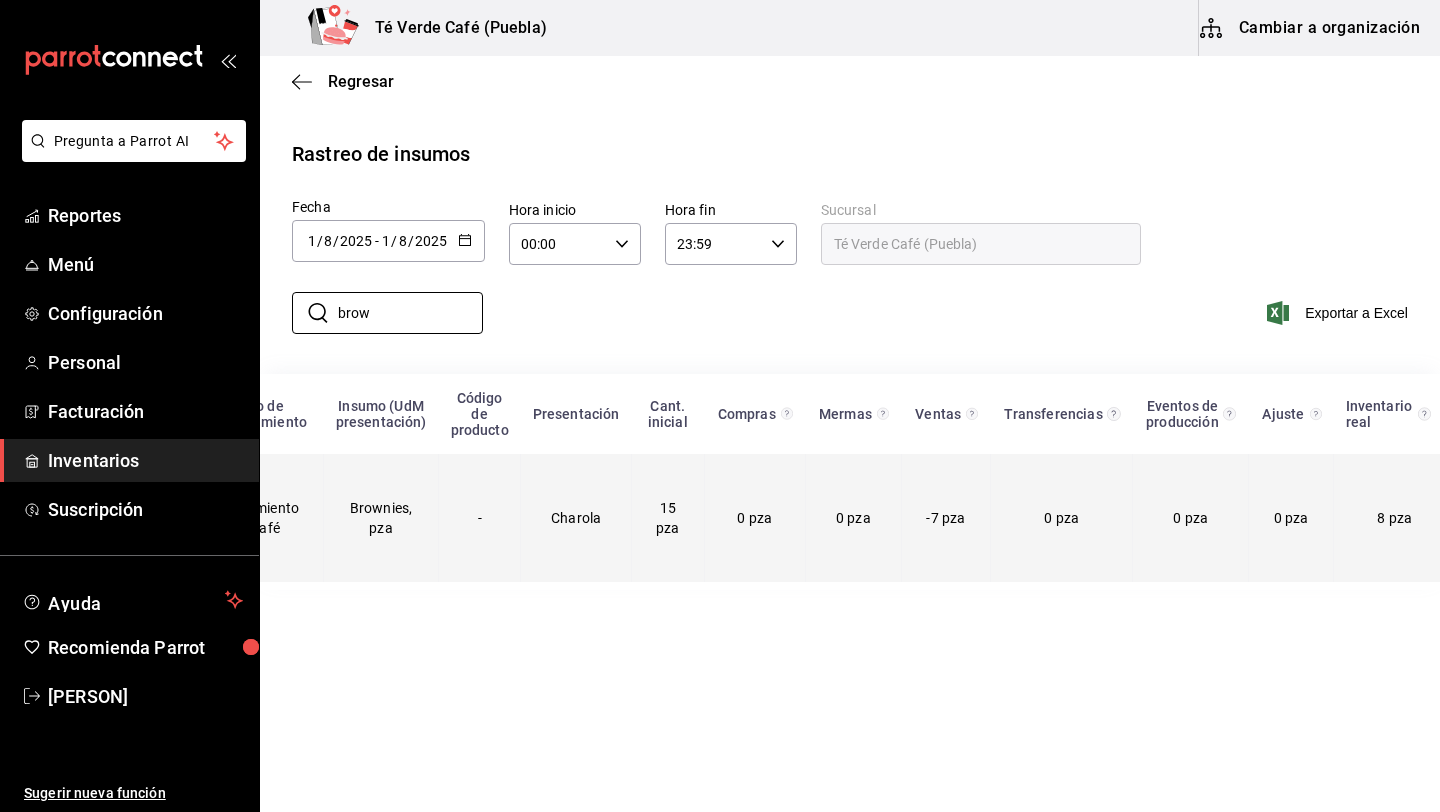scroll, scrollTop: 0, scrollLeft: 107, axis: horizontal 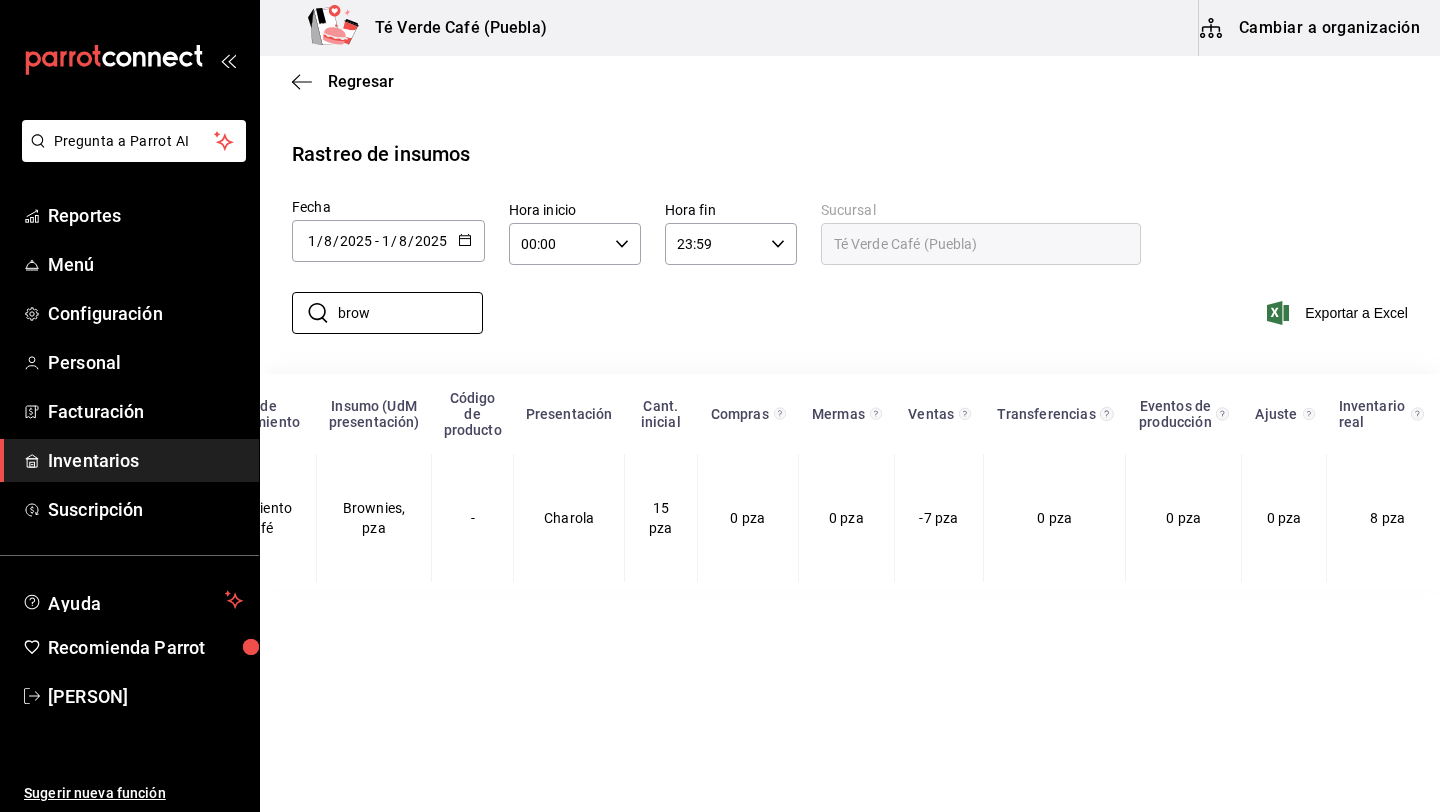 type on "brow" 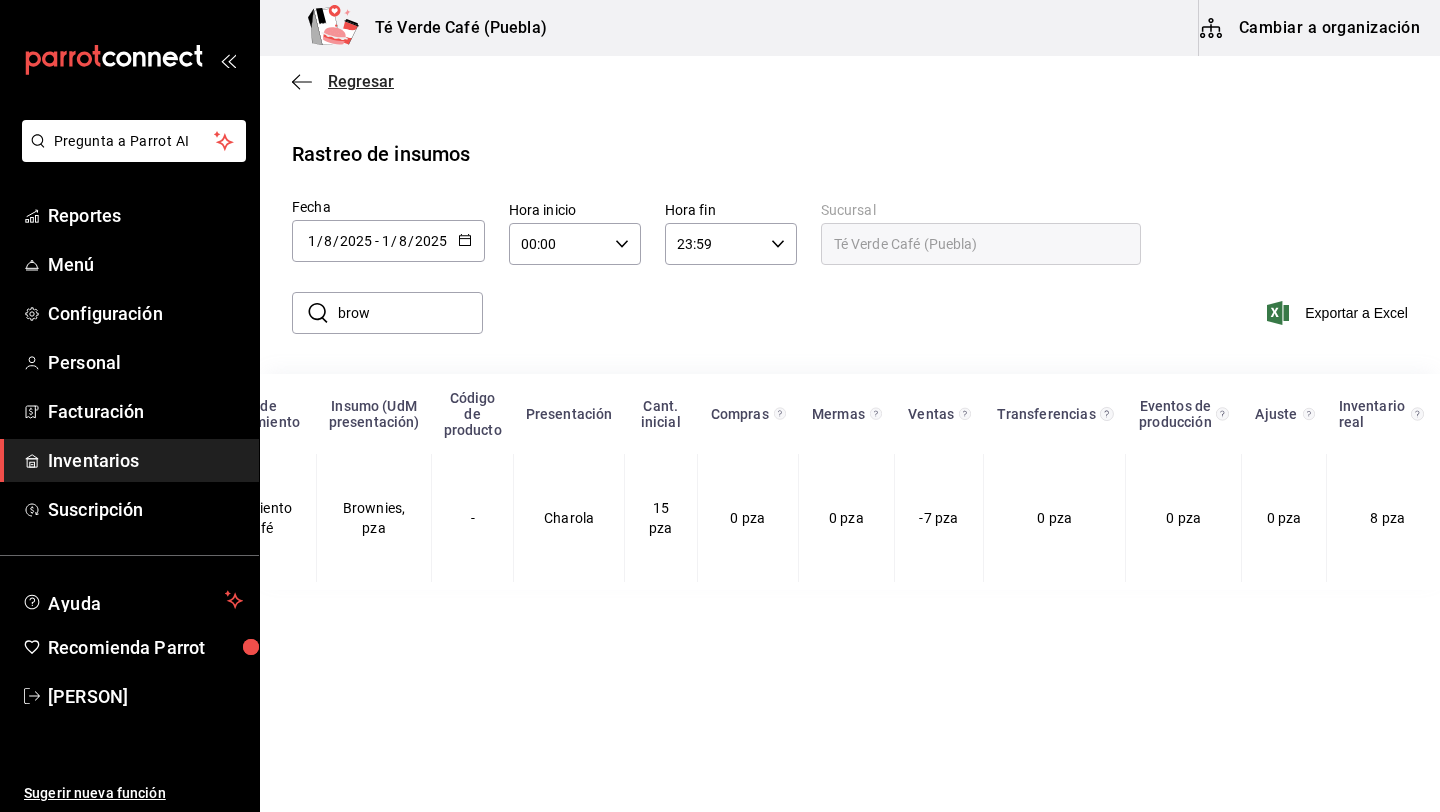 click 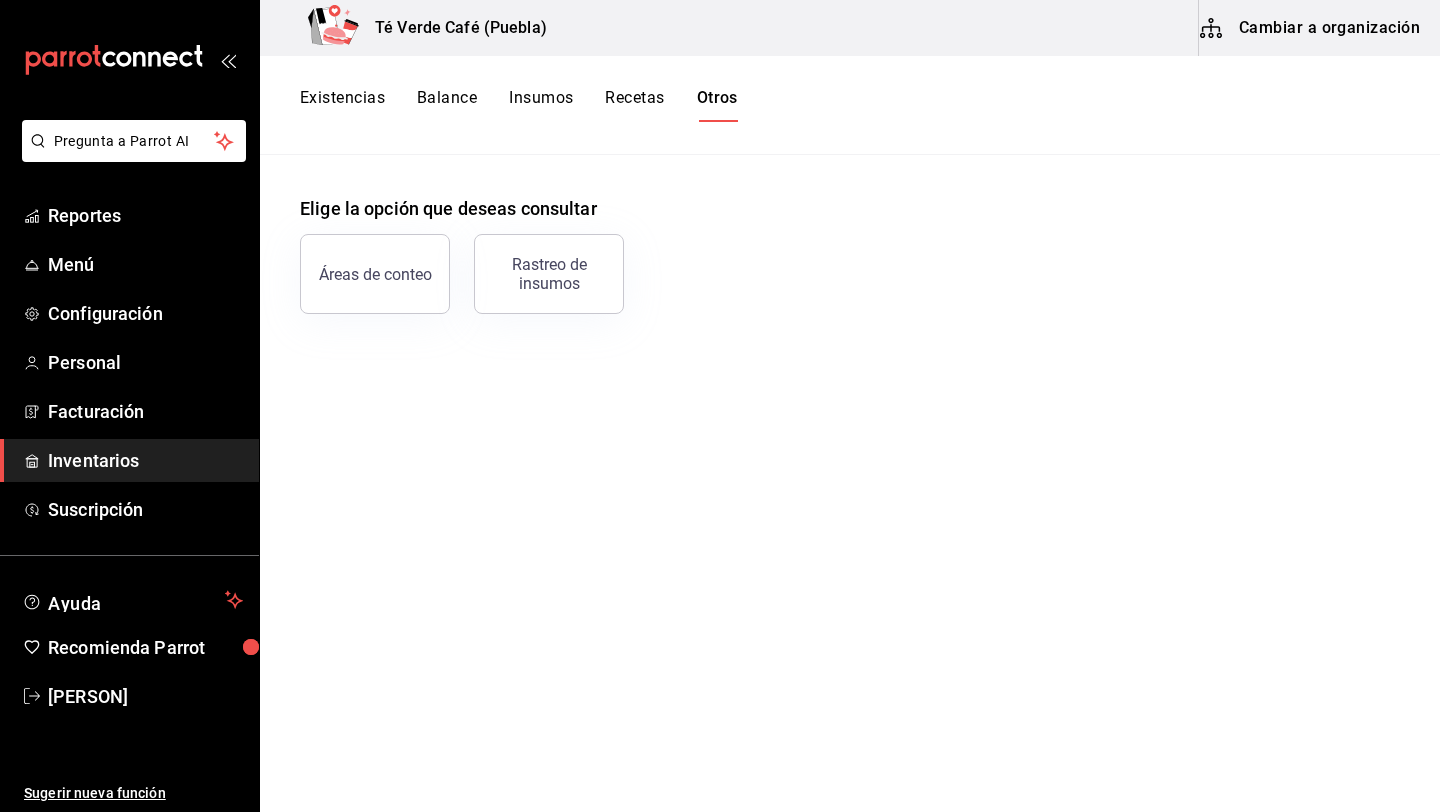 click on "Existencias" at bounding box center (342, 105) 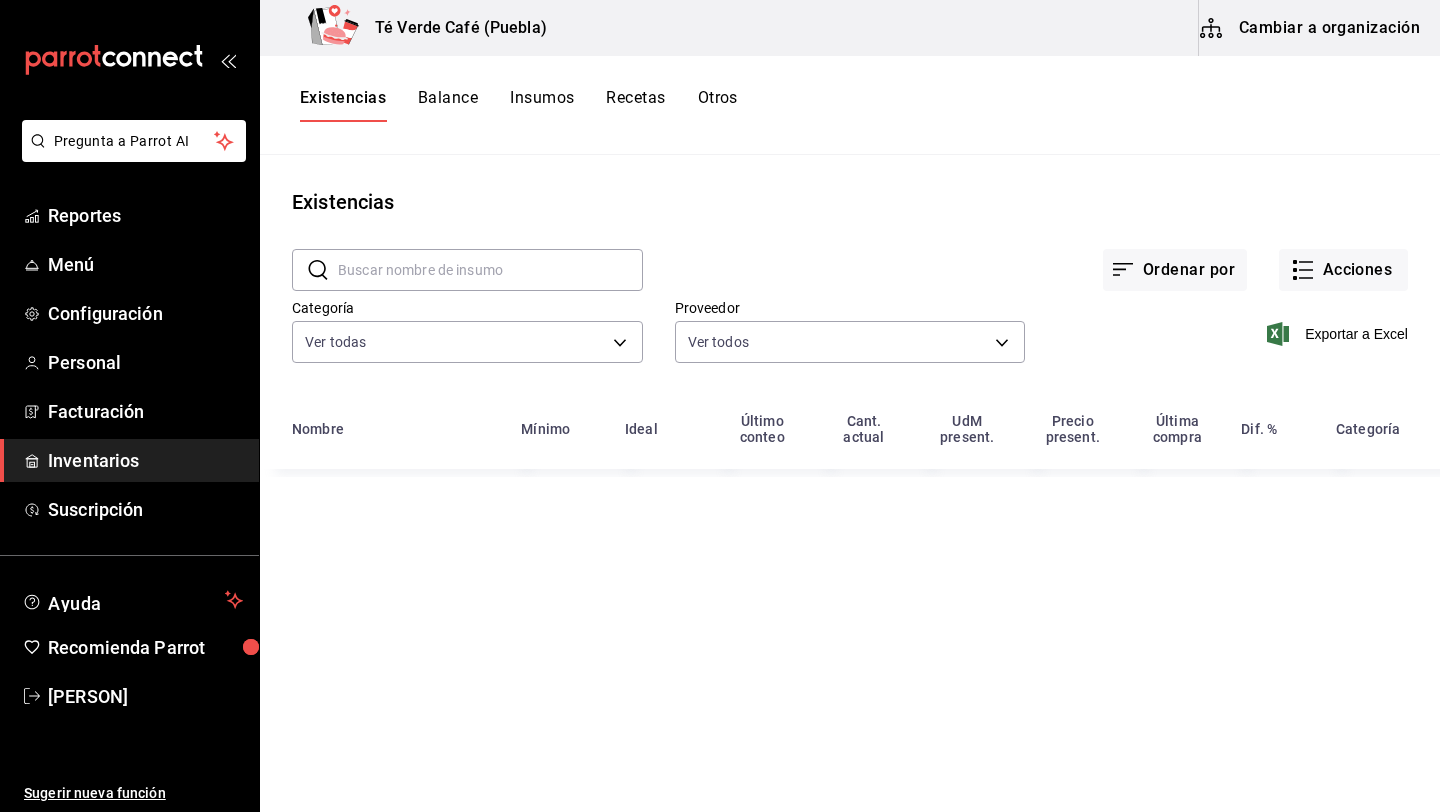 click at bounding box center [490, 270] 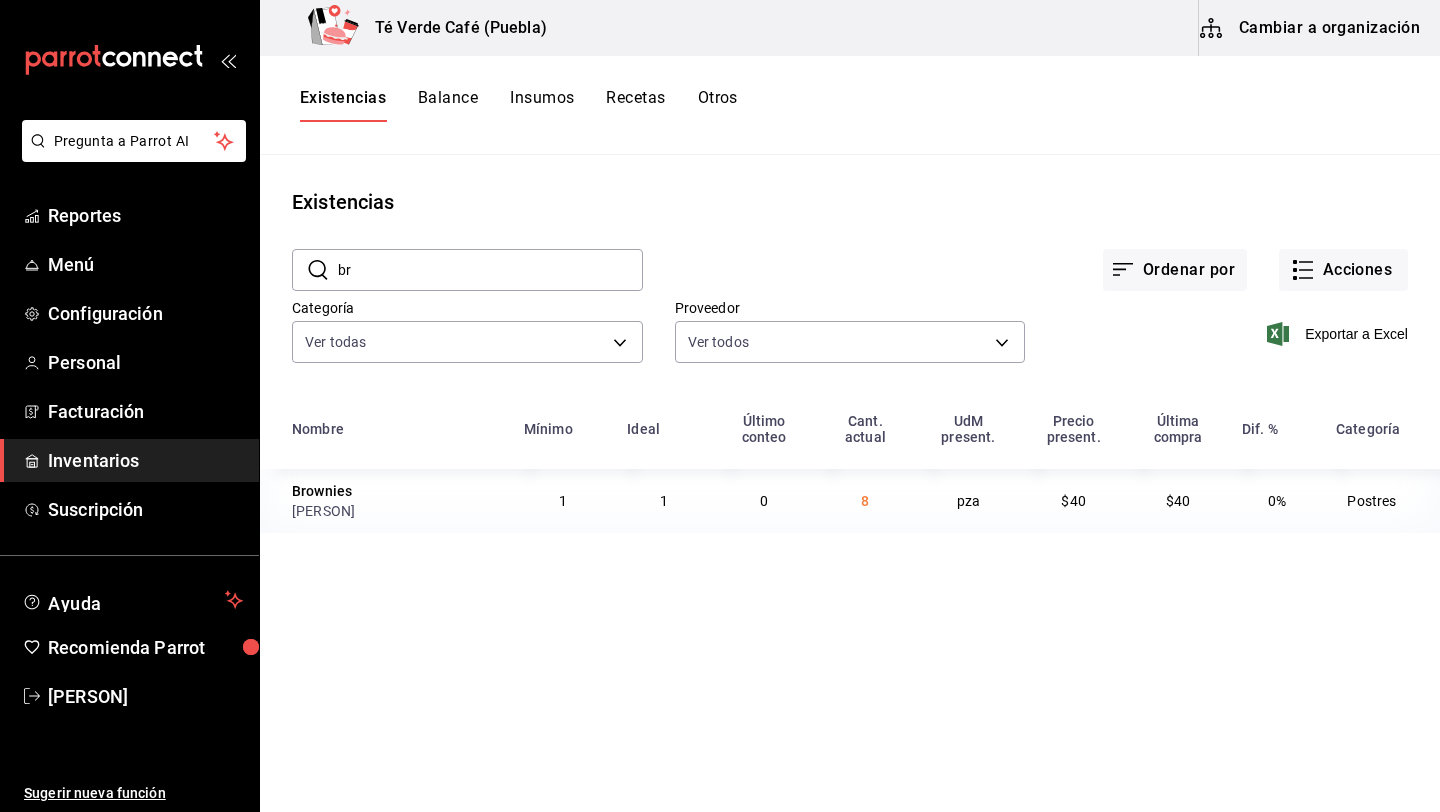 type on "b" 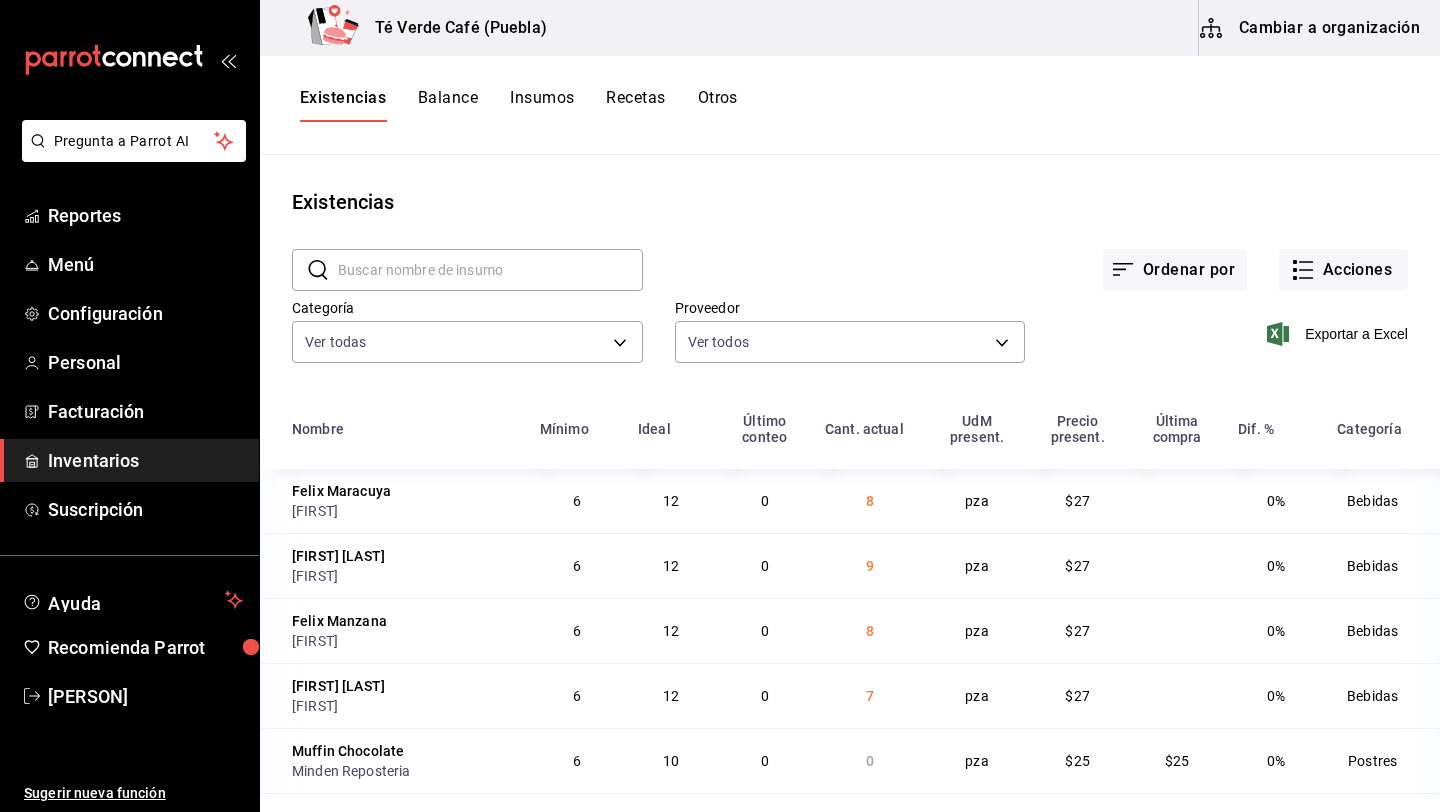 click at bounding box center (490, 270) 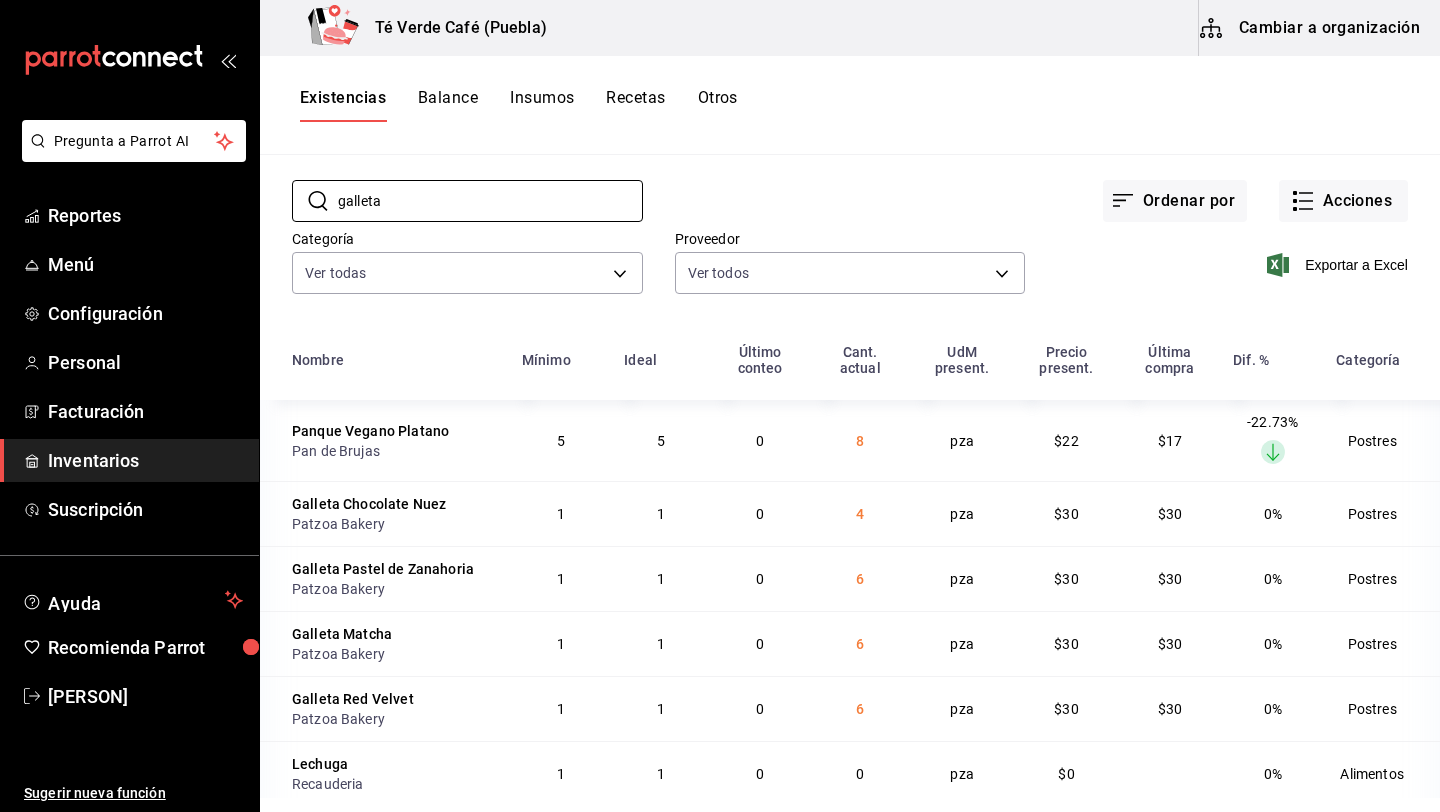 scroll, scrollTop: 85, scrollLeft: 0, axis: vertical 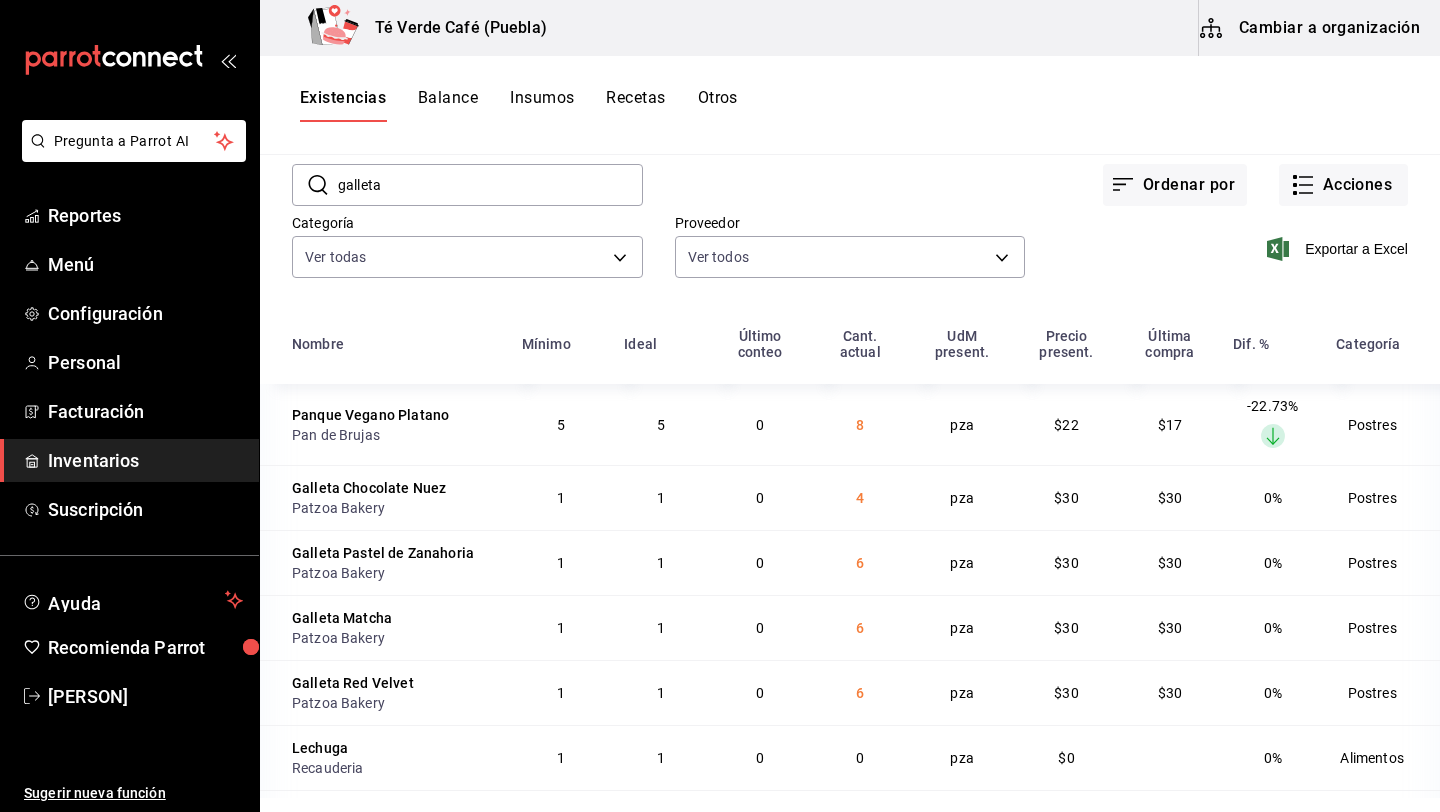click on "galleta" at bounding box center [490, 185] 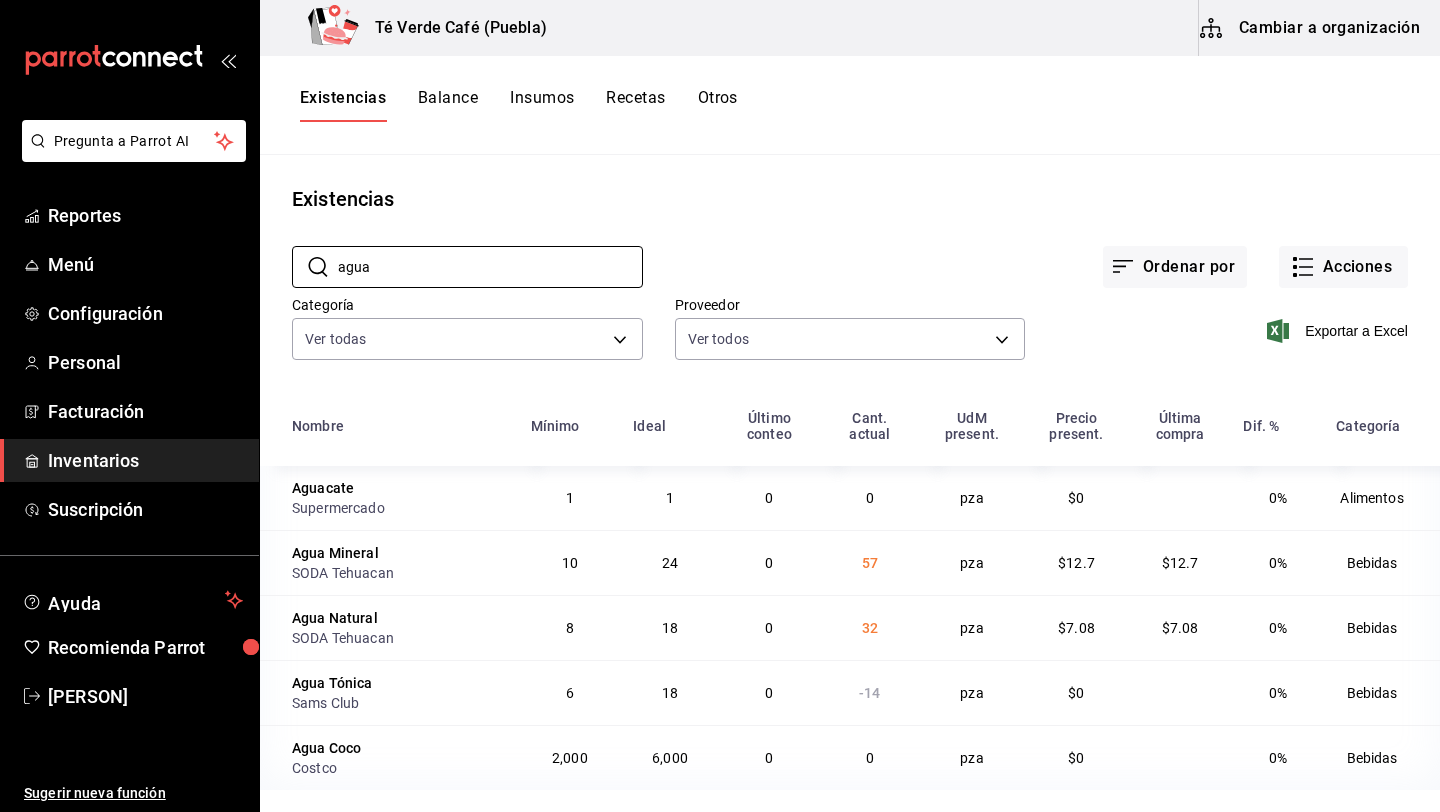 scroll, scrollTop: 4, scrollLeft: 0, axis: vertical 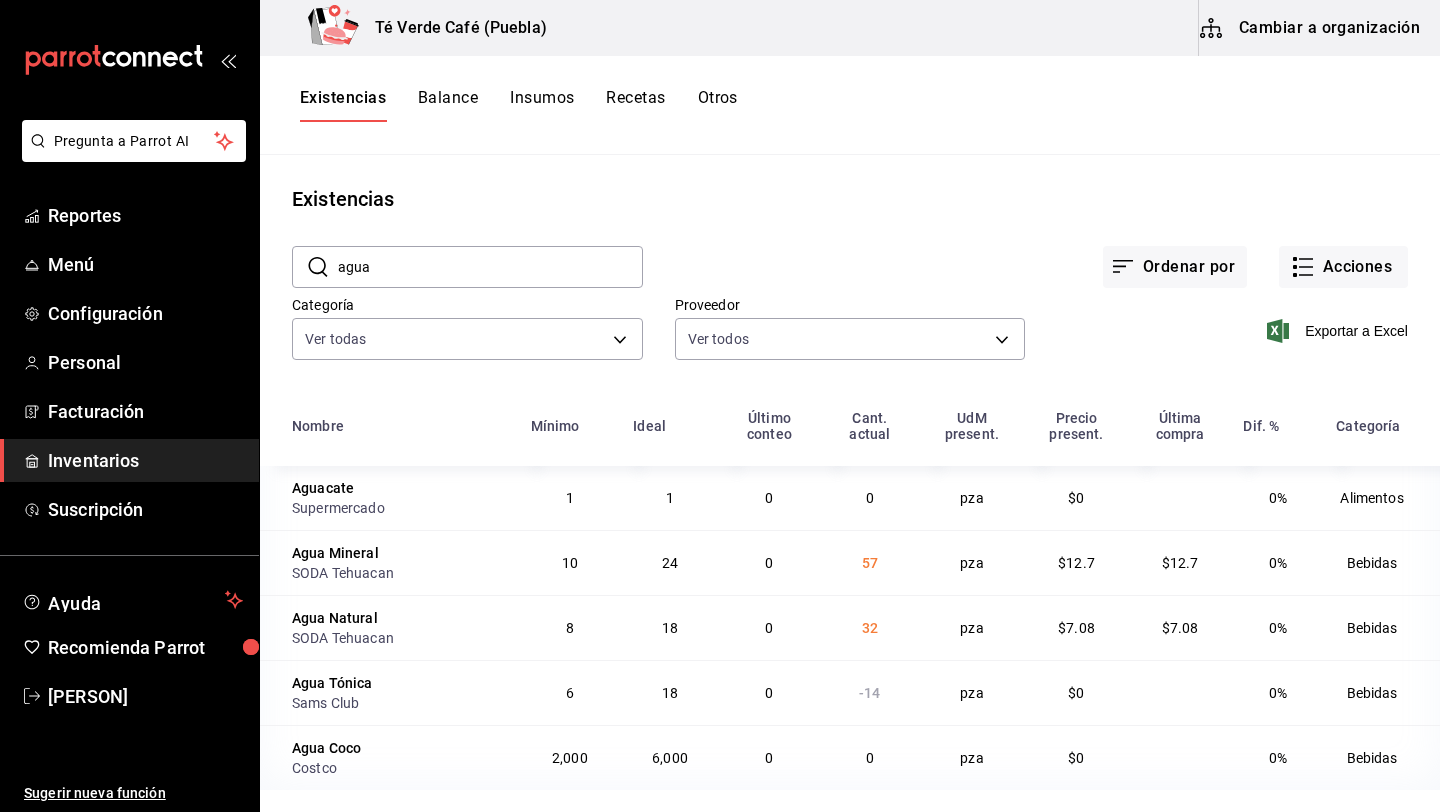click on "agua" at bounding box center (490, 267) 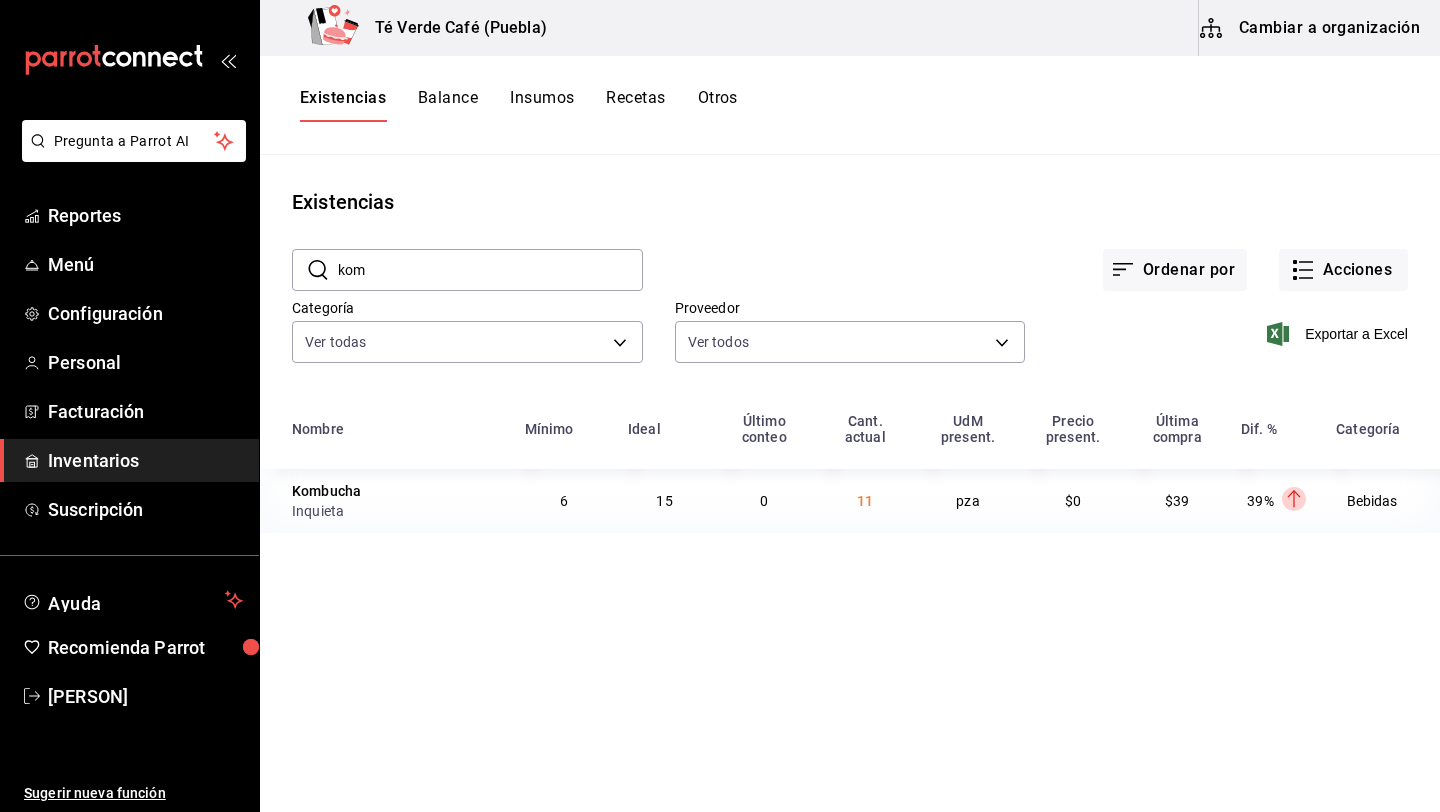 scroll, scrollTop: 0, scrollLeft: 0, axis: both 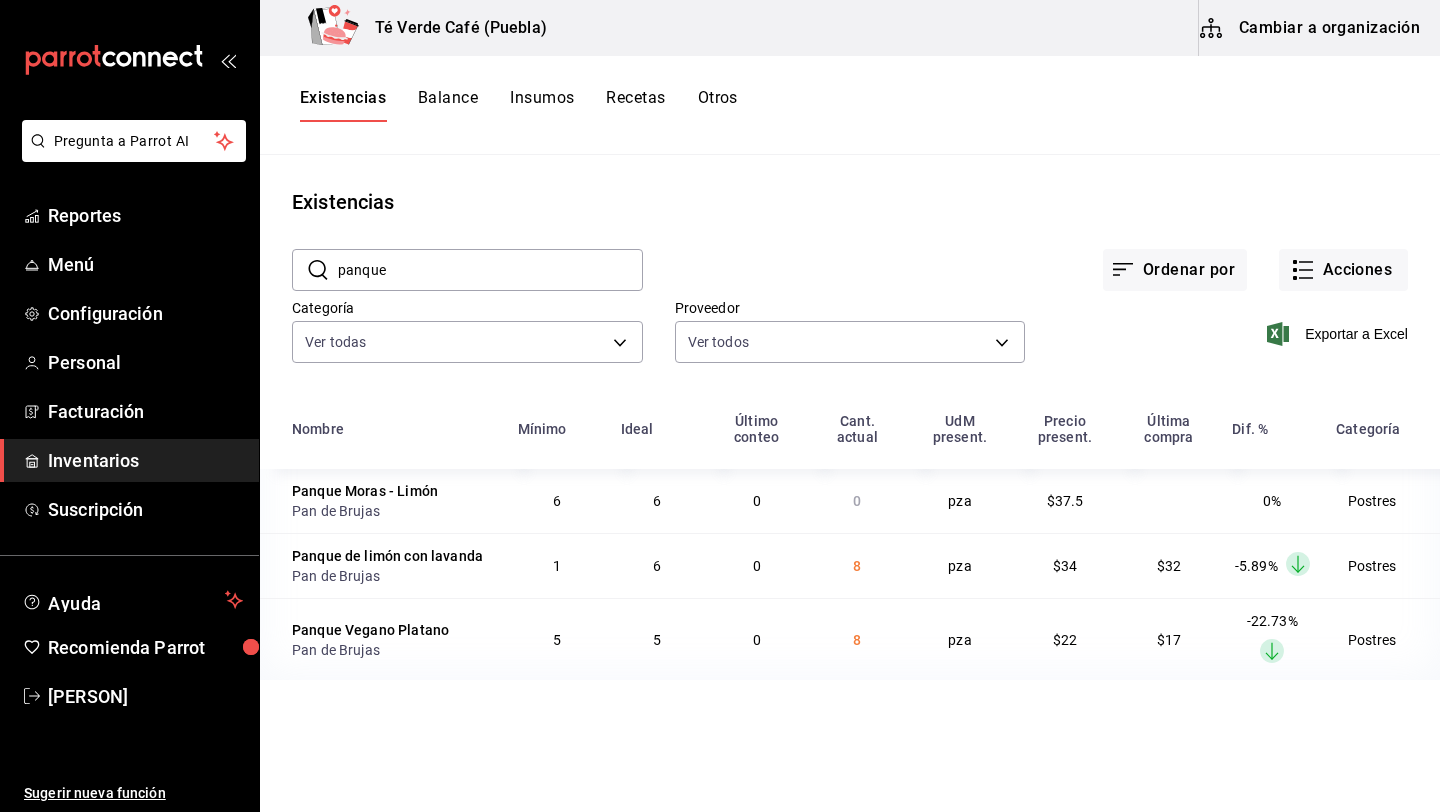 click on "panque" at bounding box center (490, 270) 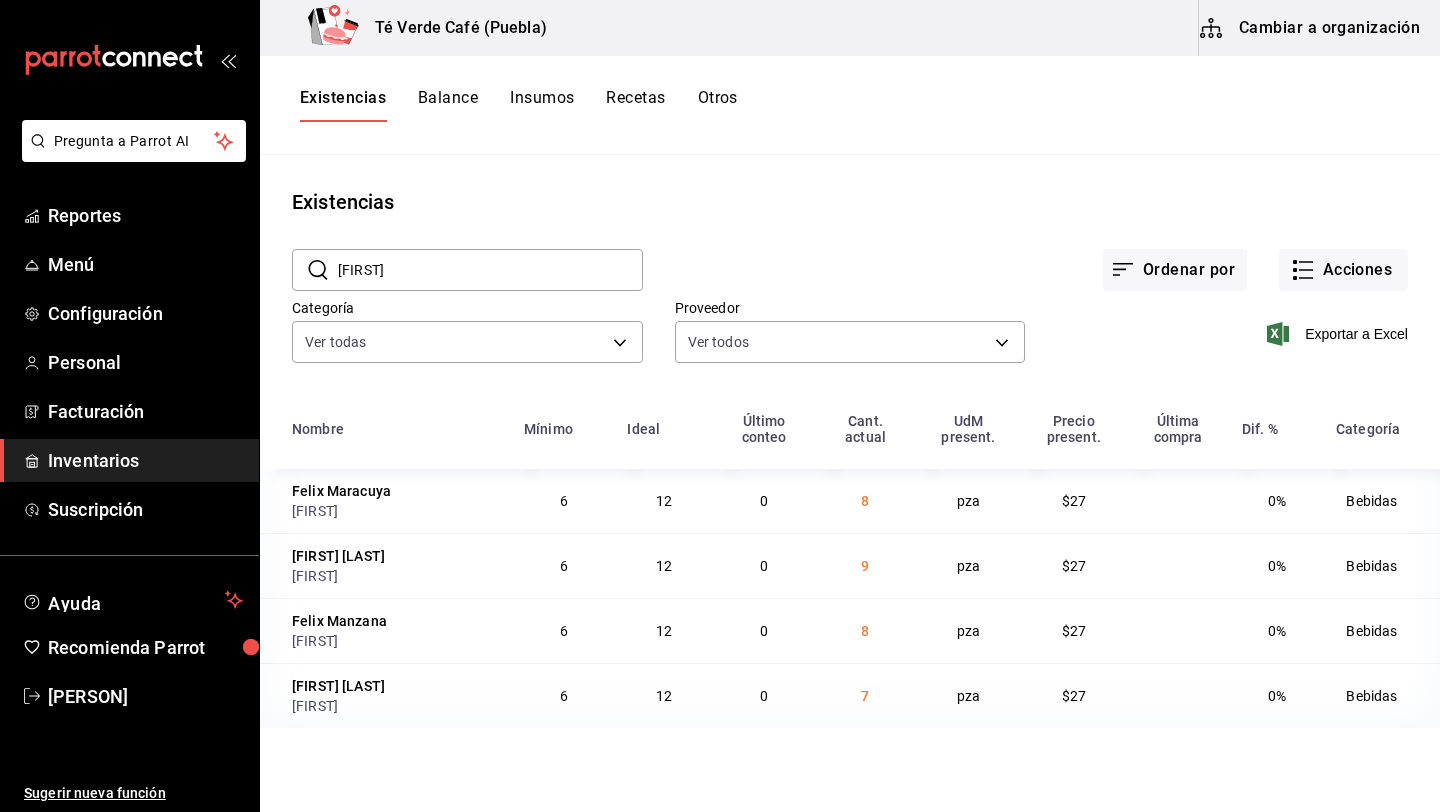 click on "[FIRST]" at bounding box center (490, 270) 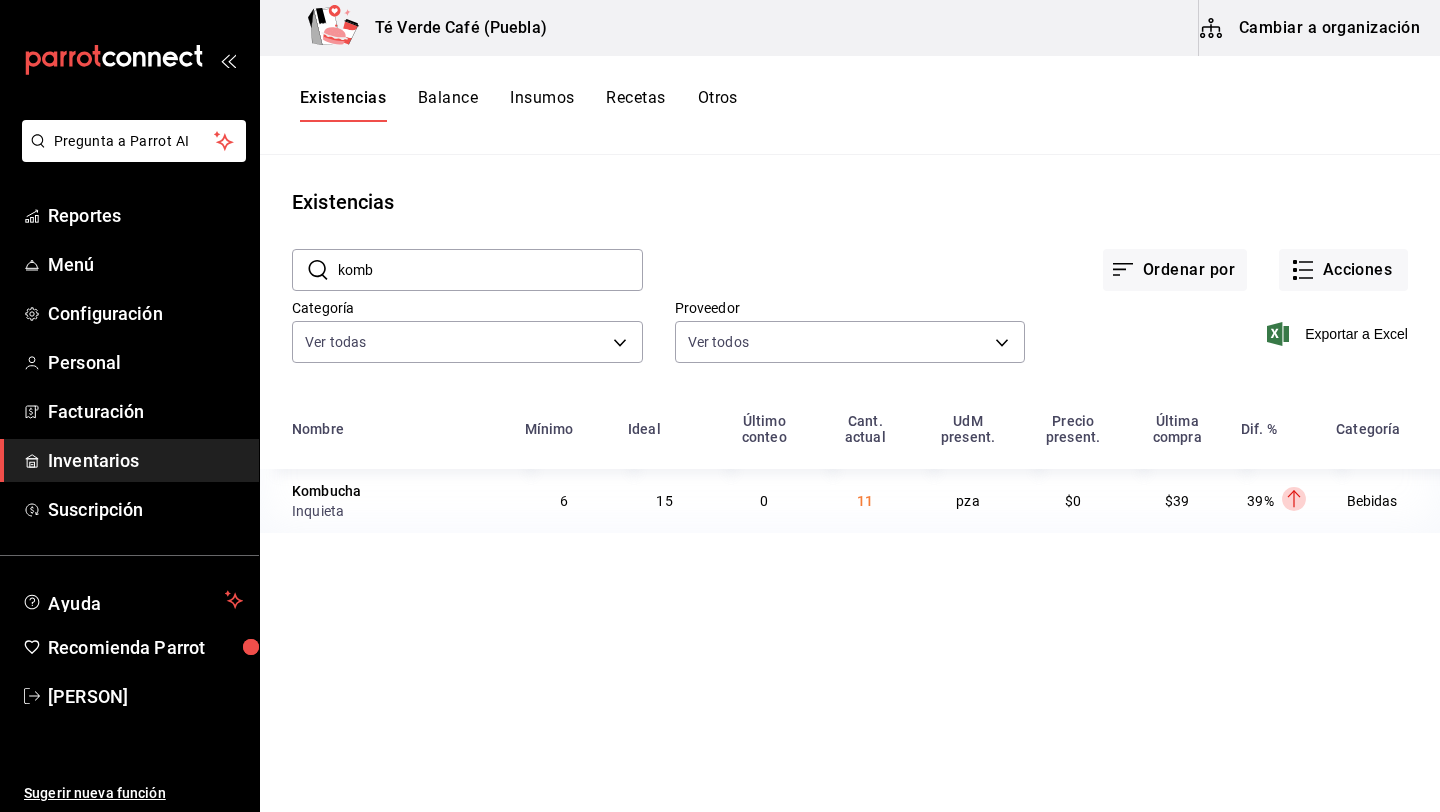 click on "komb" at bounding box center (490, 270) 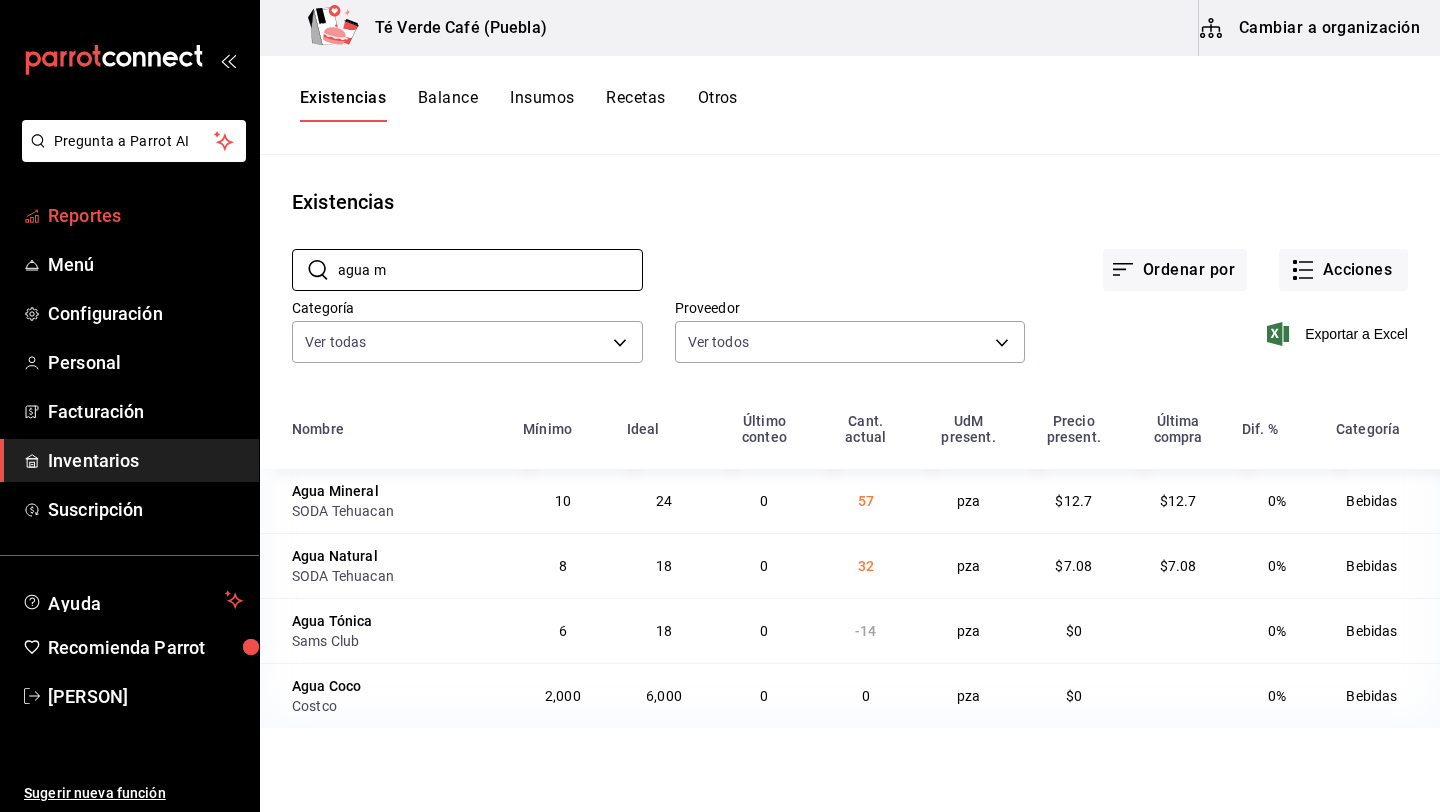 type on "agua m" 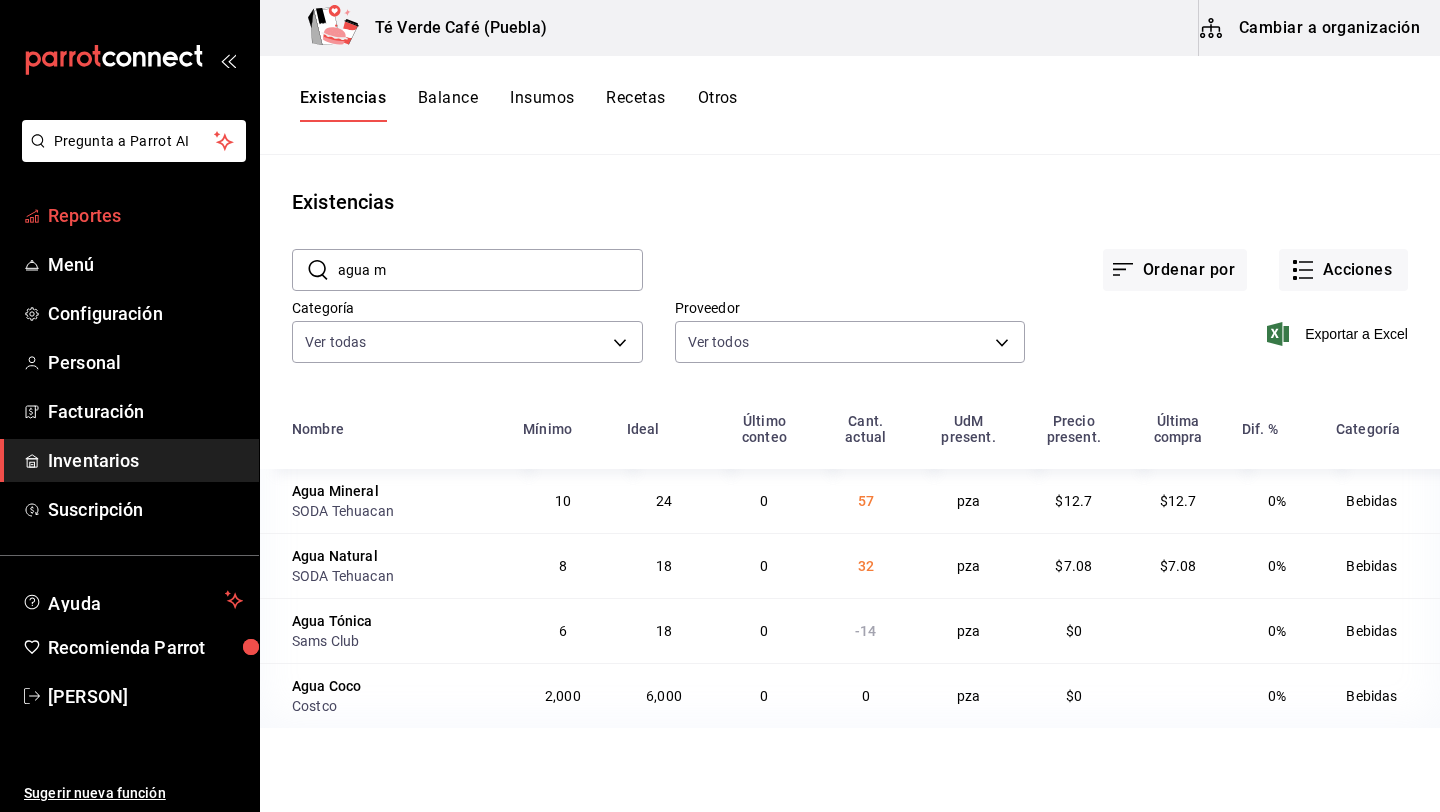 click on "Reportes" at bounding box center (145, 215) 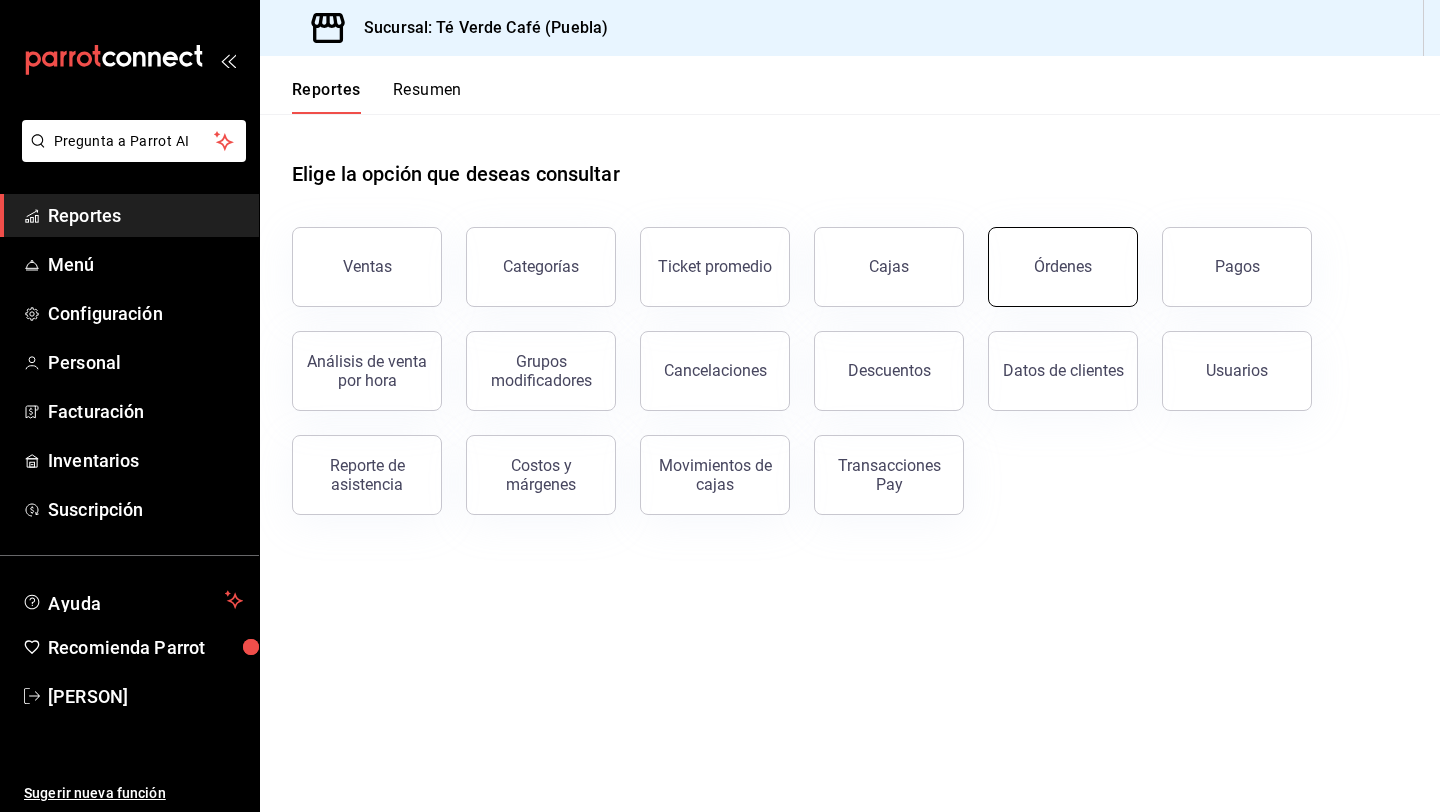 click on "Órdenes" at bounding box center (1063, 267) 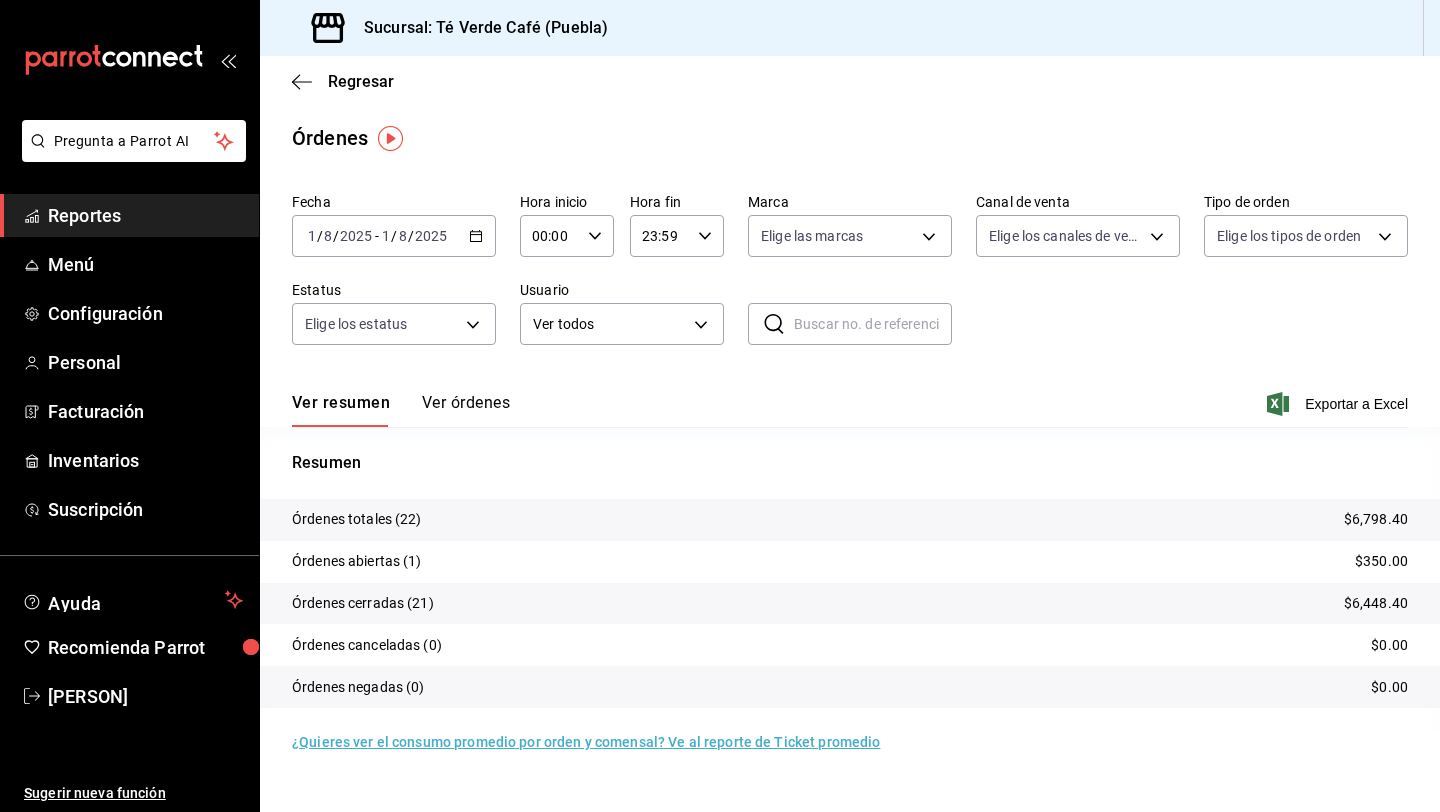 click on "Ver órdenes" at bounding box center (466, 410) 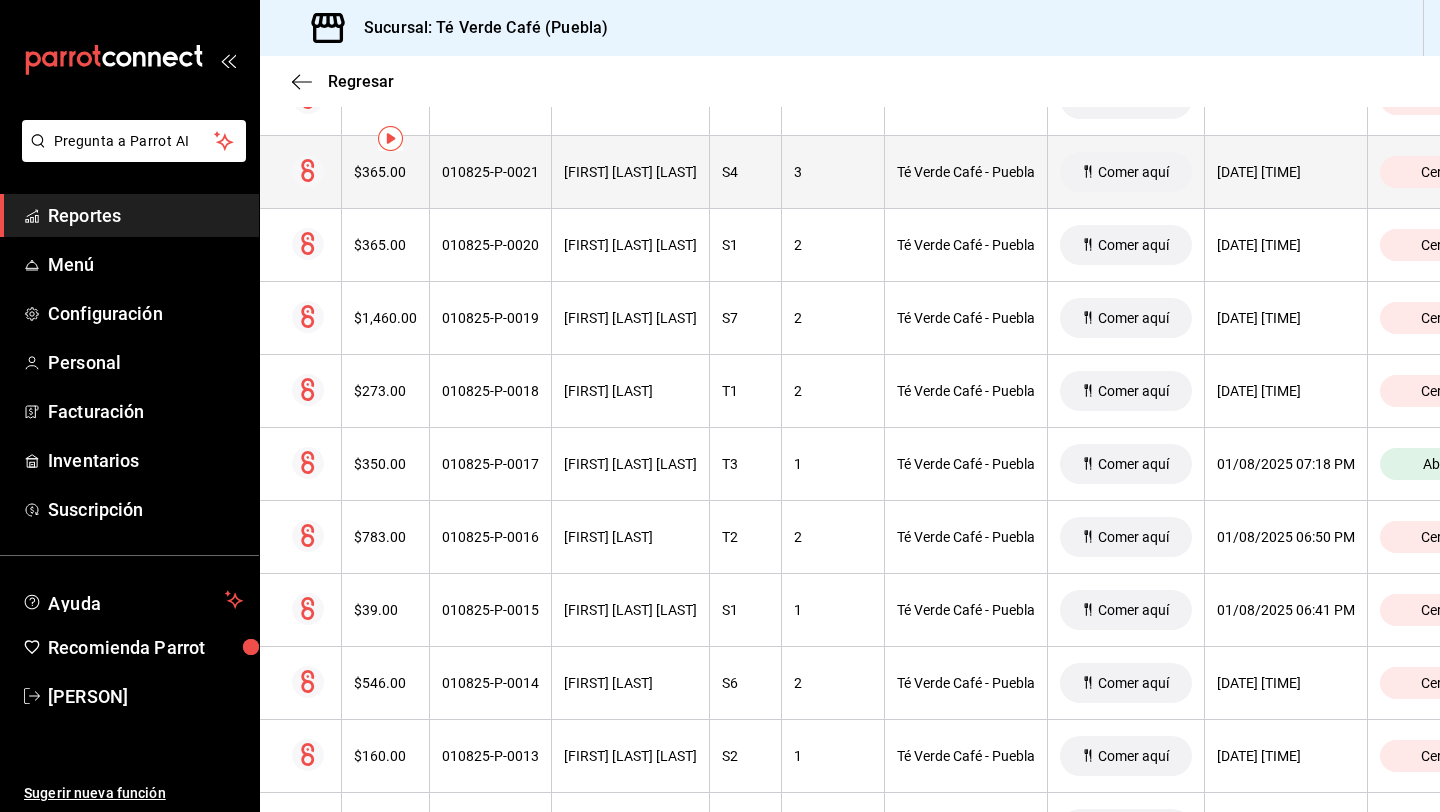 scroll, scrollTop: 0, scrollLeft: 0, axis: both 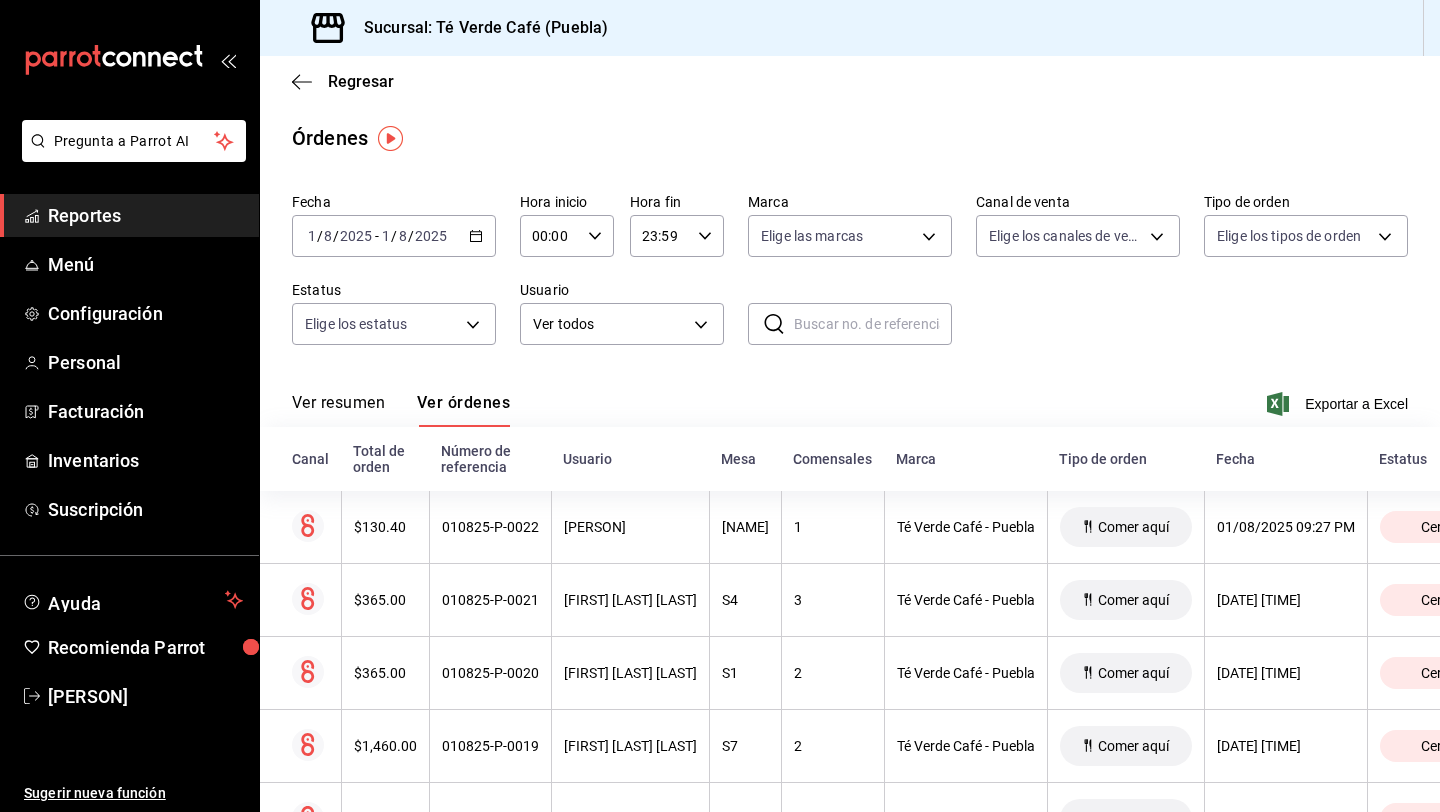 click on "Reportes" at bounding box center [145, 215] 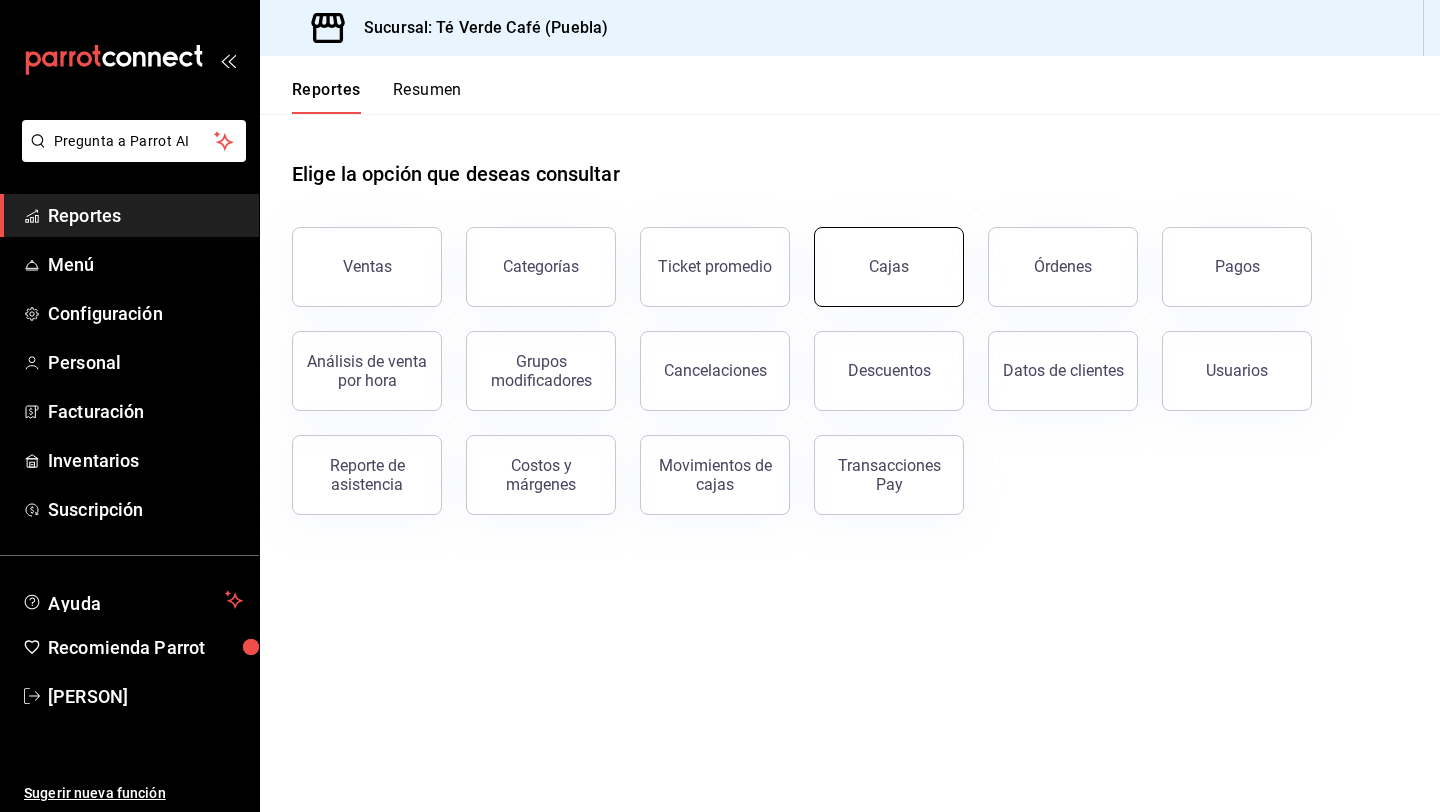 click on "Cajas" at bounding box center (889, 266) 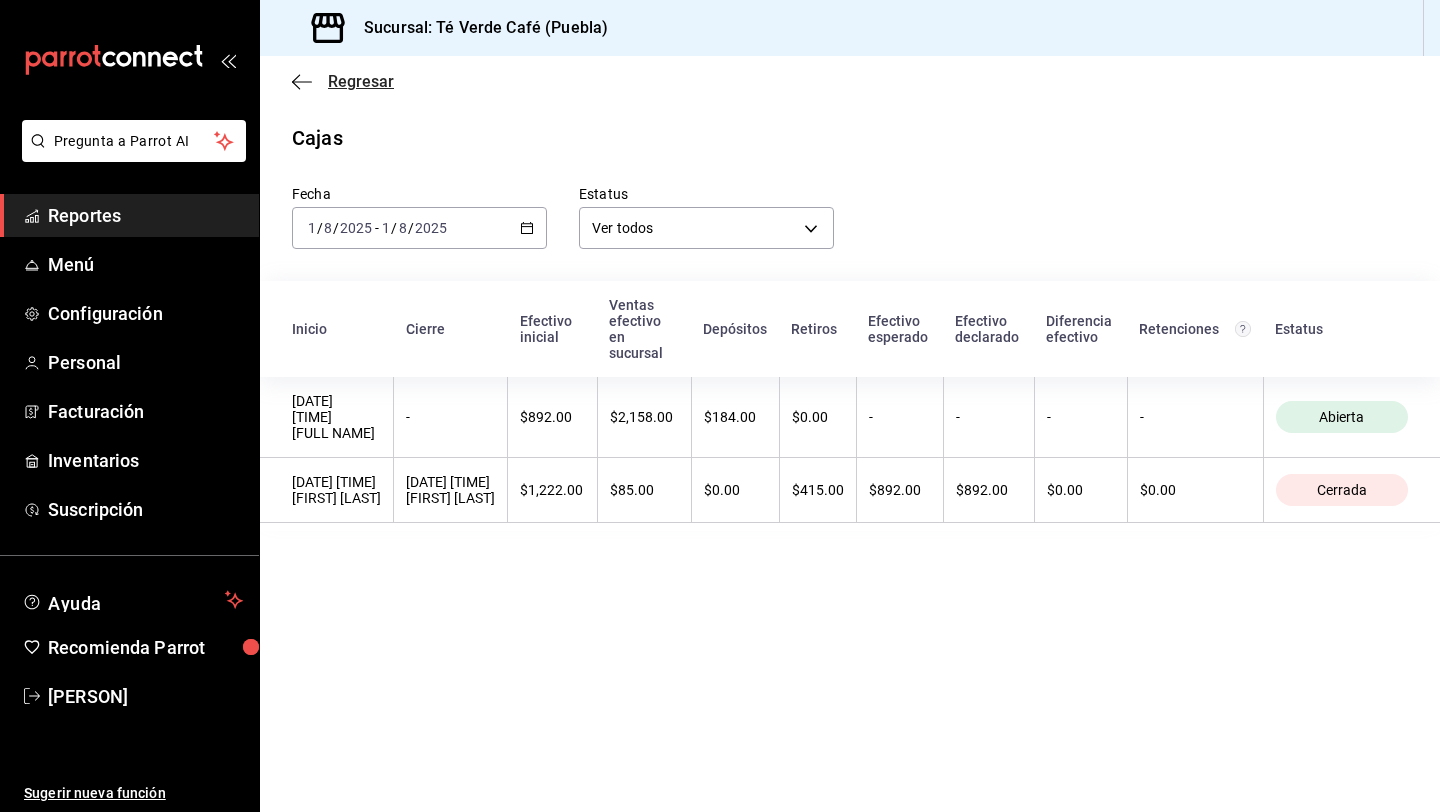 click 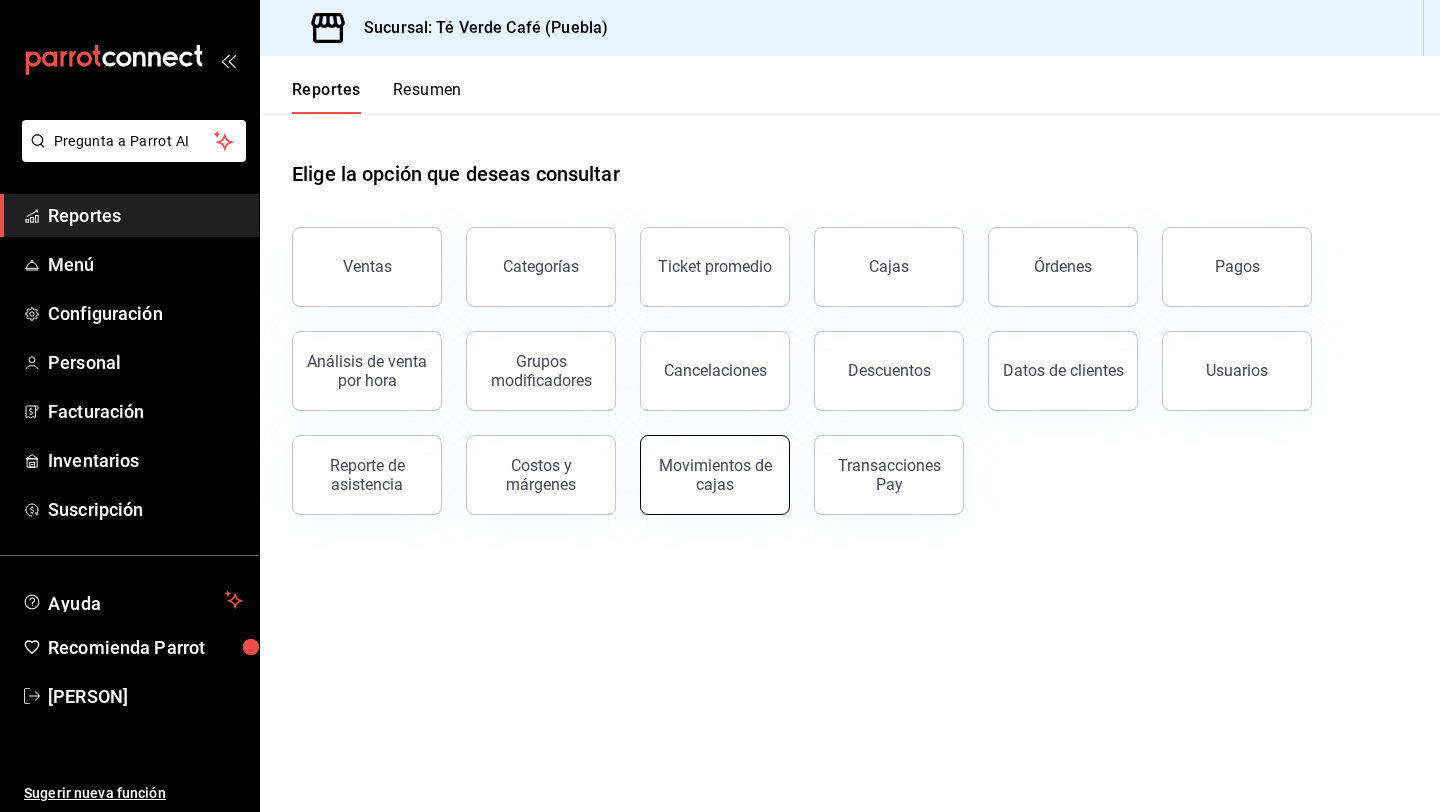 click on "Movimientos de cajas" at bounding box center (715, 475) 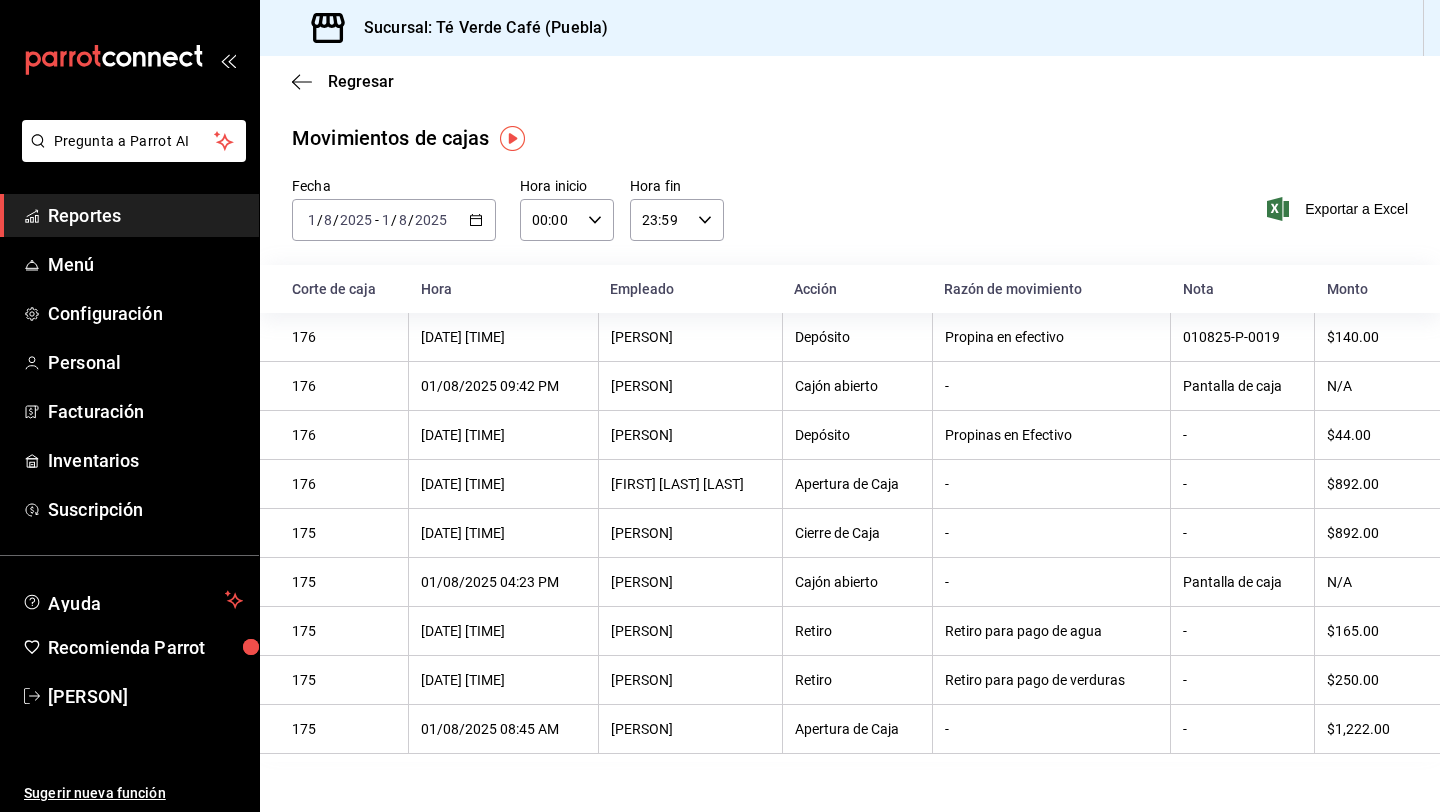 click on "Regresar" at bounding box center (850, 81) 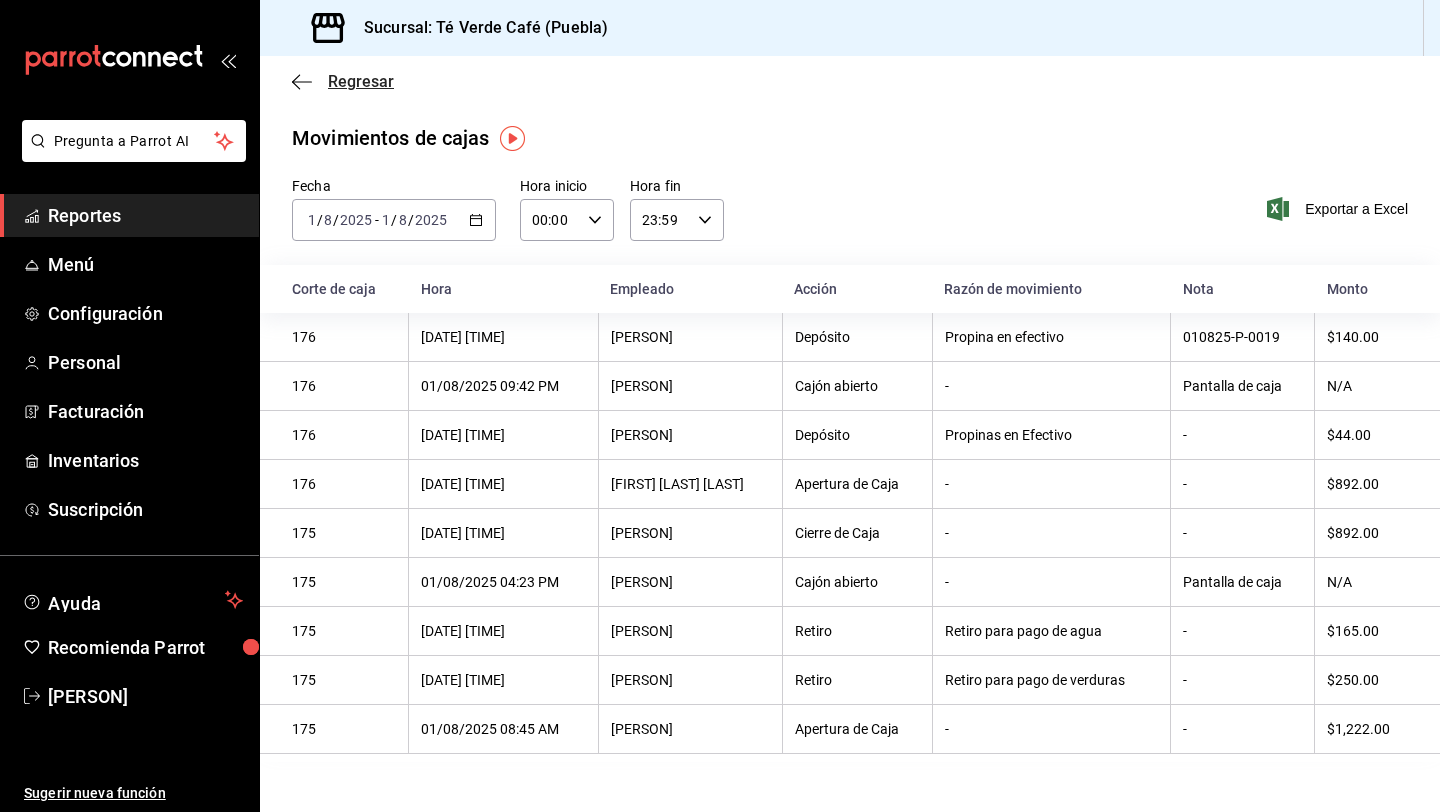 click 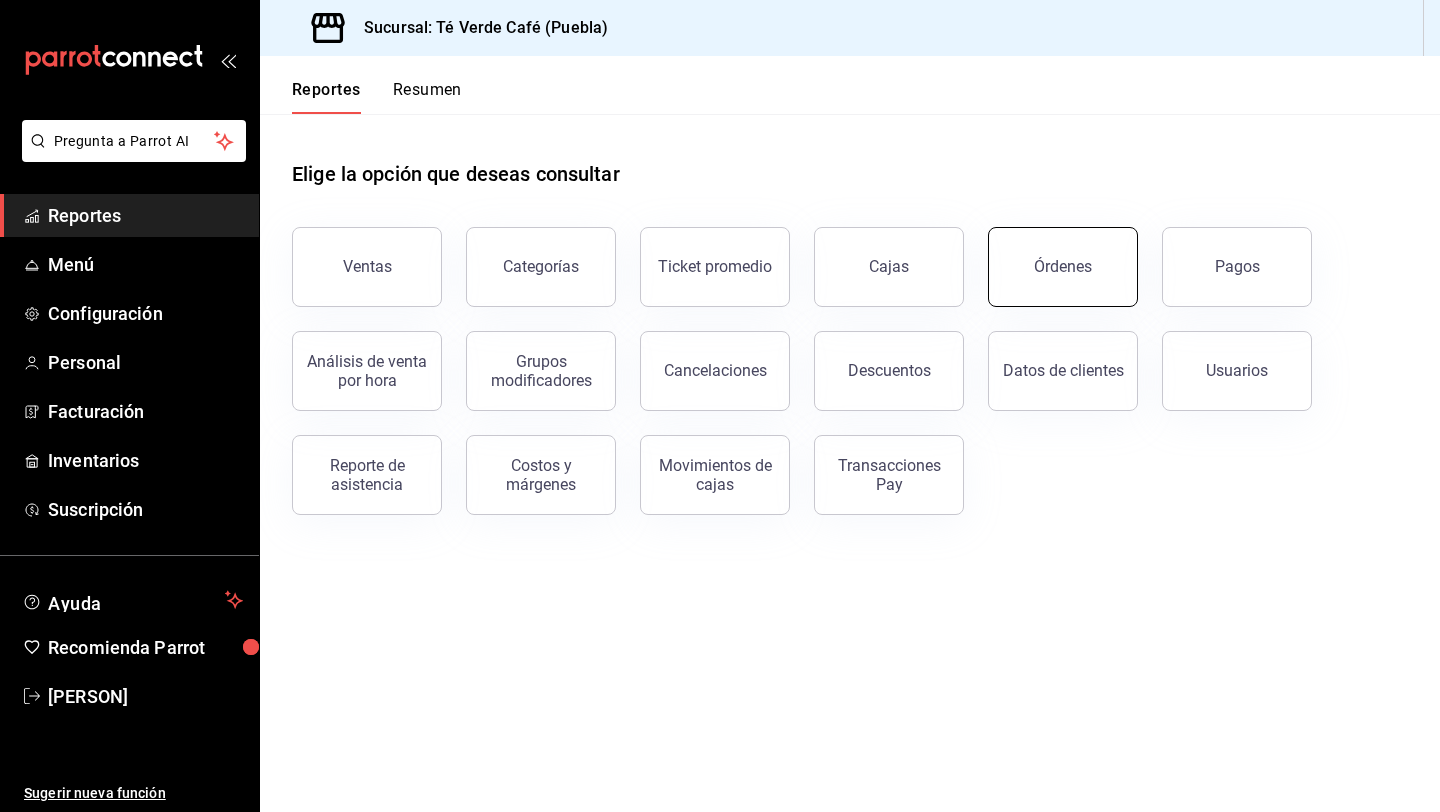 click on "Órdenes" at bounding box center [1063, 267] 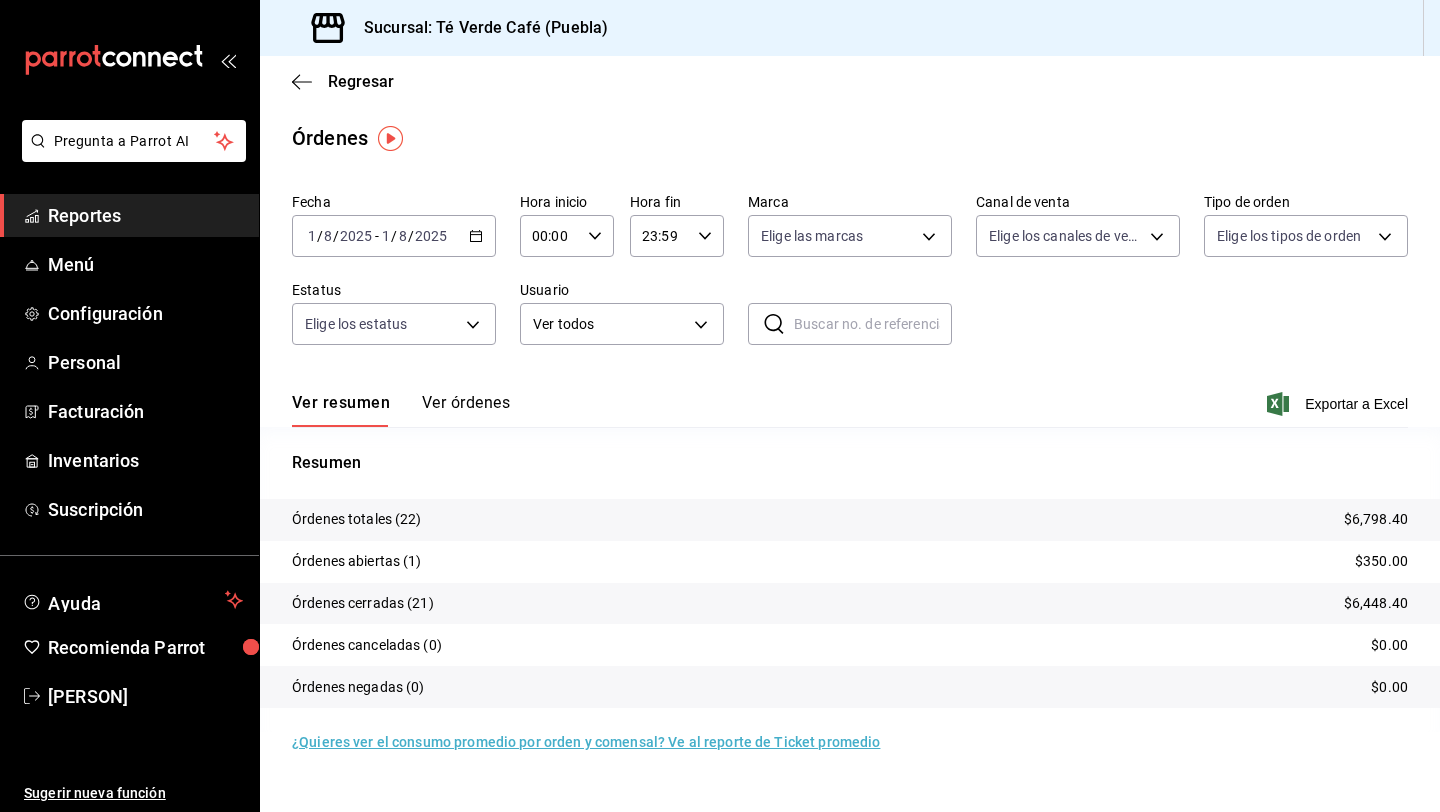 click on "Ver órdenes" at bounding box center [466, 410] 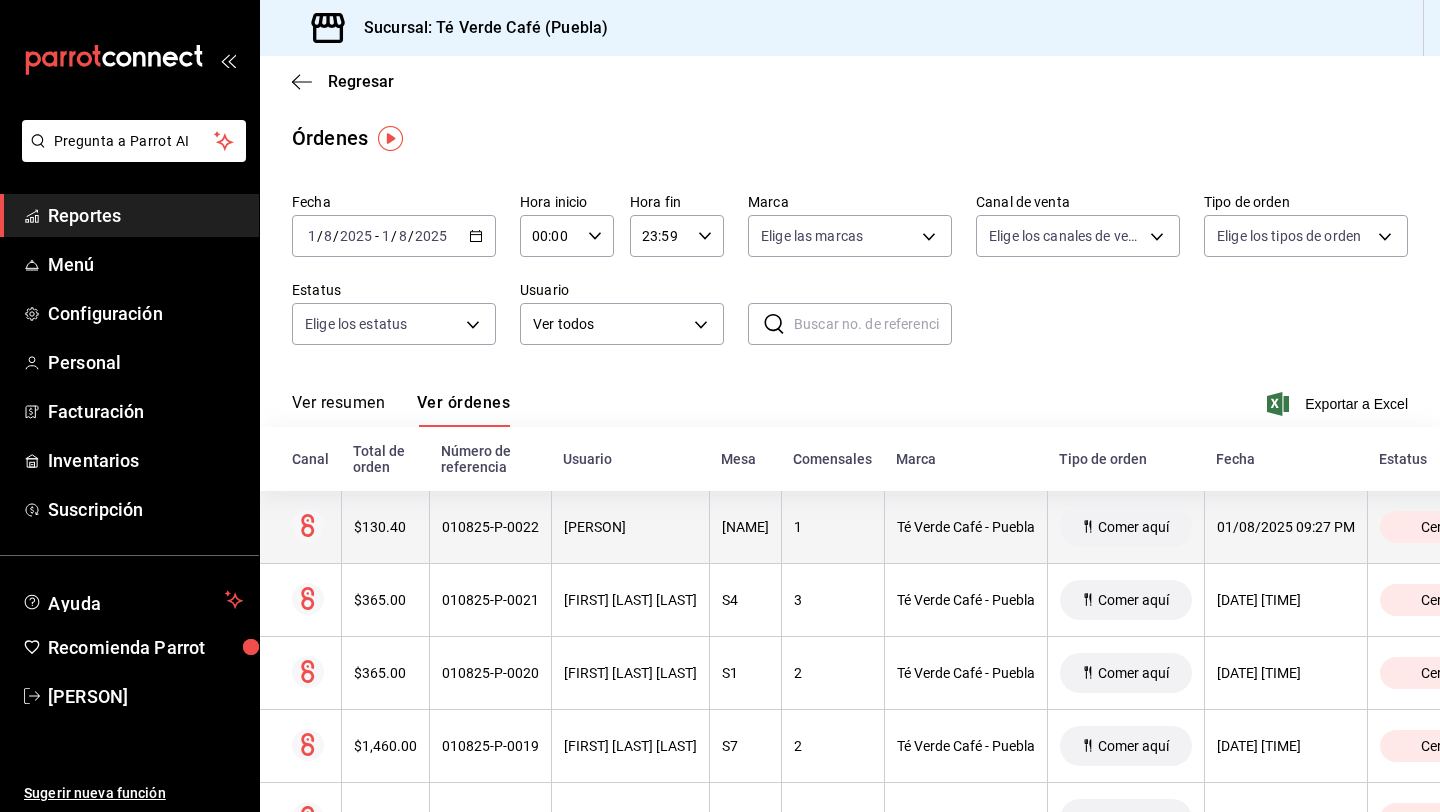 click on "010825-P-0022" at bounding box center [490, 527] 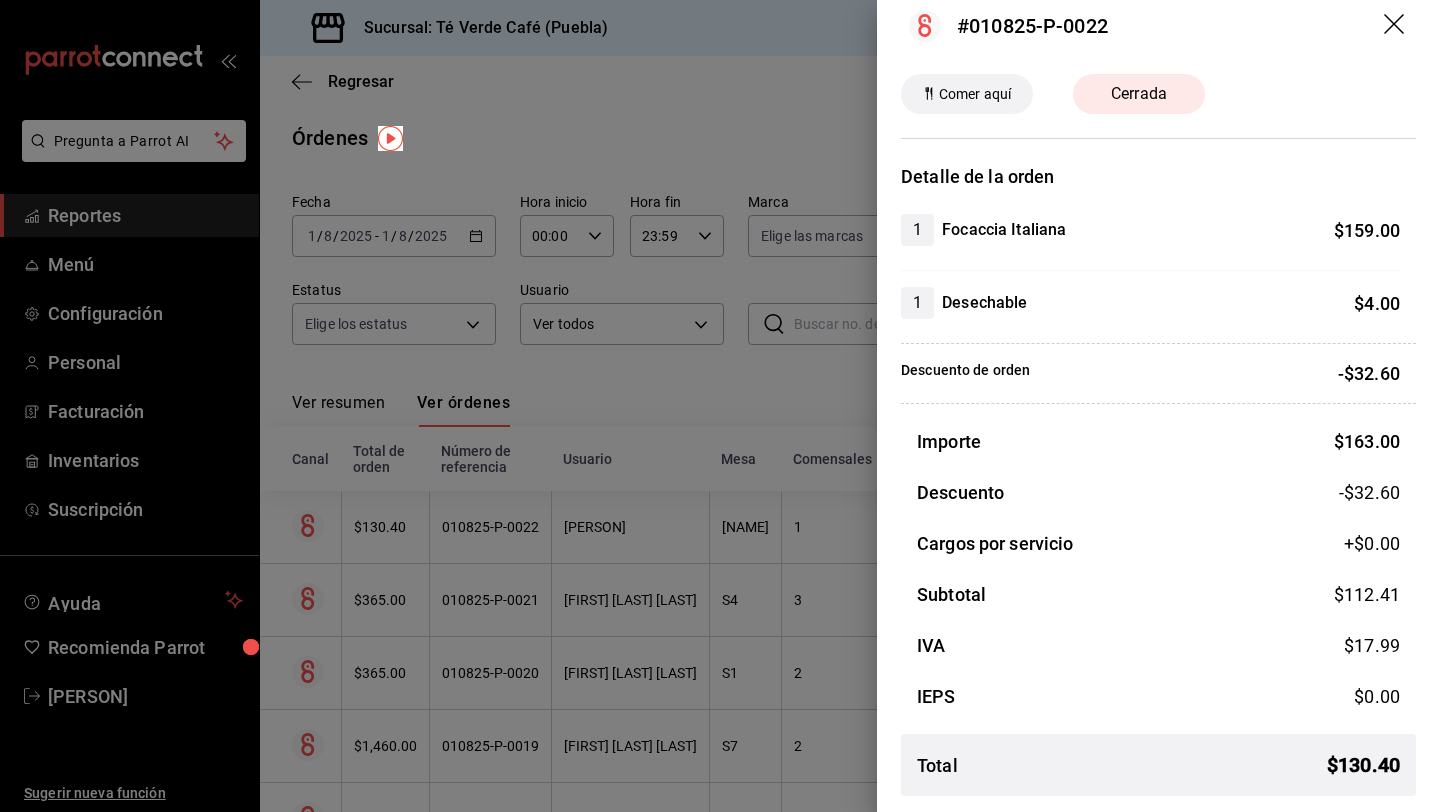 scroll, scrollTop: 0, scrollLeft: 0, axis: both 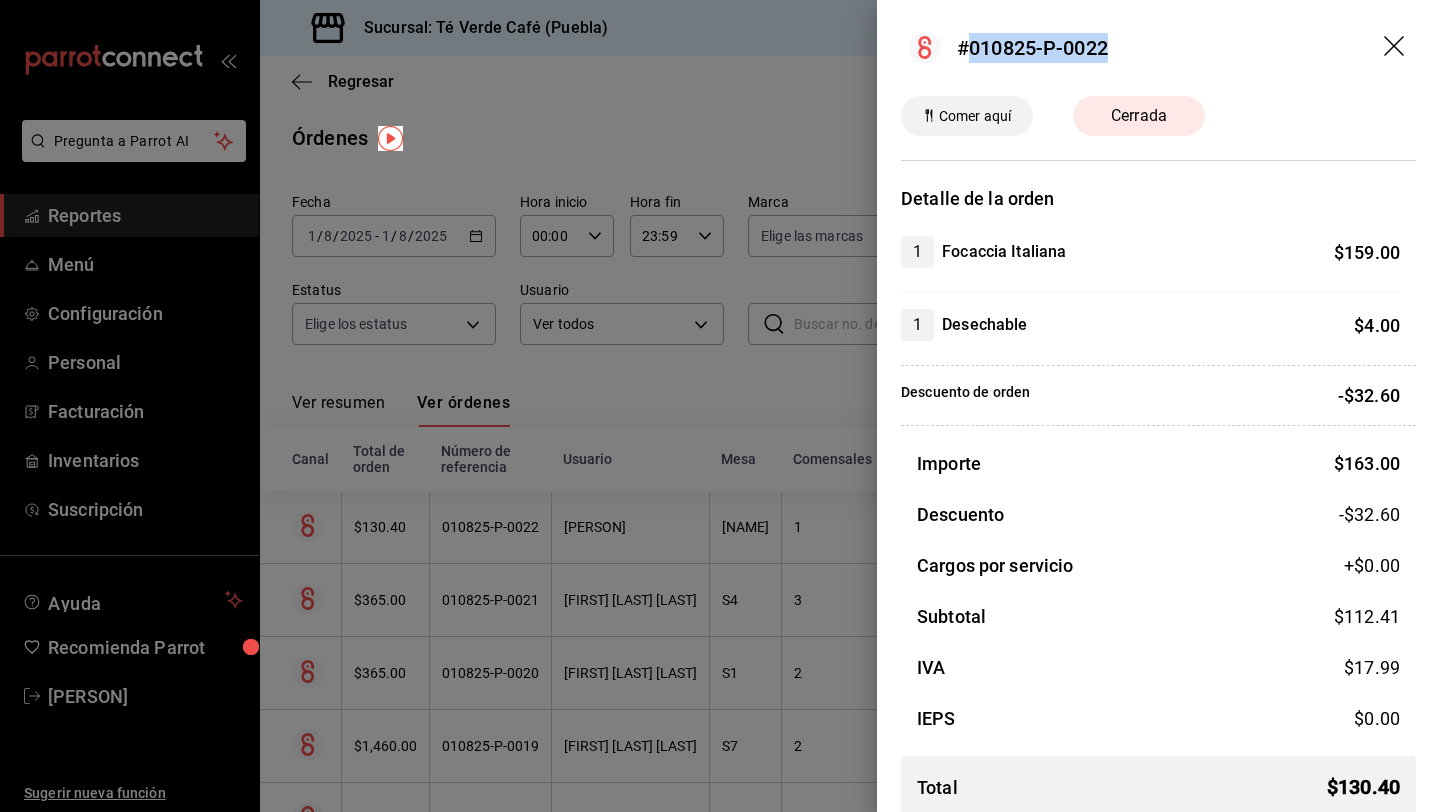 drag, startPoint x: 1113, startPoint y: 50, endPoint x: 974, endPoint y: 51, distance: 139.0036 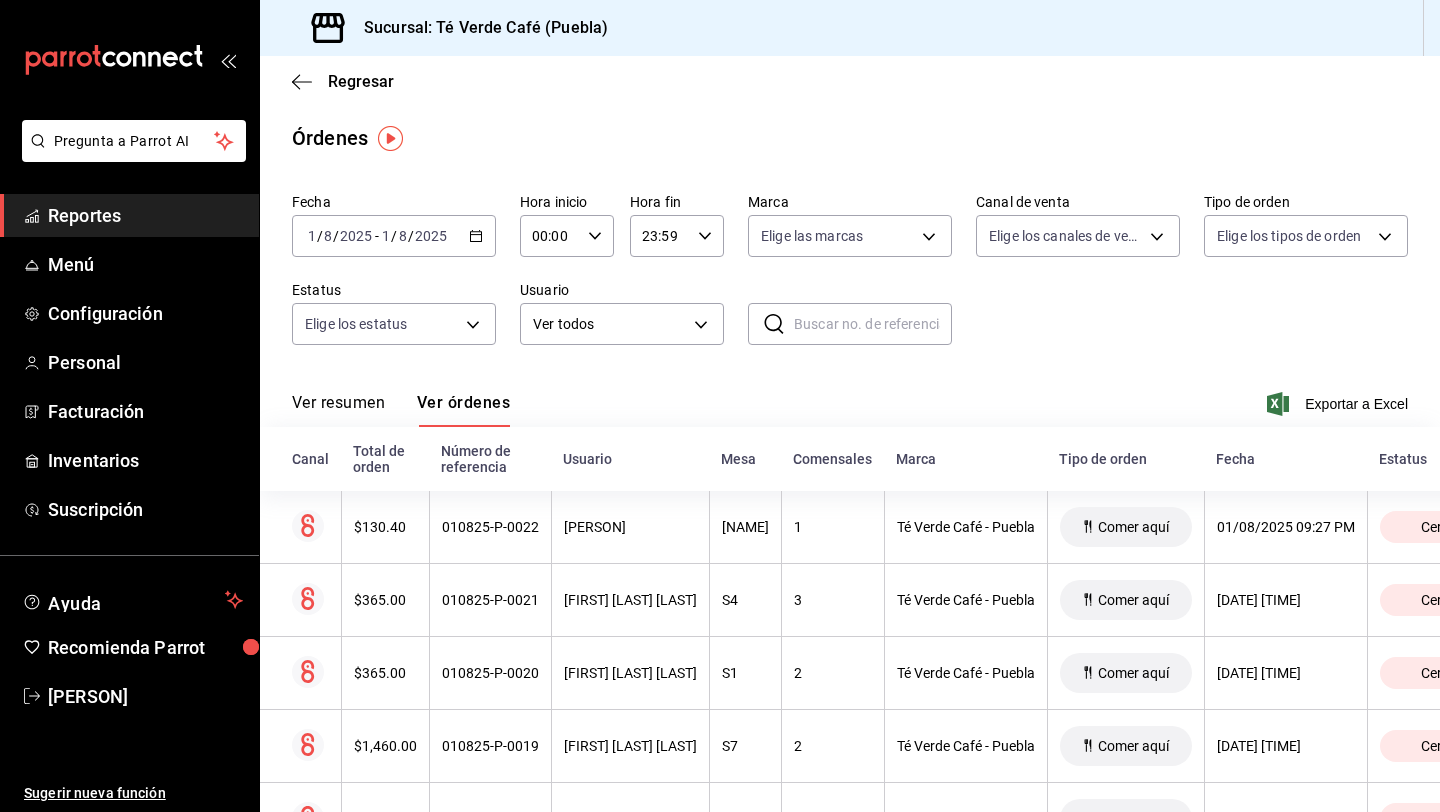 click on "Reportes" at bounding box center [145, 215] 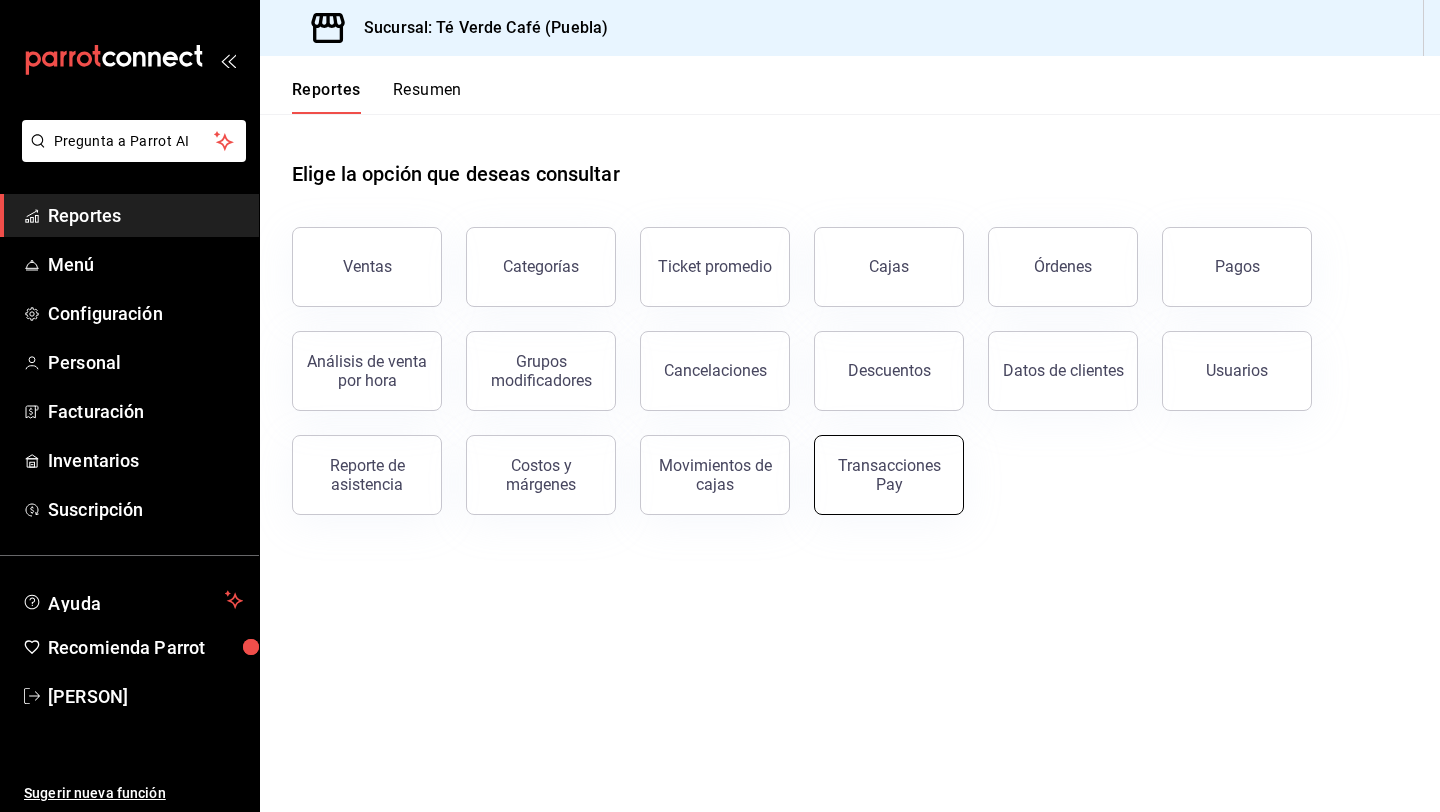 click on "Transacciones Pay" at bounding box center [889, 475] 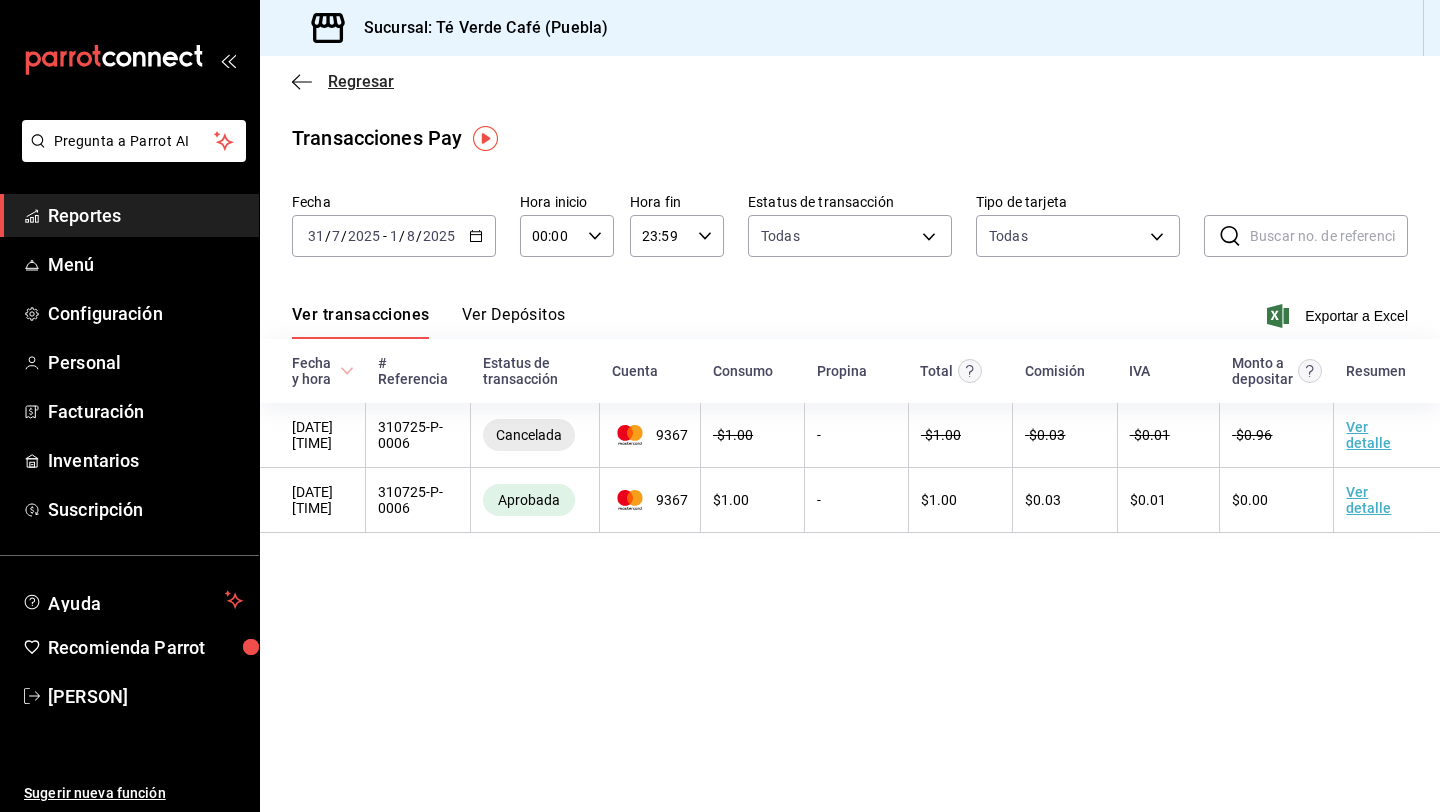 click 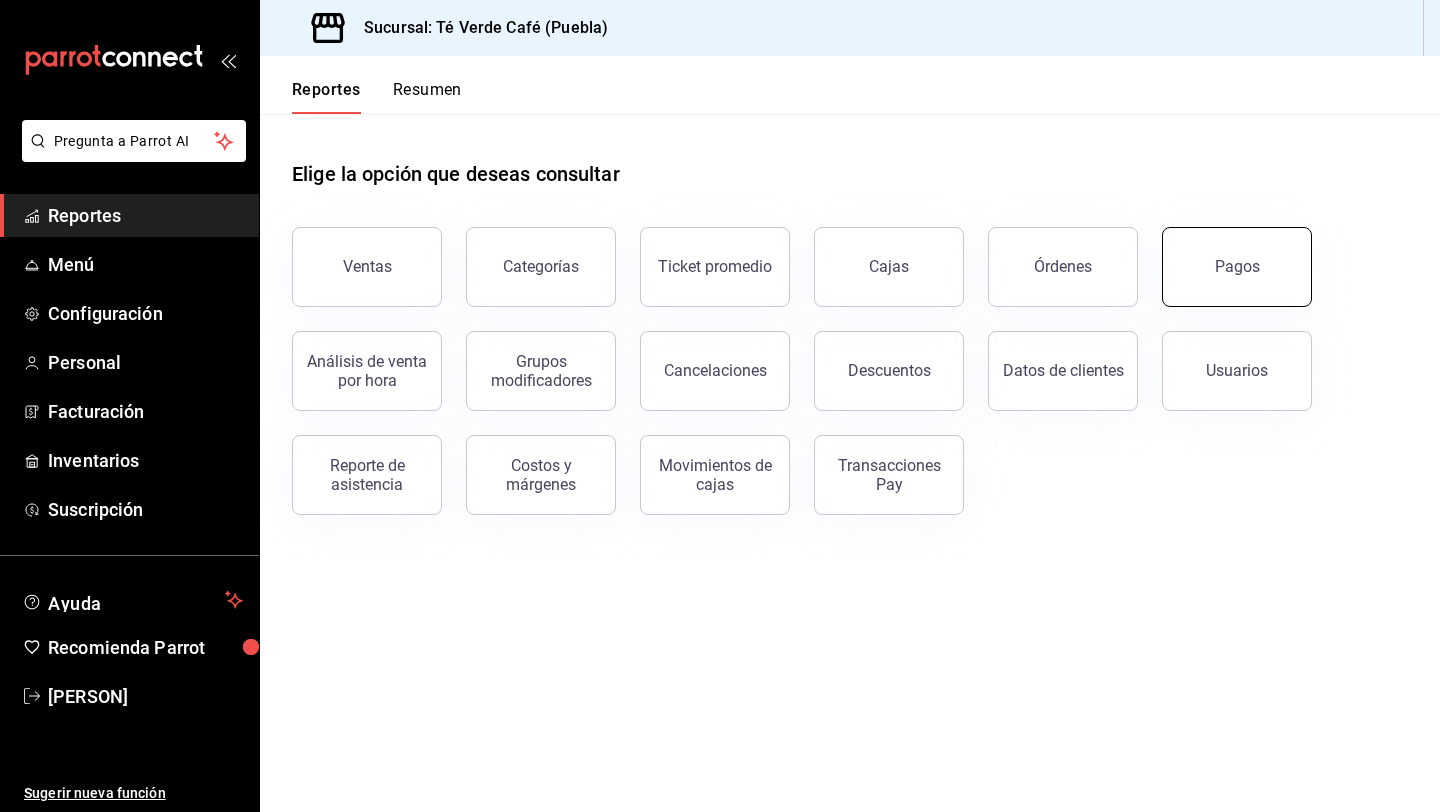 click on "Pagos" at bounding box center (1237, 266) 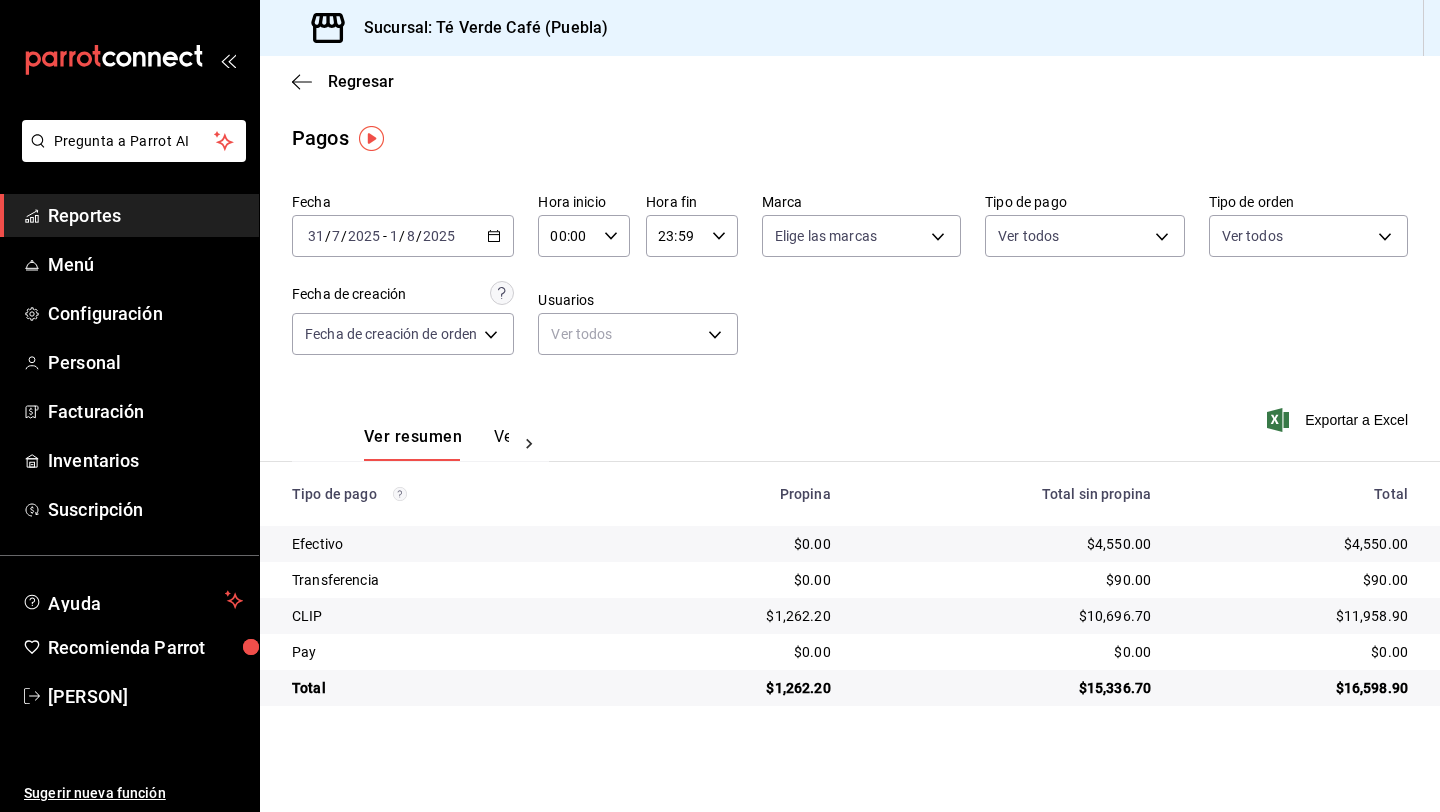 click on "Ver pagos" at bounding box center (531, 444) 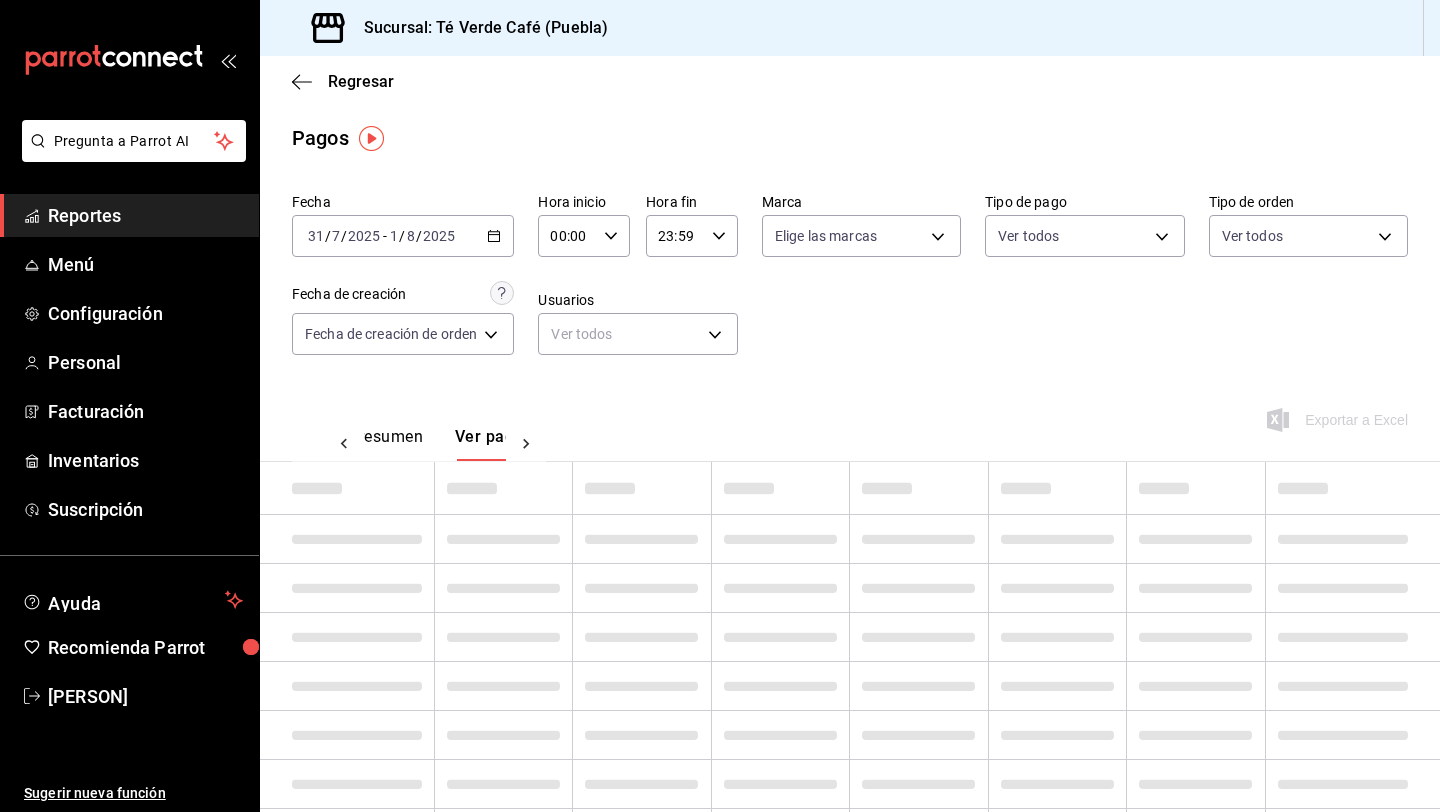 scroll, scrollTop: 0, scrollLeft: 59, axis: horizontal 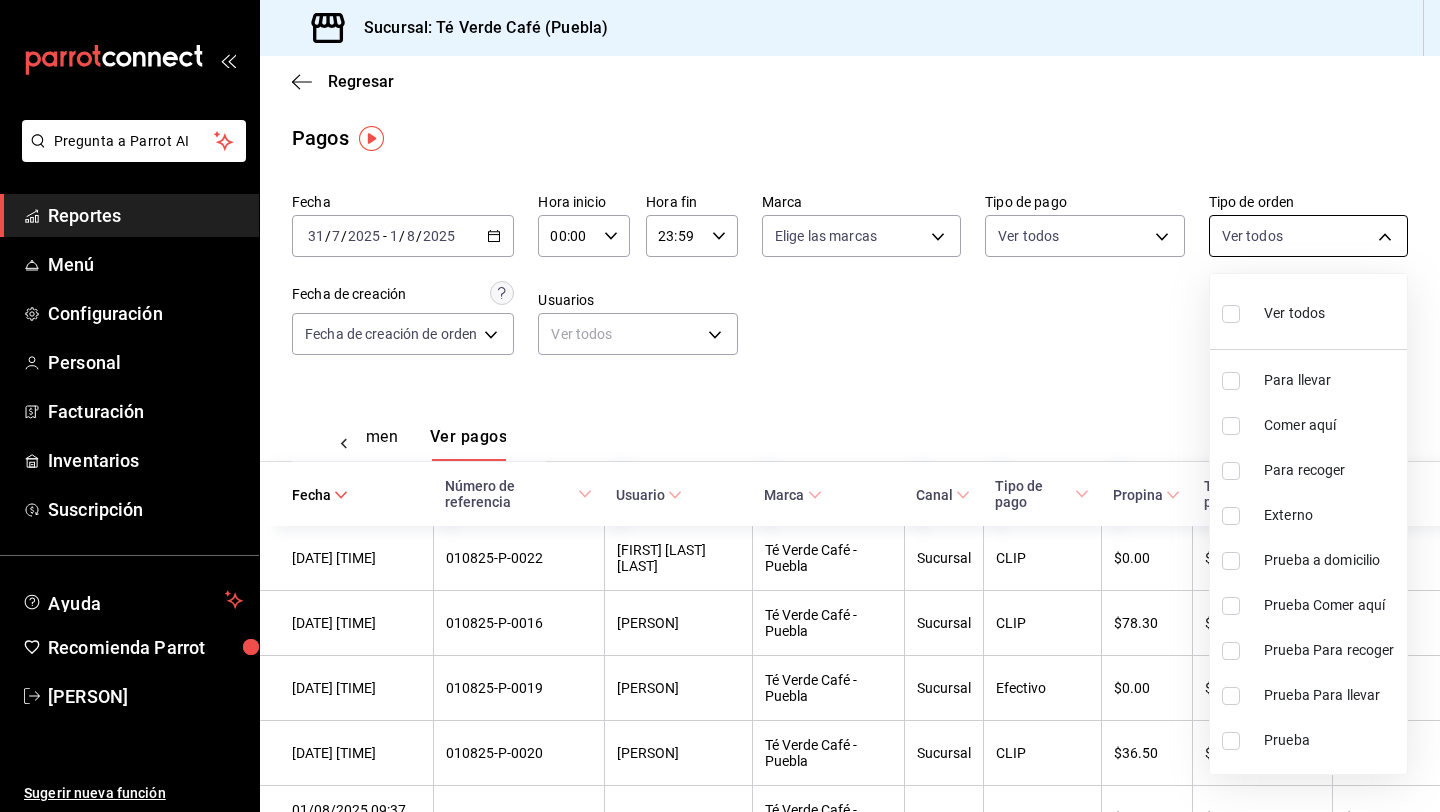 click on "Pregunta a Parrot AI Reportes Menú Configuración Personal Facturación Inventarios Suscripción Ayuda Recomienda Parrot [PERSON] Sugerir nueva función Sucursal: Té Verde Café (Puebla) Regresar Pagos Fecha [DATE] [DATE] - [DATE] Hora inicio [TIME] Hora inicio Hora fin [TIME] Hora fin Marca Elige las marcas Tipo de pago Ver todos Tipo de orden Ver todos Fecha de creación Fecha de creación de orden ORDER Usuarios Ver todos null Ver resumen Ver pagos Exportar a Excel Fecha Número de referencia Usuario Marca Canal Tipo de pago Propina Total sin propina Total [DATE] [TIME] [PERSON] Té Verde Café - Puebla Sucursal CLIP $[PRICE] $[PRICE] $[PRICE] [DATE] [TIME] [NUMBER]-[PERSON] Té Verde Café - Puebla Sucursal CLIP $[PRICE] $[PRICE] $[PRICE] [DATE] [TIME] [NUMBER] Sucursal CLIP" at bounding box center (720, 406) 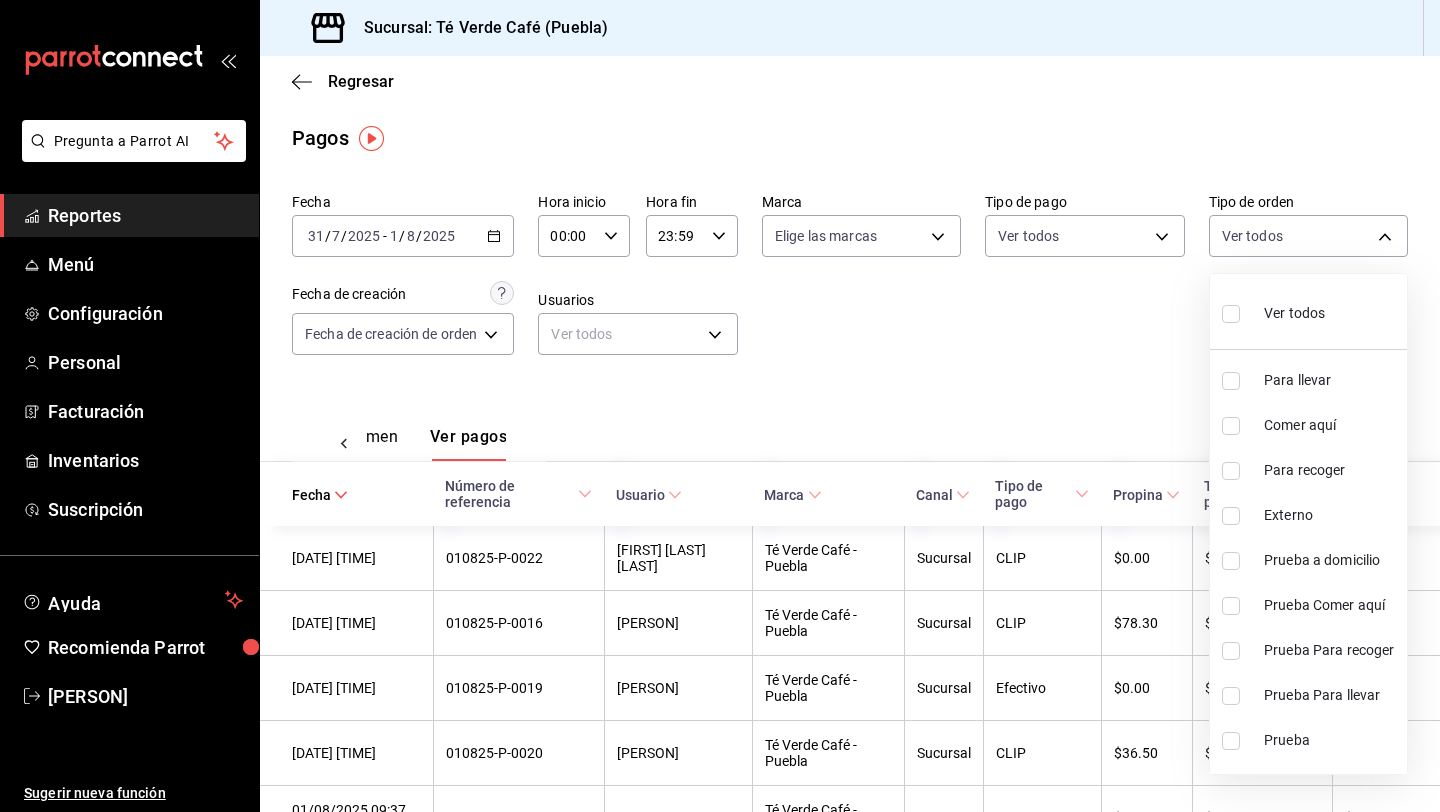 click at bounding box center (720, 406) 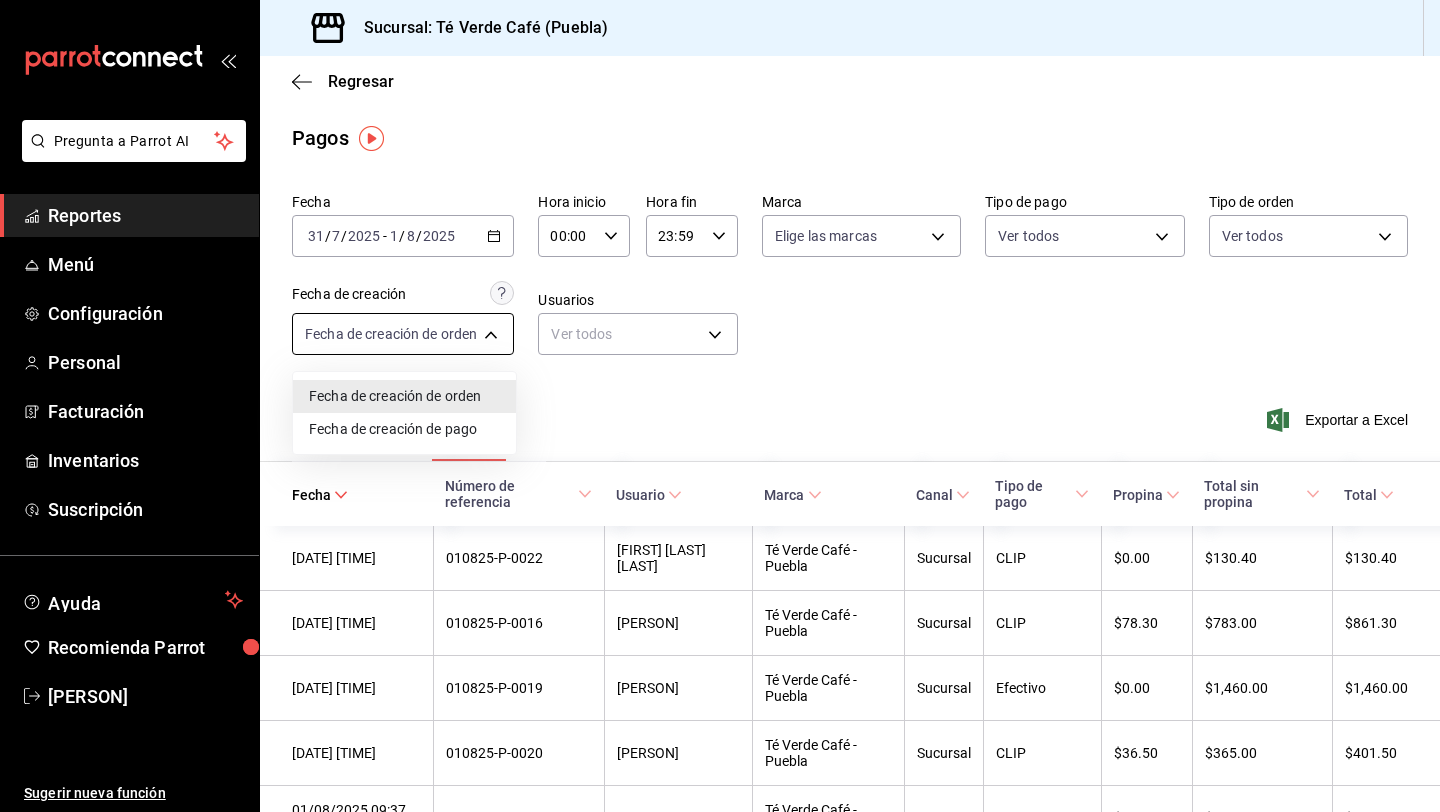 click on "Pregunta a Parrot AI Reportes Menú Configuración Personal Facturación Inventarios Suscripción Ayuda Recomienda Parrot [PERSON] Sugerir nueva función Sucursal: Té Verde Café (Puebla) Regresar Pagos Fecha [DATE] [DATE] - [DATE] Hora inicio [TIME] Hora inicio Hora fin [TIME] Hora fin Marca Elige las marcas Tipo de pago Ver todos Tipo de orden Ver todos Fecha de creación Fecha de creación de orden ORDER Usuarios Ver todos null Ver resumen Ver pagos Exportar a Excel Fecha Número de referencia Usuario Marca Canal Tipo de pago Propina Total sin propina Total [DATE] [TIME] [PERSON] Té Verde Café - Puebla Sucursal CLIP $[PRICE] $[PRICE] $[PRICE] [DATE] [TIME] [NUMBER]-[PERSON] Té Verde Café - Puebla Sucursal CLIP $[PRICE] $[PRICE] $[PRICE] [DATE] [TIME] [NUMBER] Sucursal CLIP" at bounding box center [720, 406] 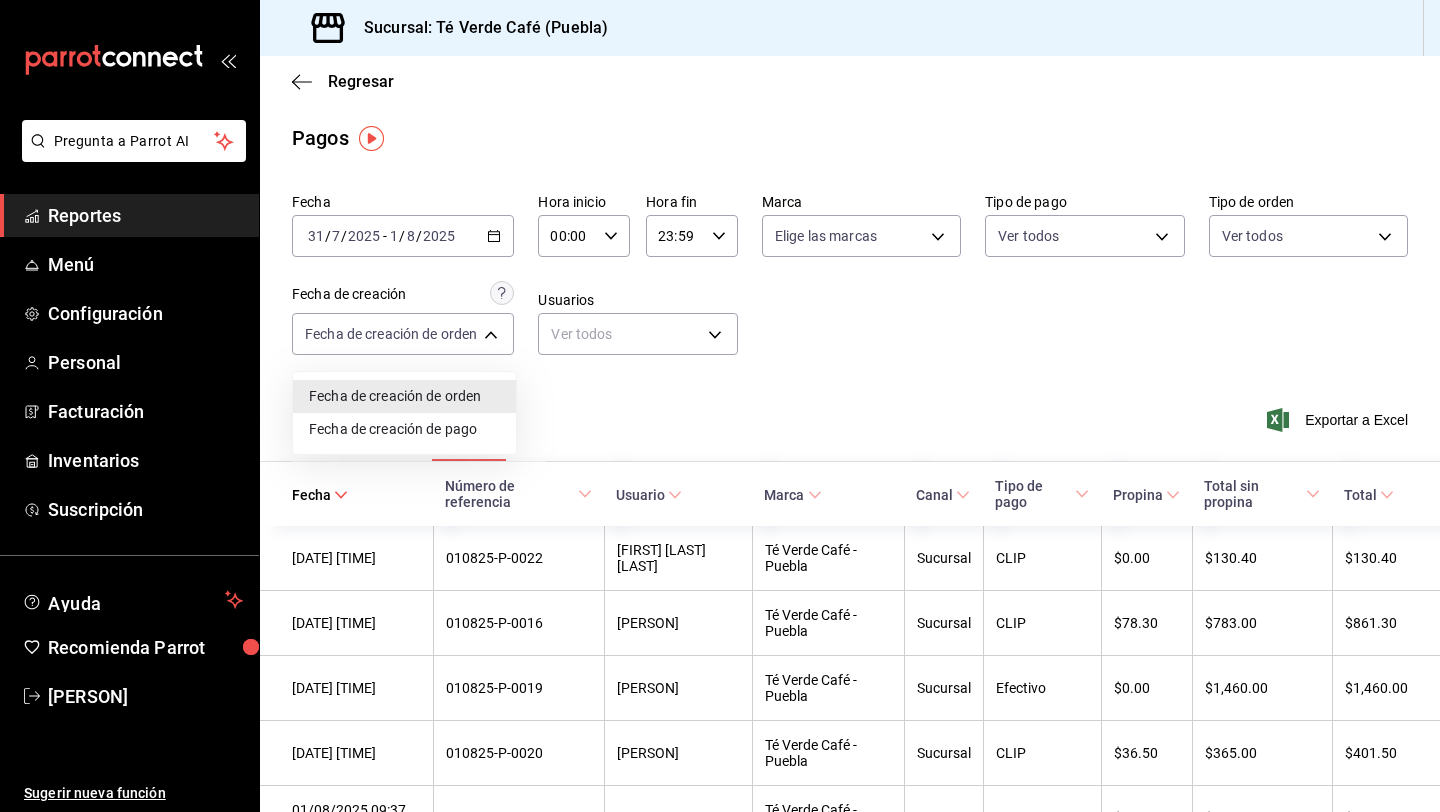 click at bounding box center (720, 406) 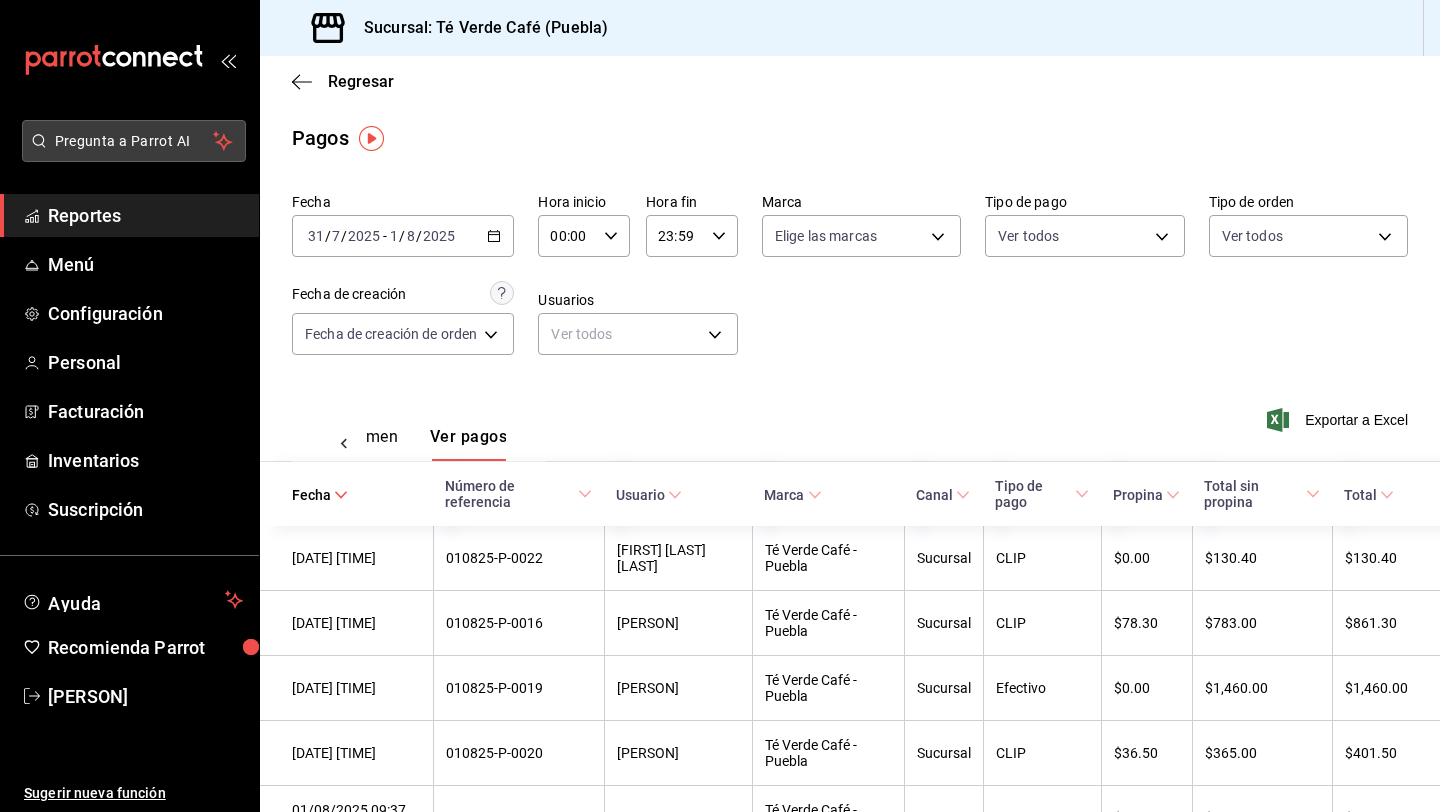 click on "Pregunta a Parrot AI" at bounding box center [134, 141] 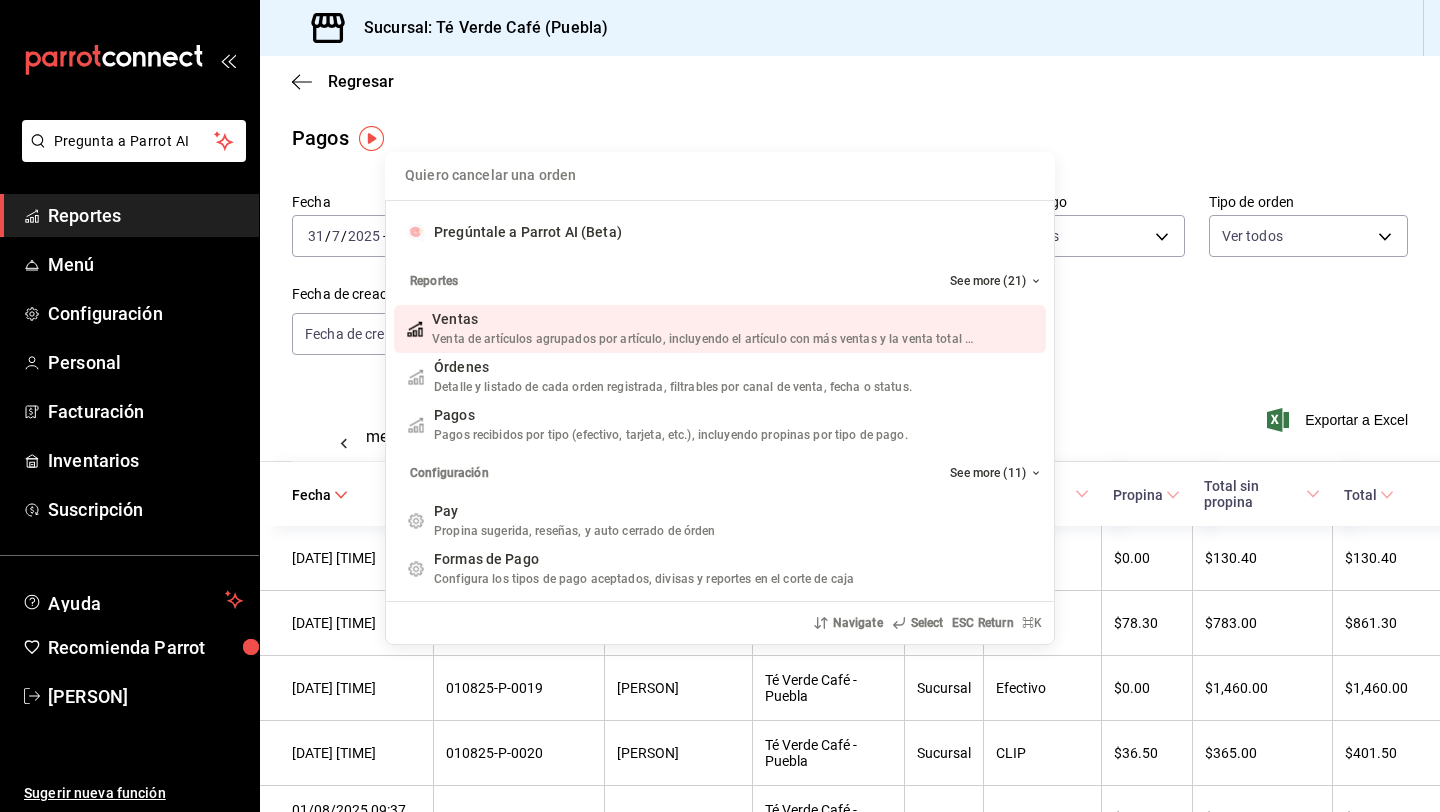 click at bounding box center [720, 176] 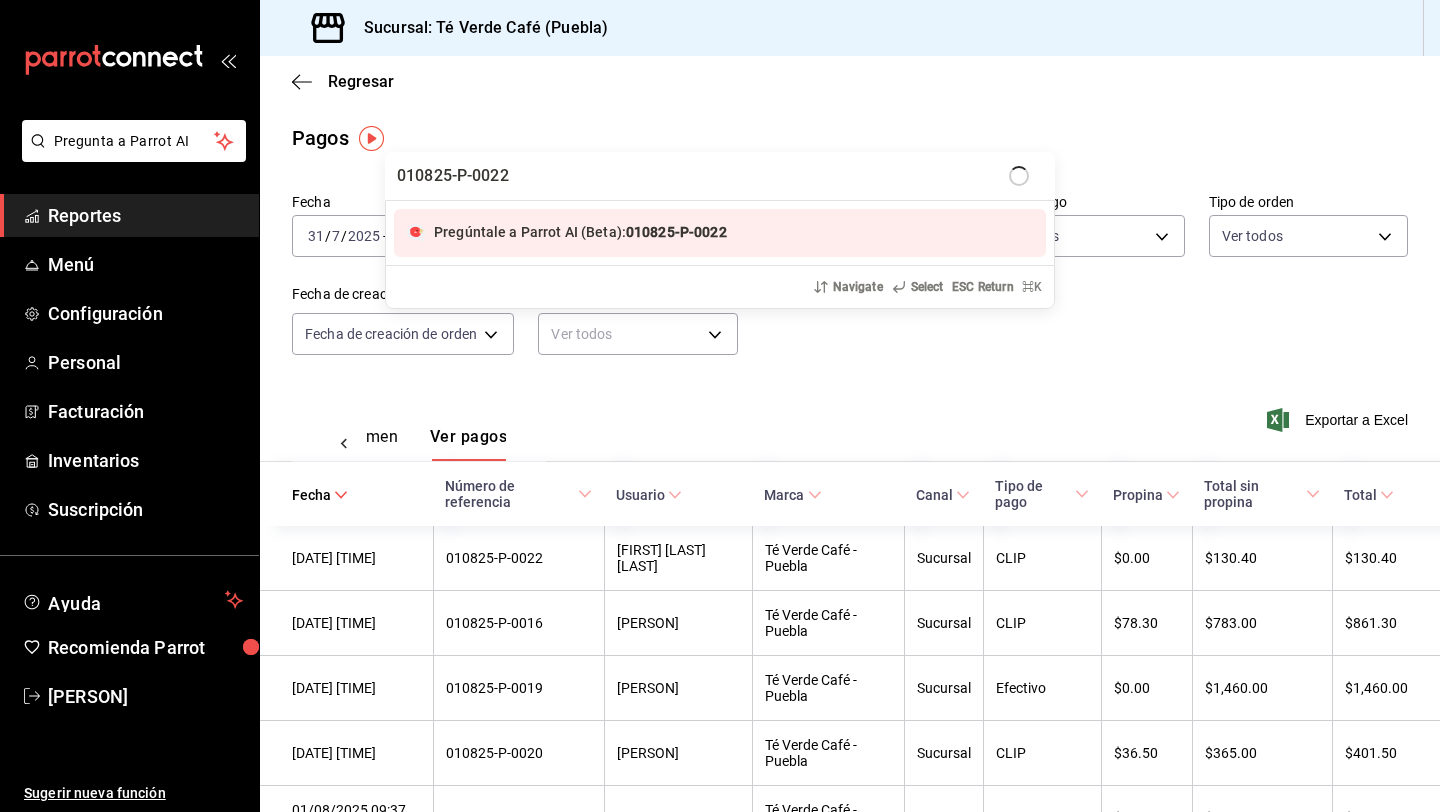 type on "010825-P-0022" 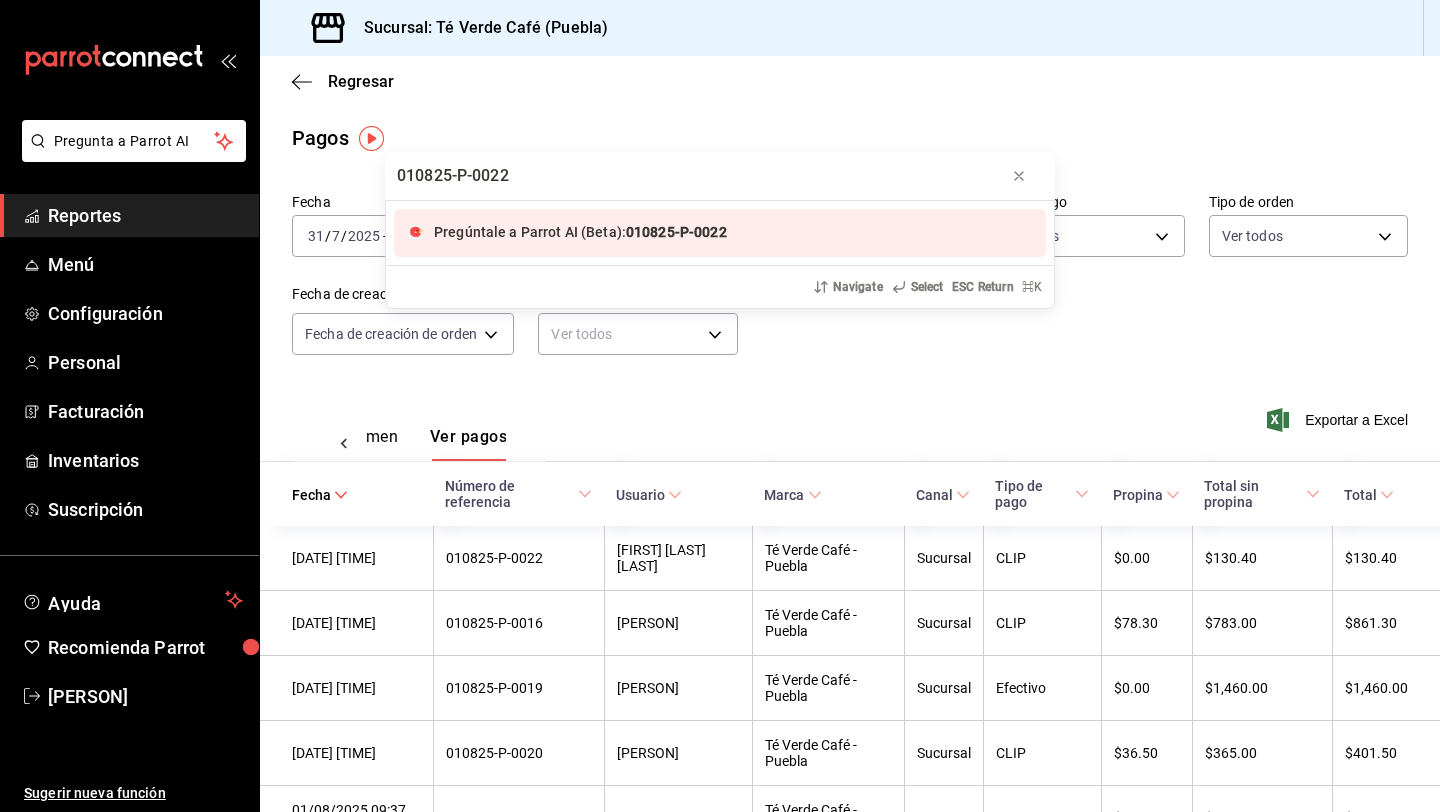 type 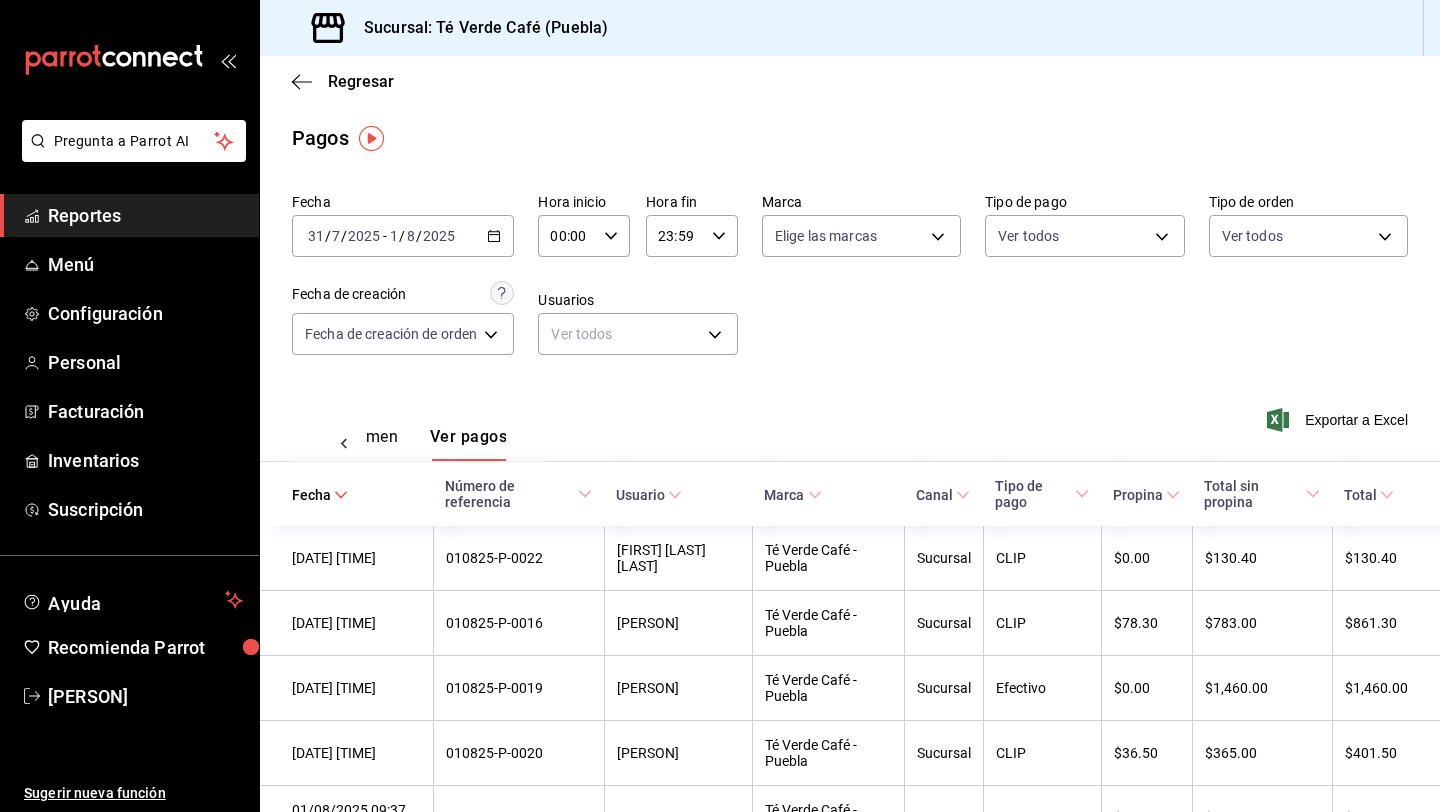click 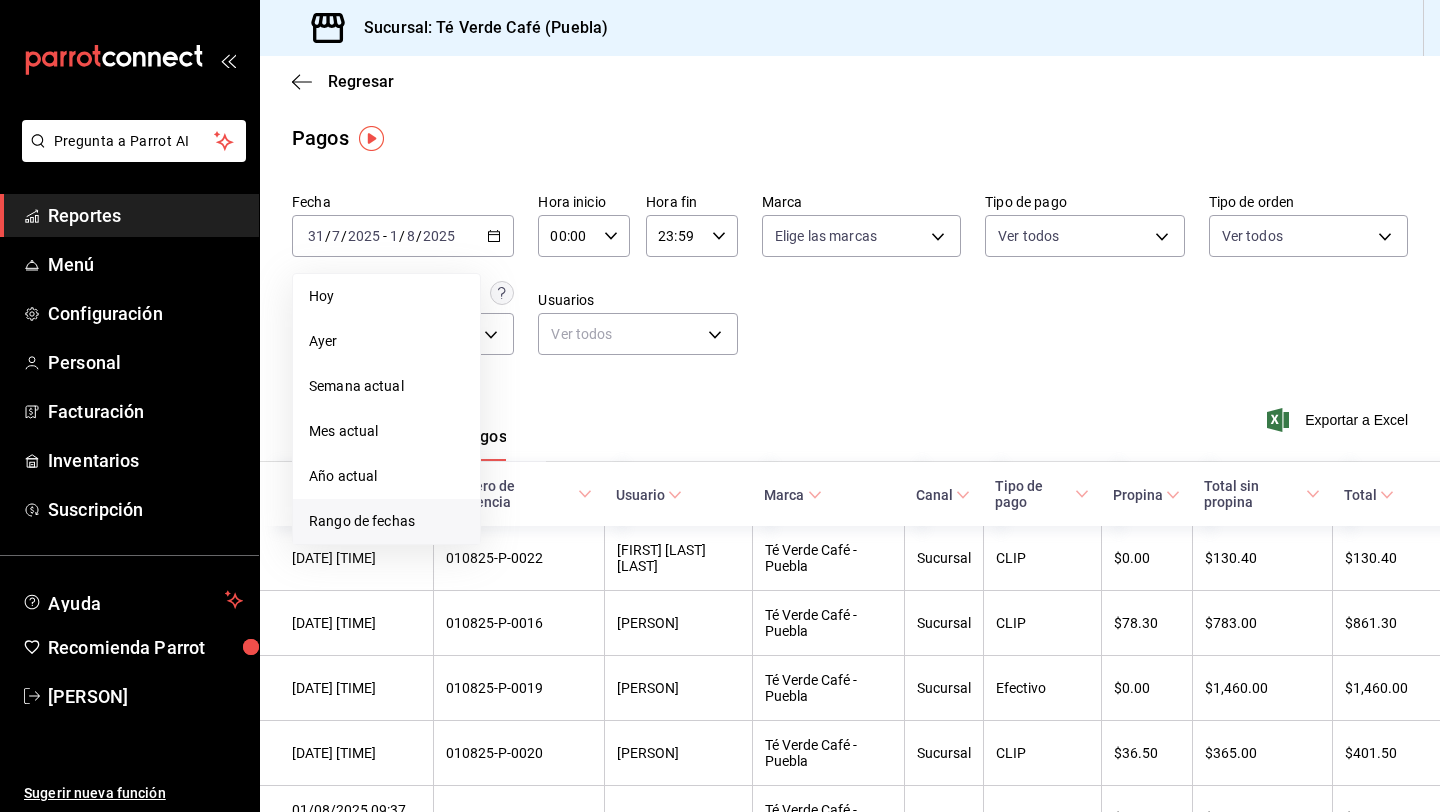 click on "Rango de fechas" at bounding box center (386, 521) 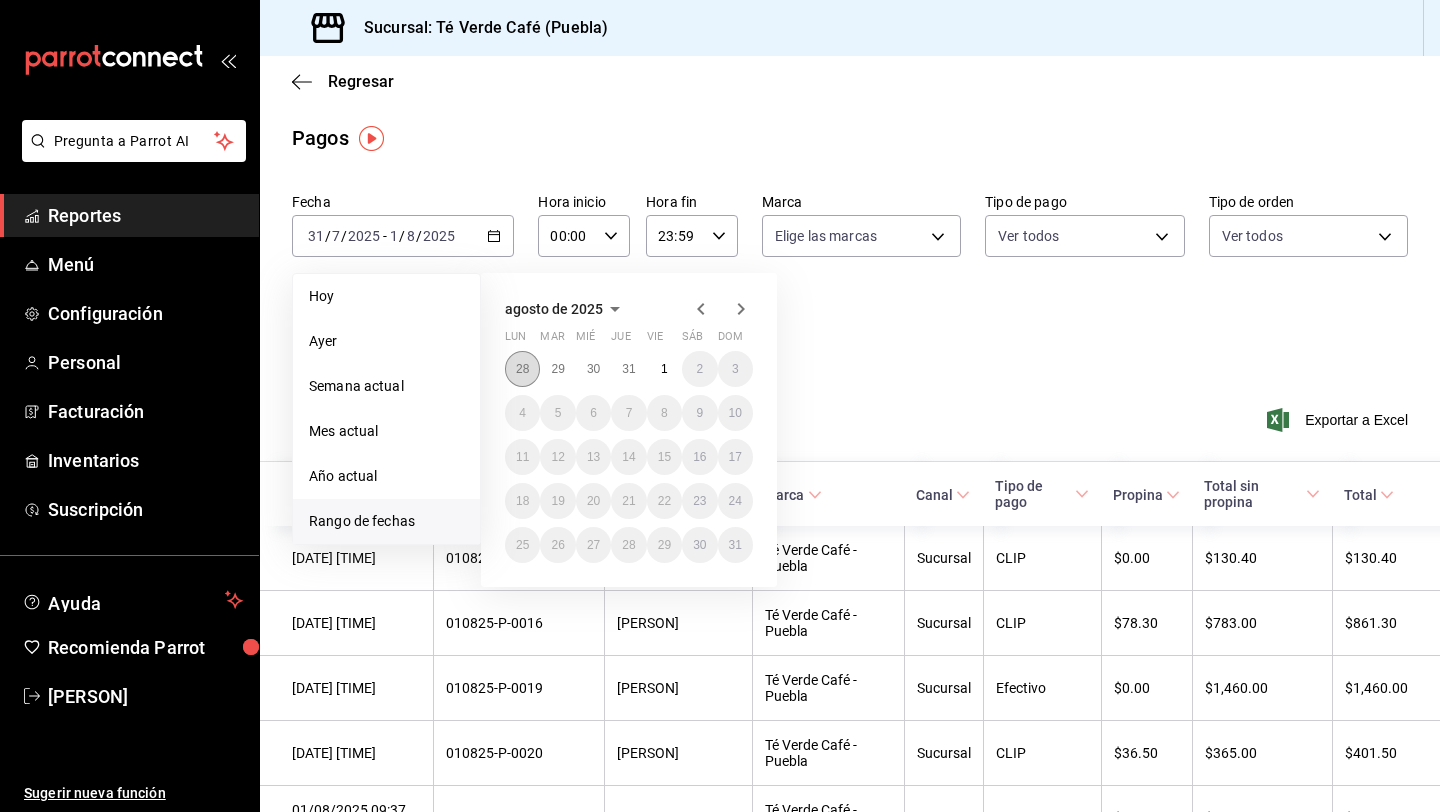 click on "28" at bounding box center (522, 369) 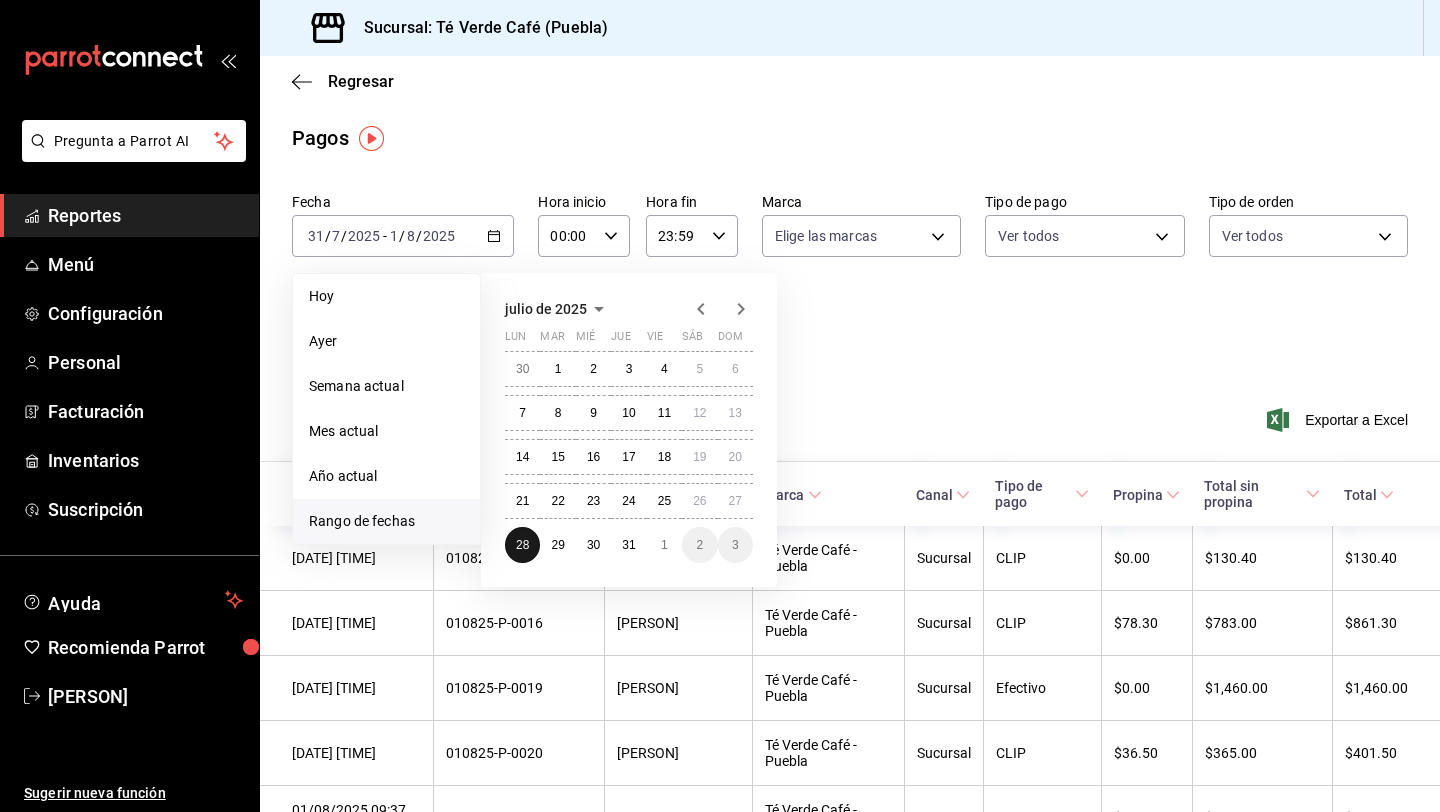 click on "30" at bounding box center [522, 369] 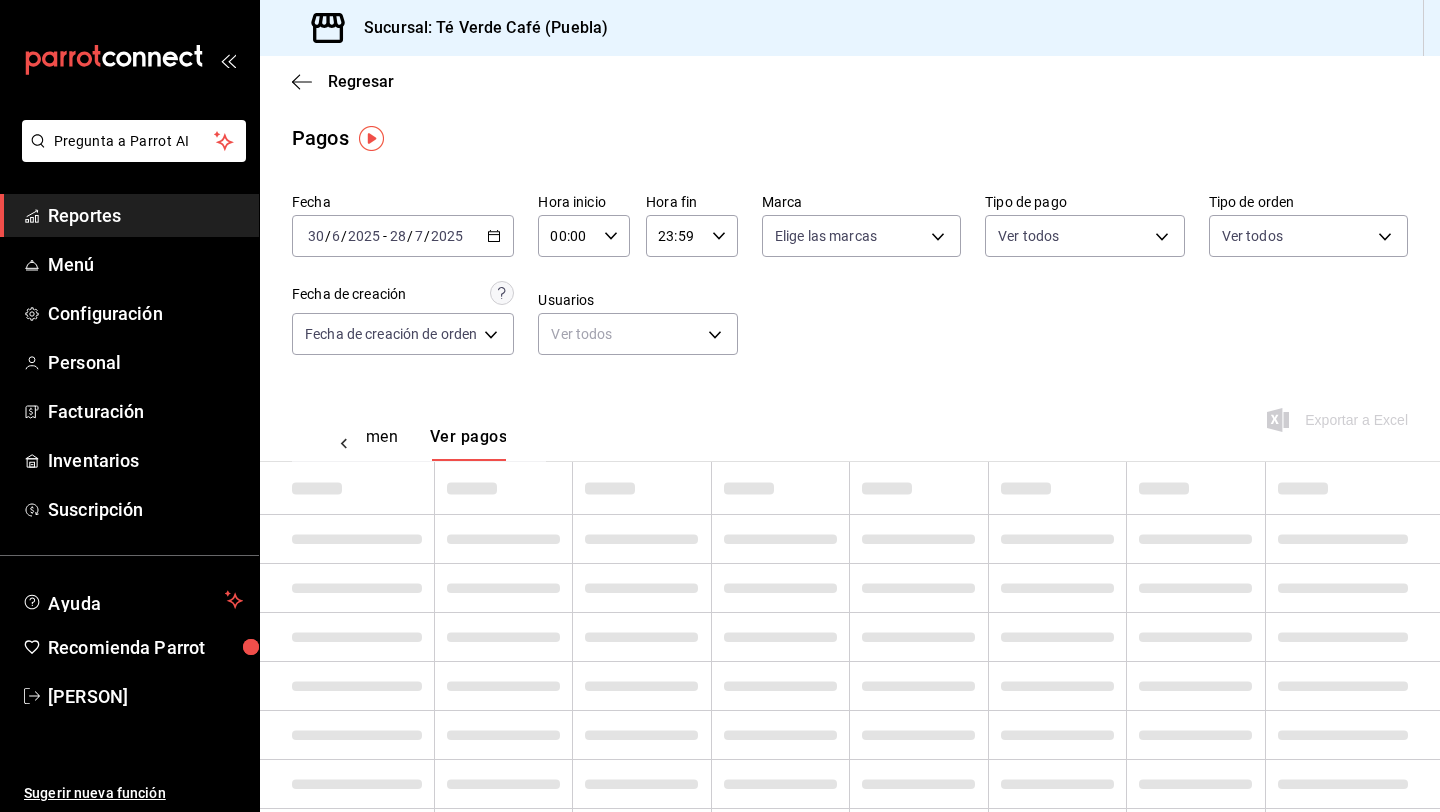 click on "[DATE] [DATE] - [DATE] [DATE]" at bounding box center [403, 236] 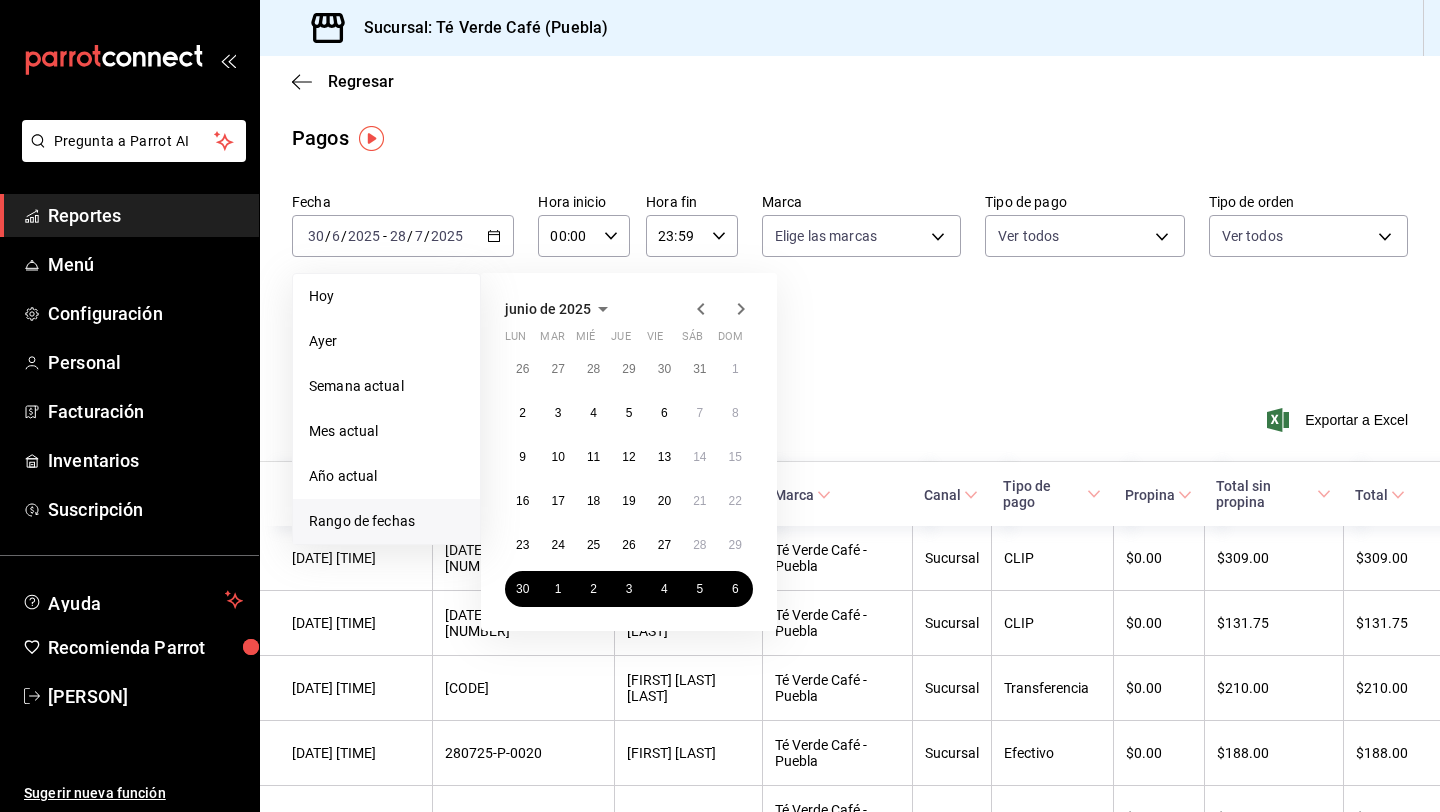 click 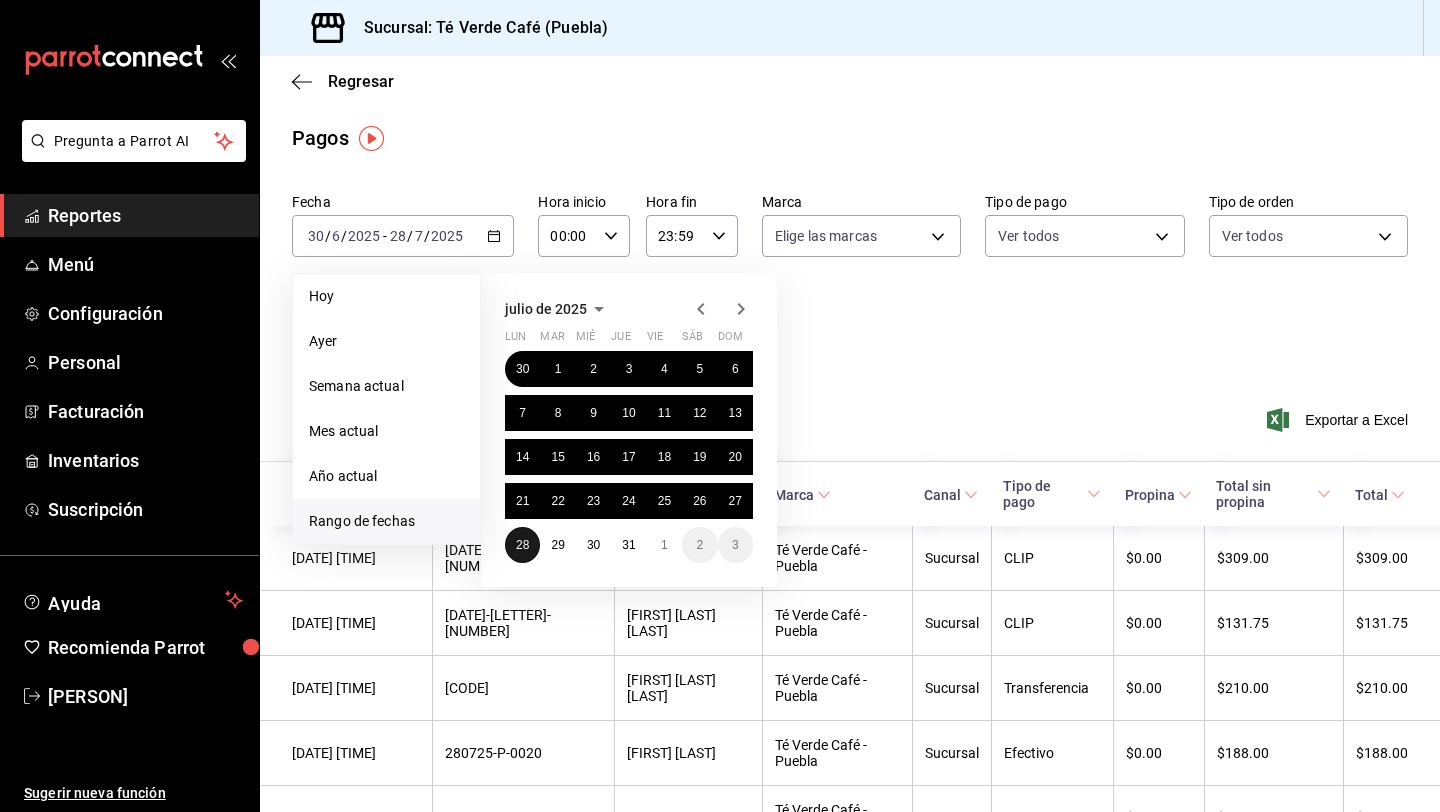 click on "28" at bounding box center (522, 545) 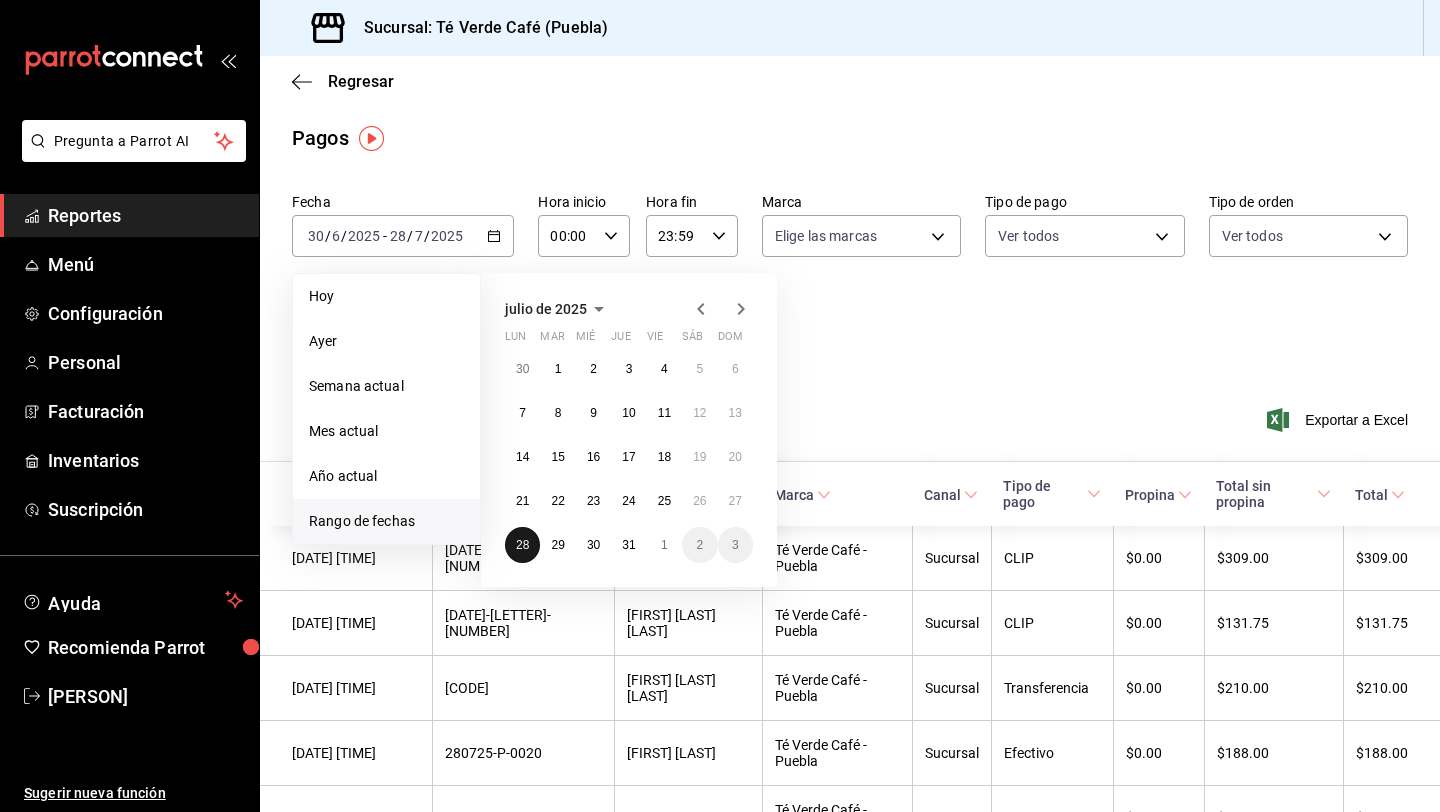 click on "28" at bounding box center [522, 545] 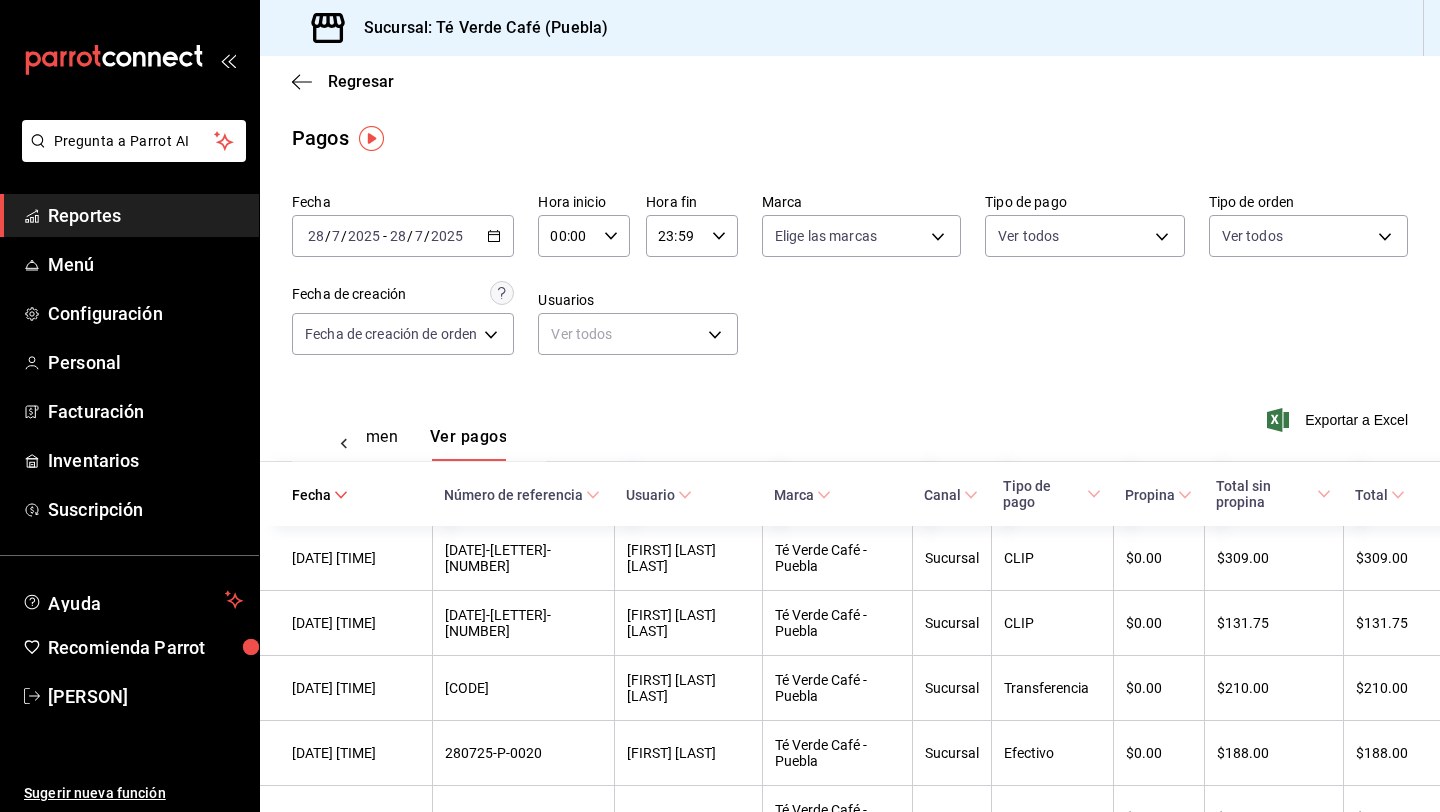 click at bounding box center [344, 444] 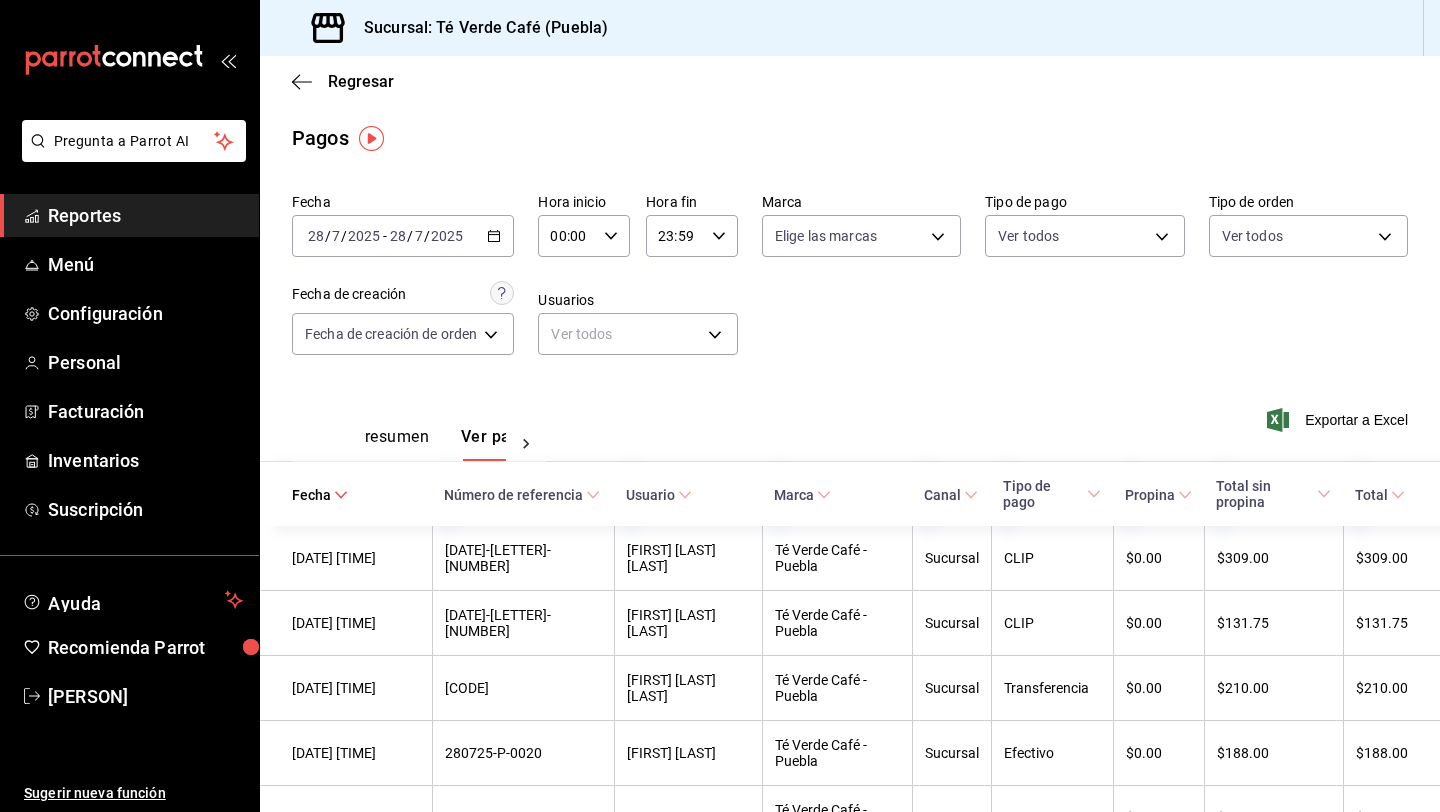 scroll, scrollTop: 0, scrollLeft: 0, axis: both 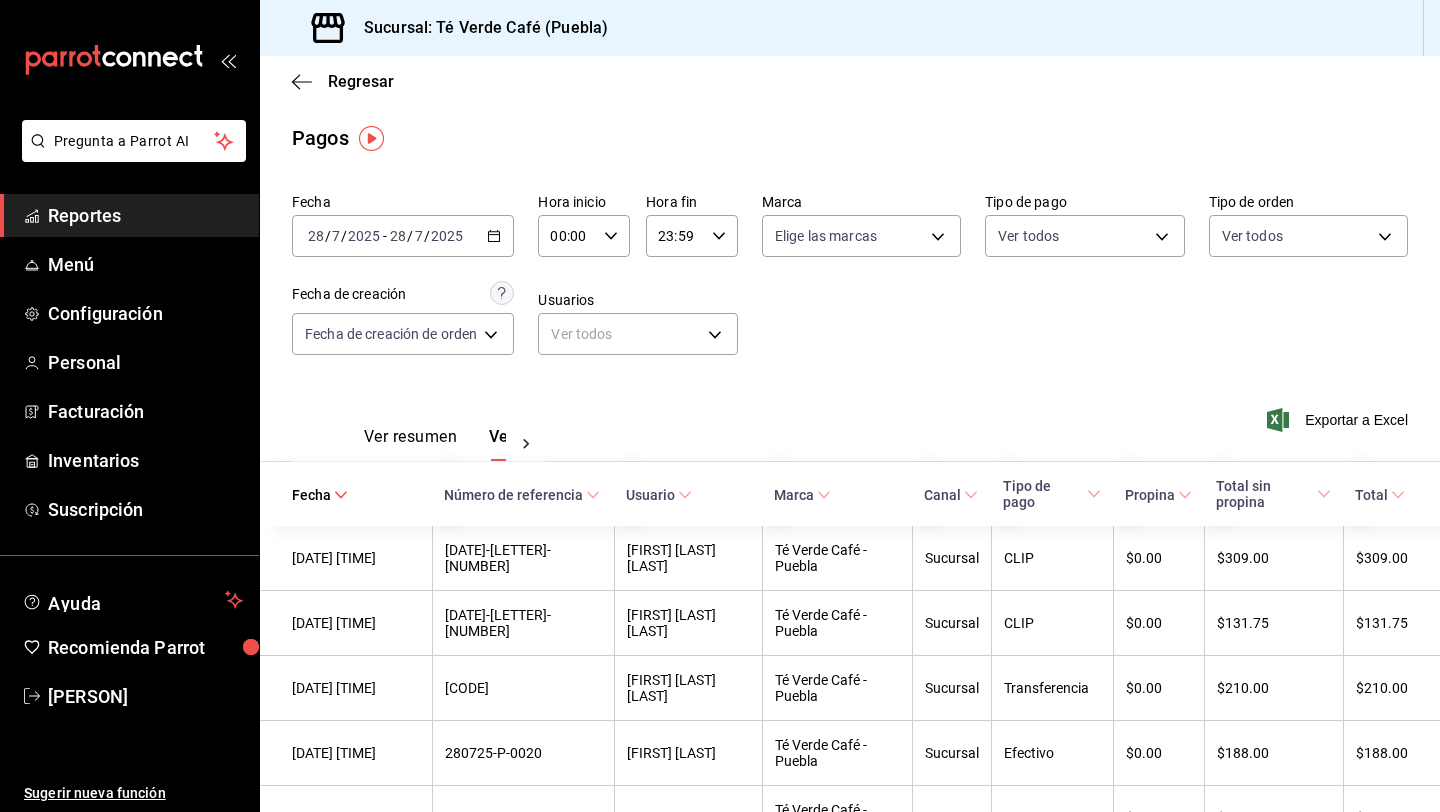 click on "Ver resumen" at bounding box center [410, 444] 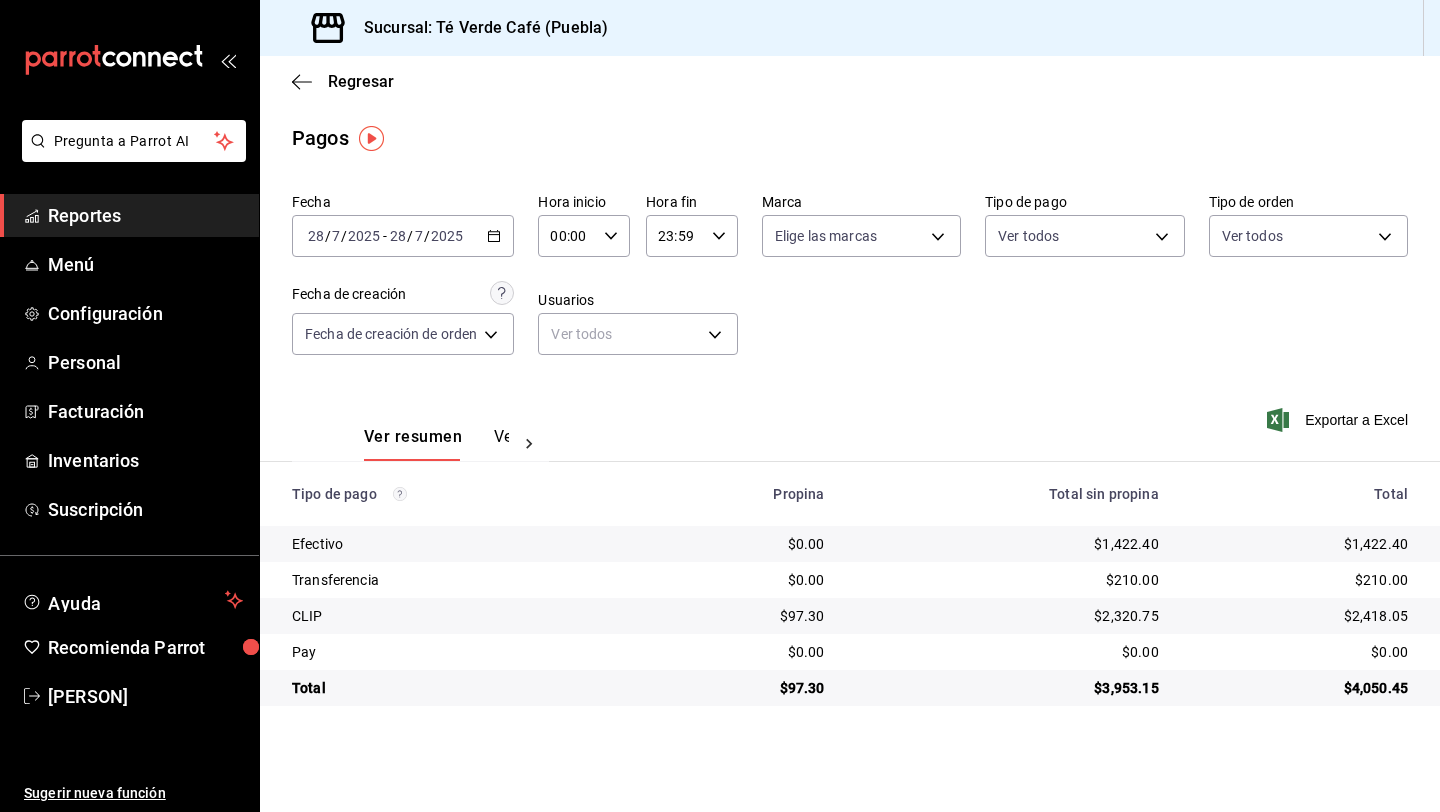 click 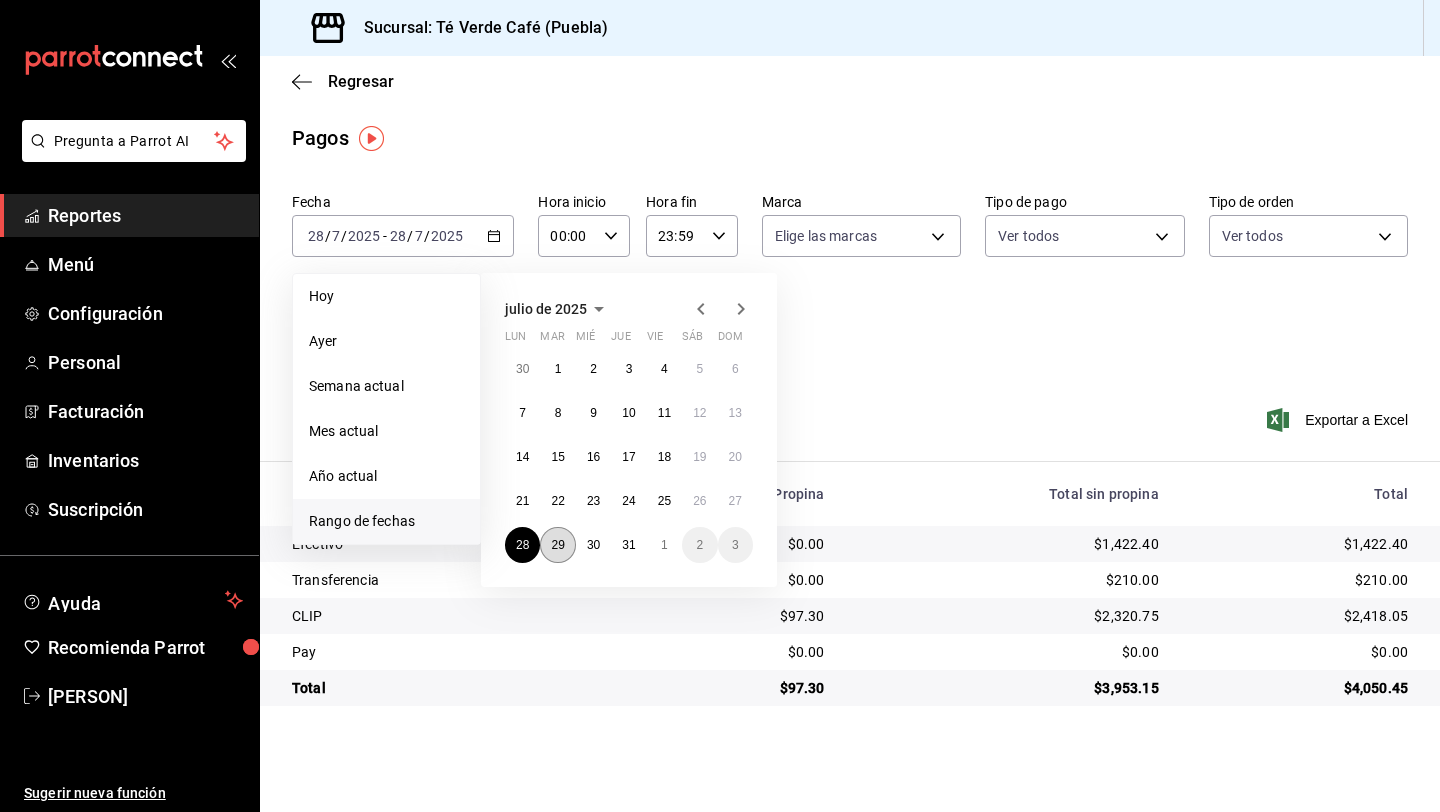 click on "29" at bounding box center [557, 545] 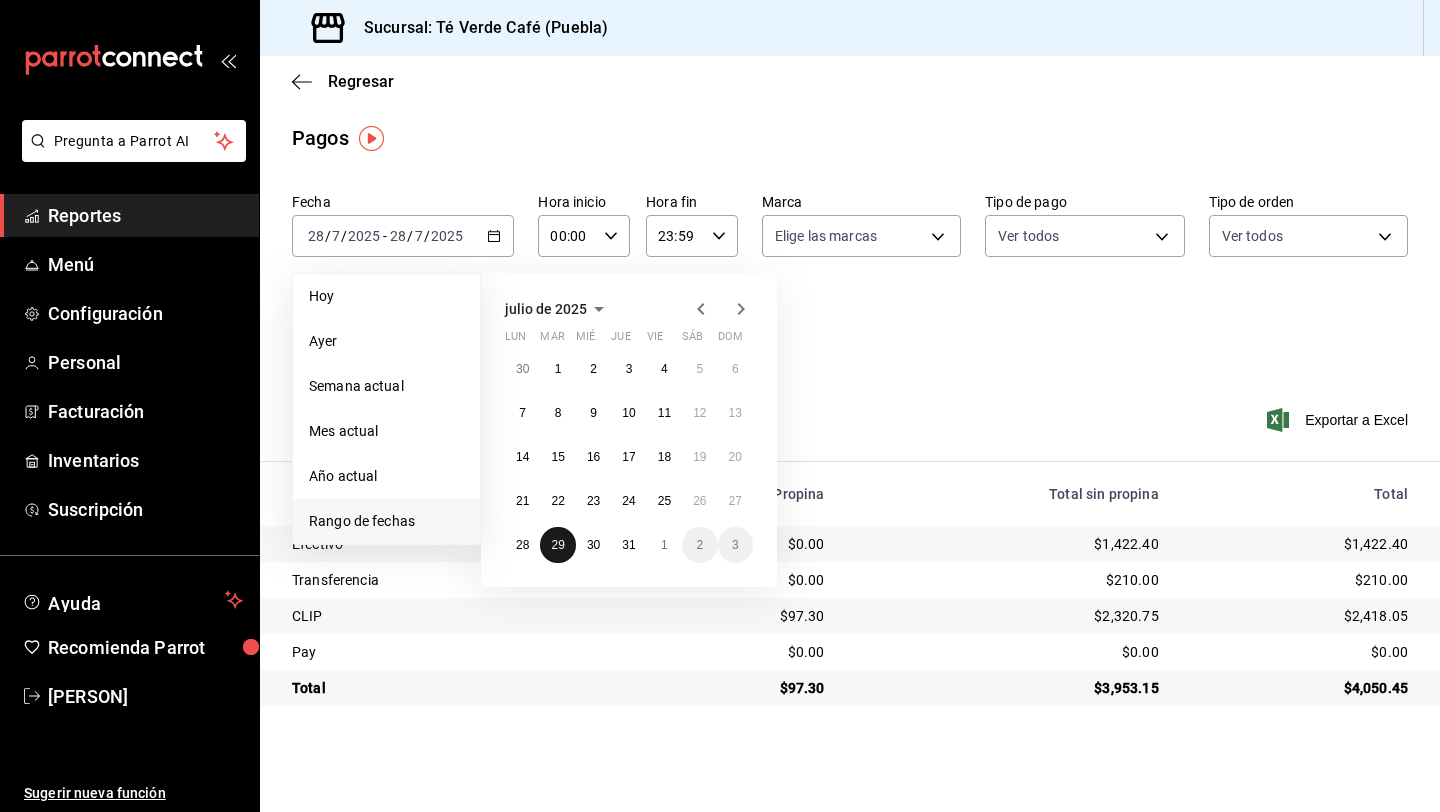 click on "29" at bounding box center (557, 545) 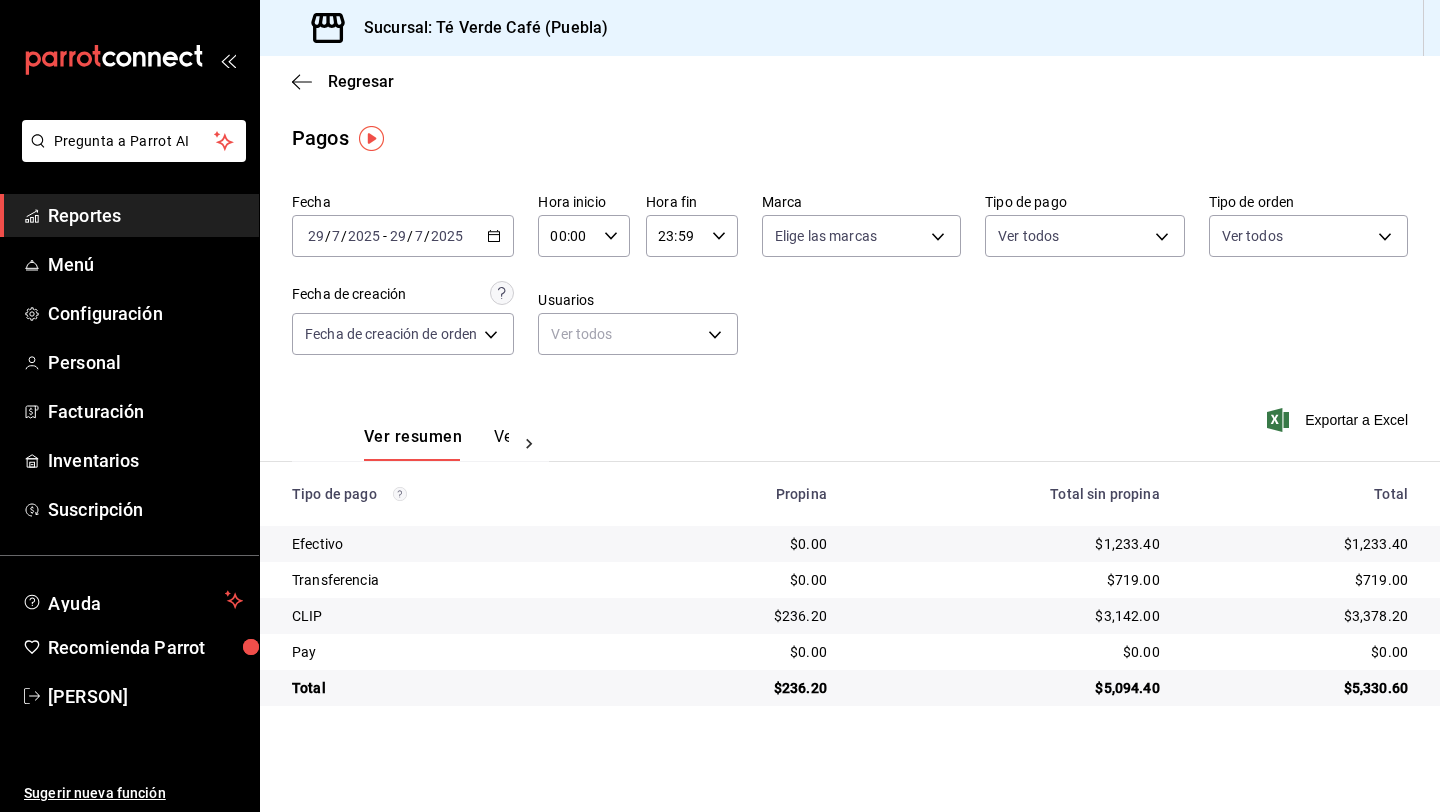 click 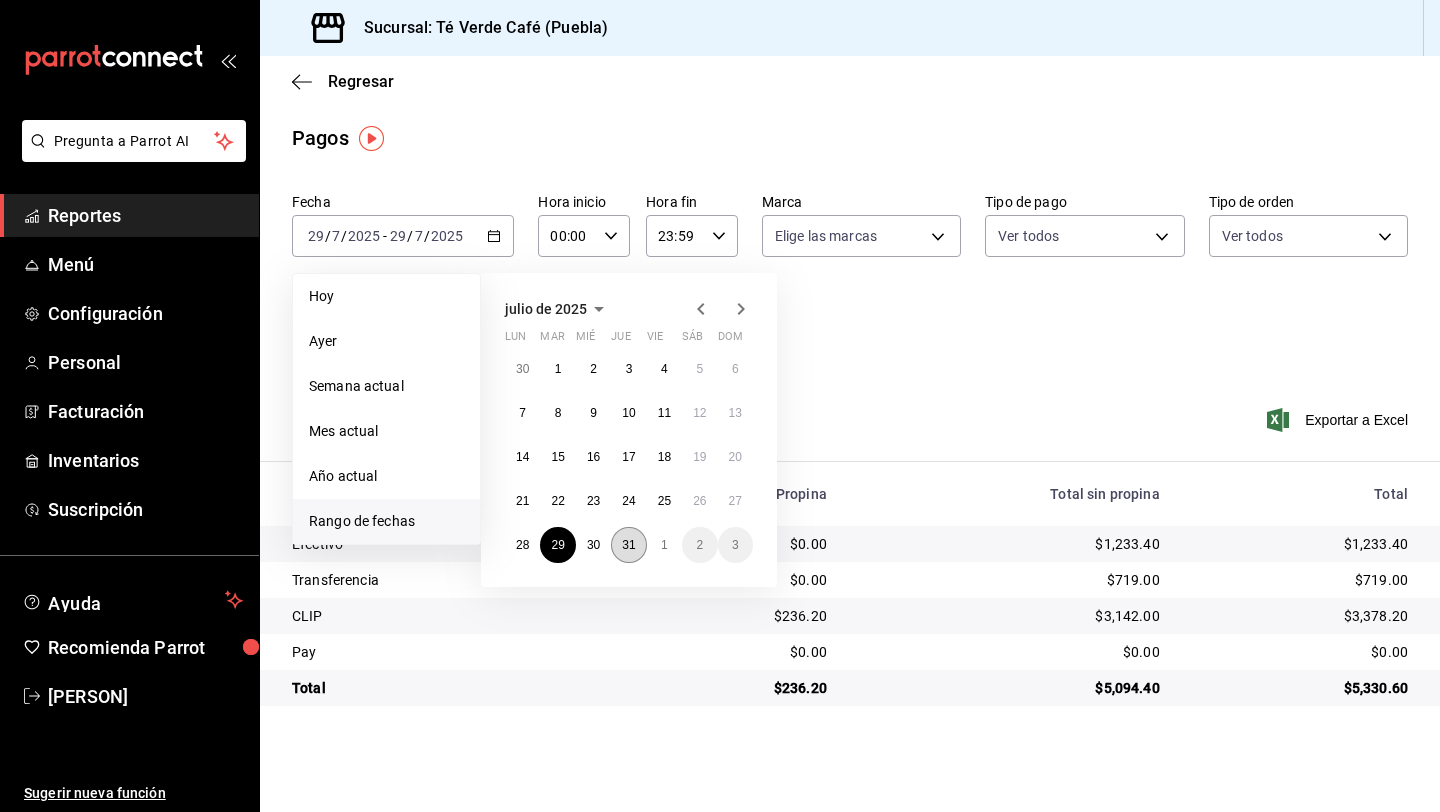 click on "31" at bounding box center [628, 545] 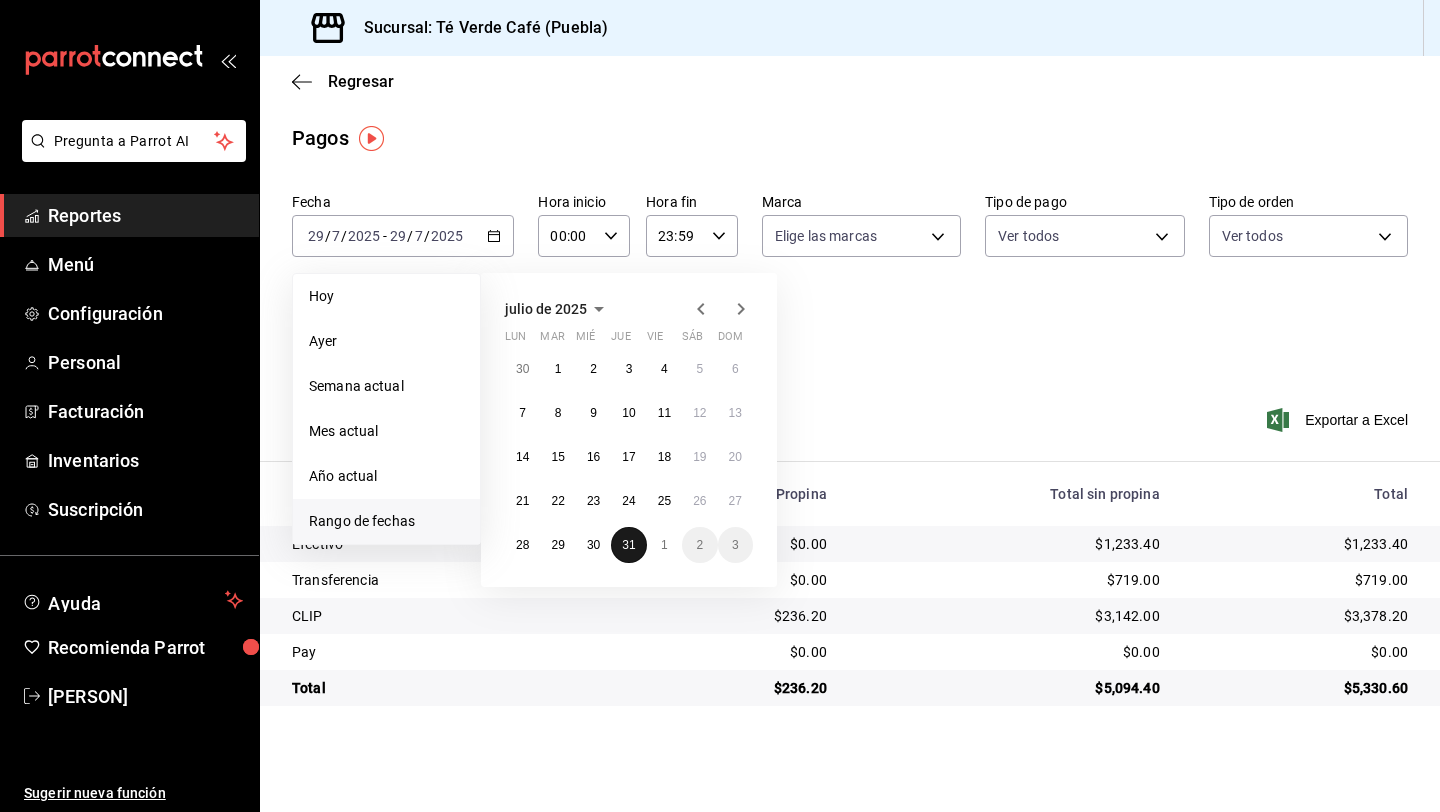click on "31" at bounding box center [628, 545] 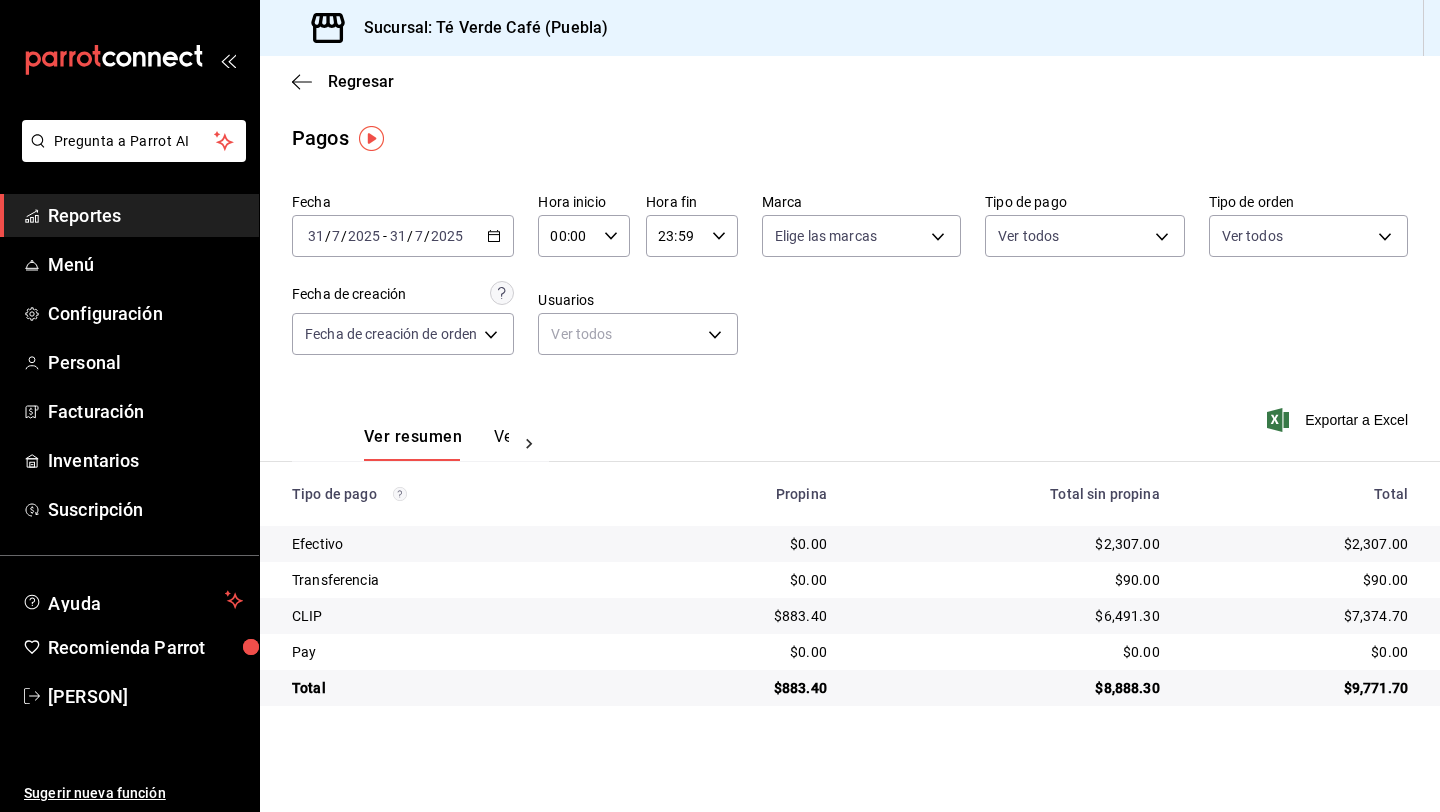 click on "2025-07-31 31 / 7 / 2025 - 2025-07-31 31 / 7 / 2025" at bounding box center (403, 236) 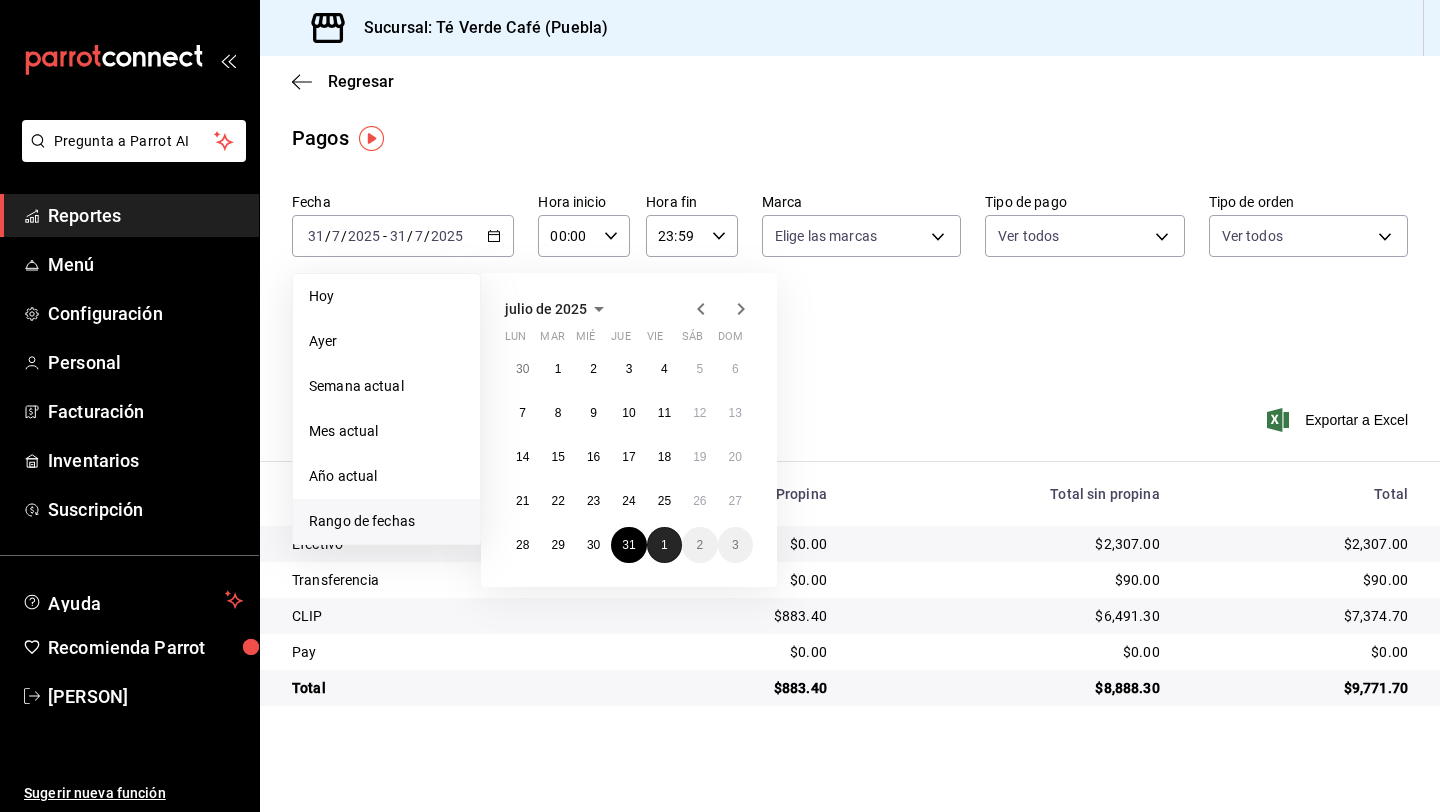 click on "1" at bounding box center (664, 545) 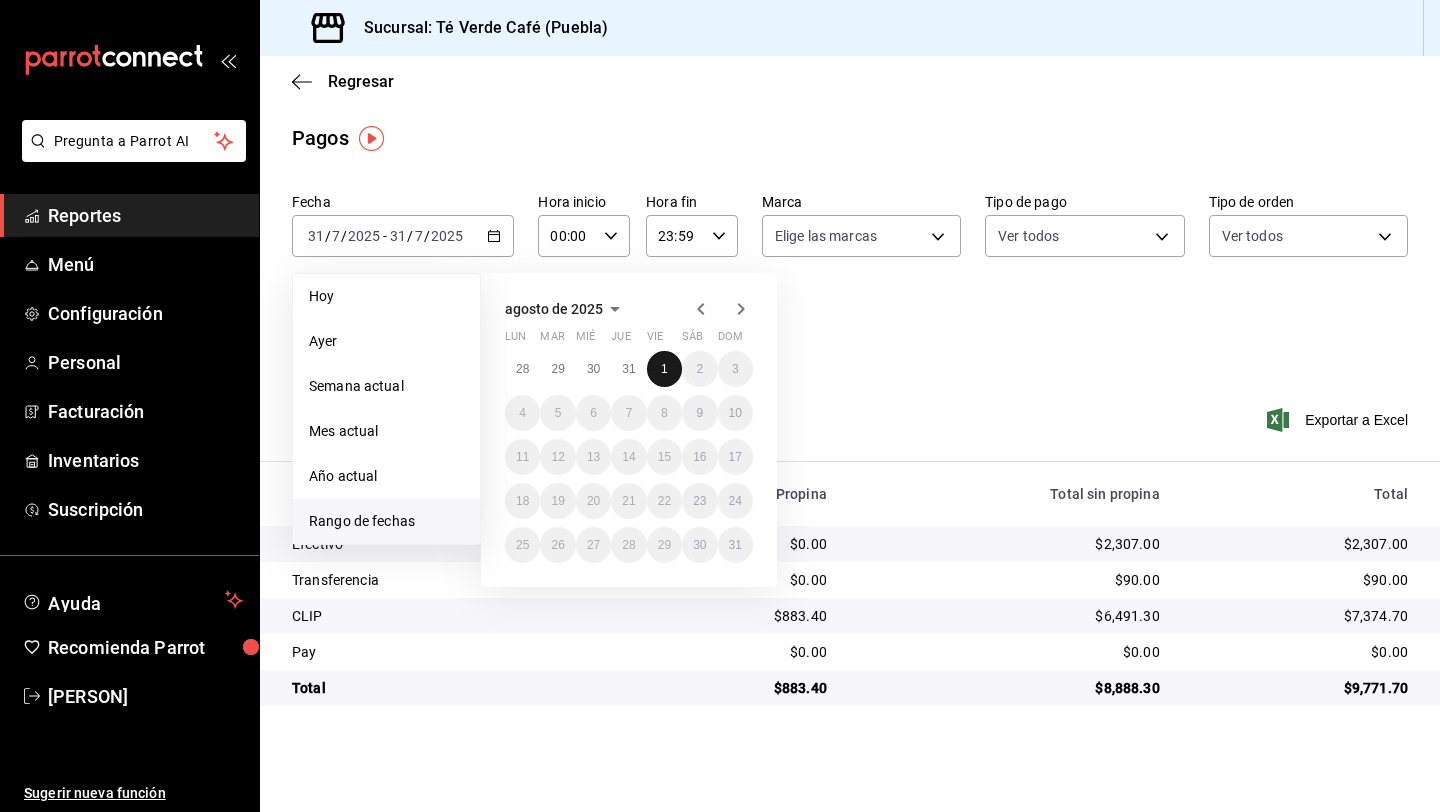 click on "1" at bounding box center [664, 369] 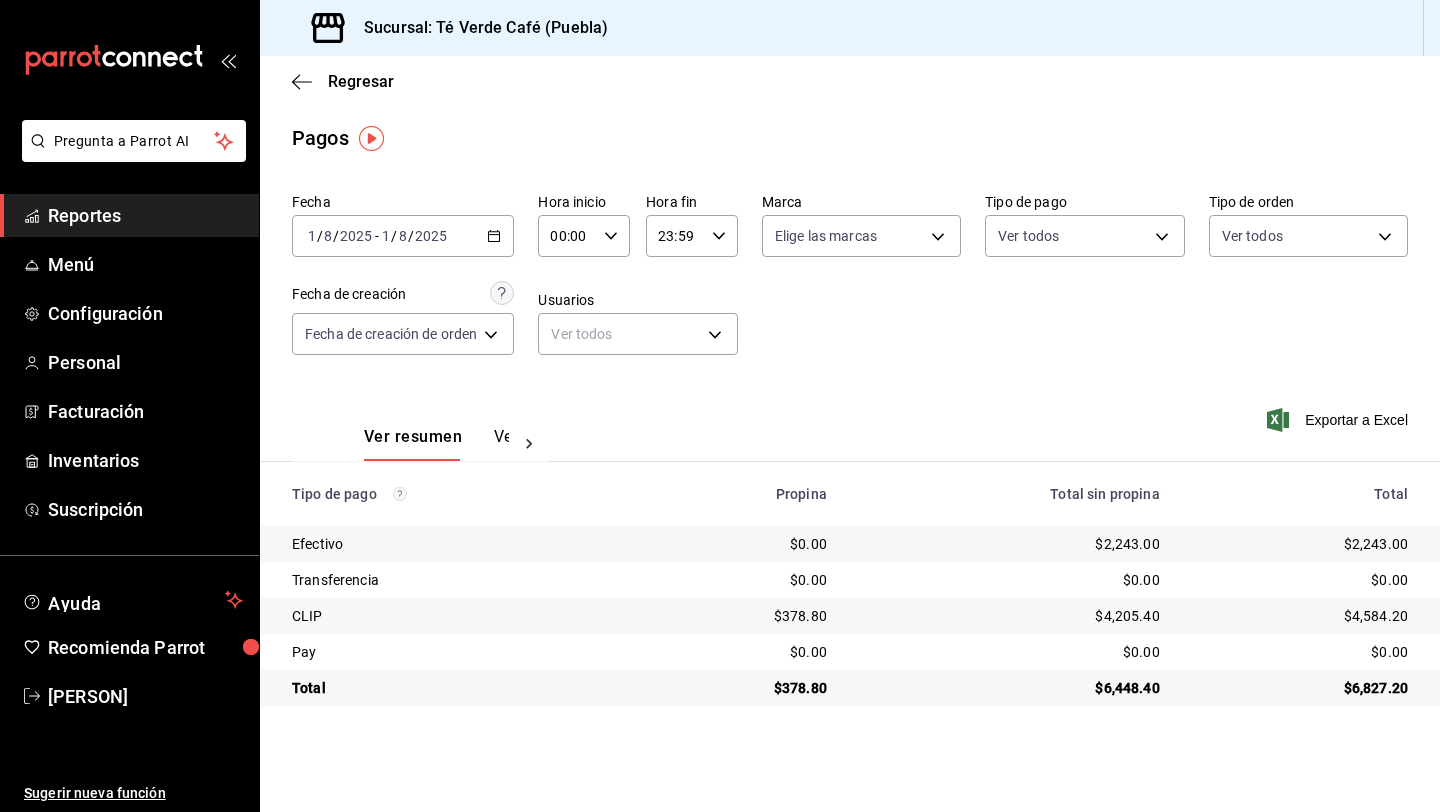click on "Ver pagos" at bounding box center (531, 444) 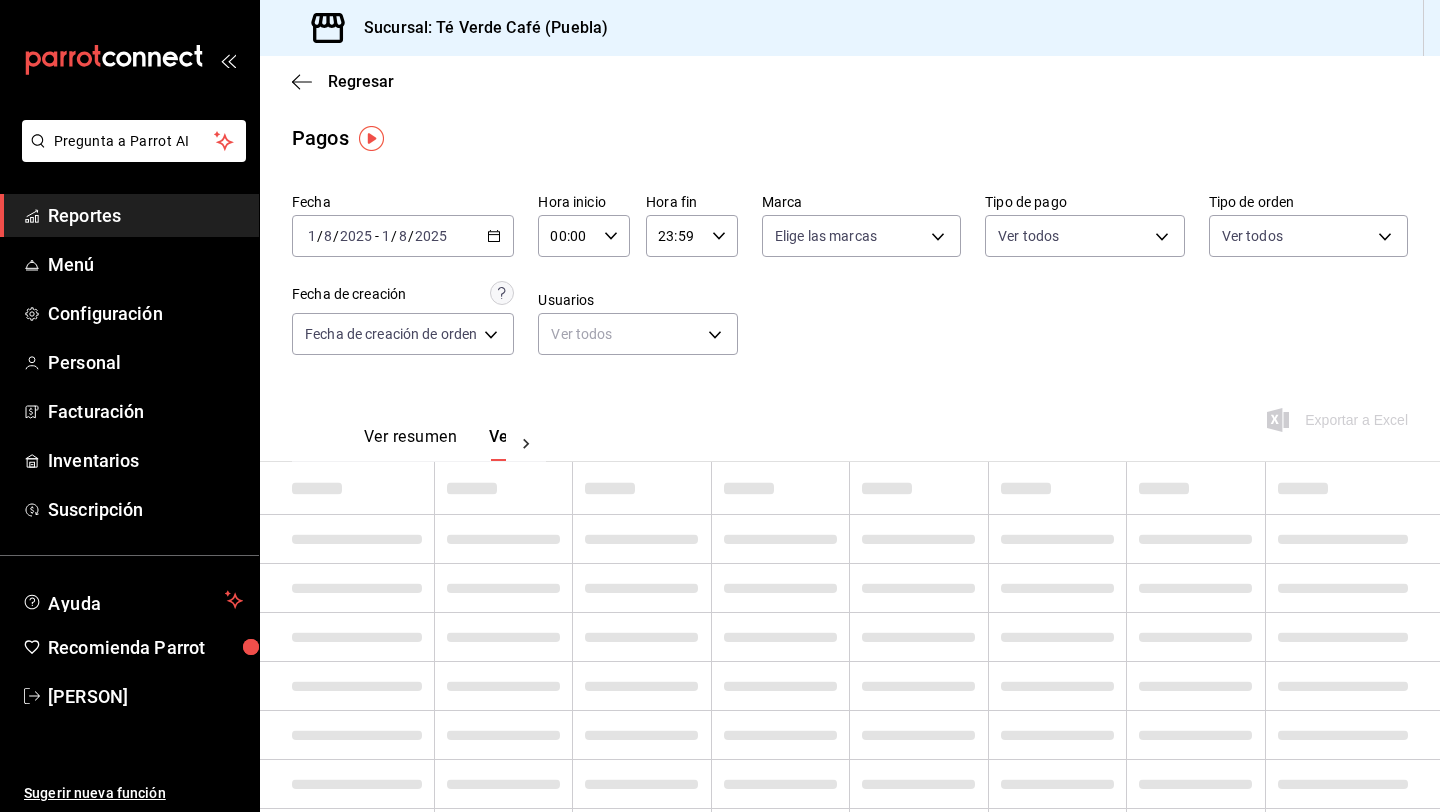 scroll, scrollTop: 0, scrollLeft: 59, axis: horizontal 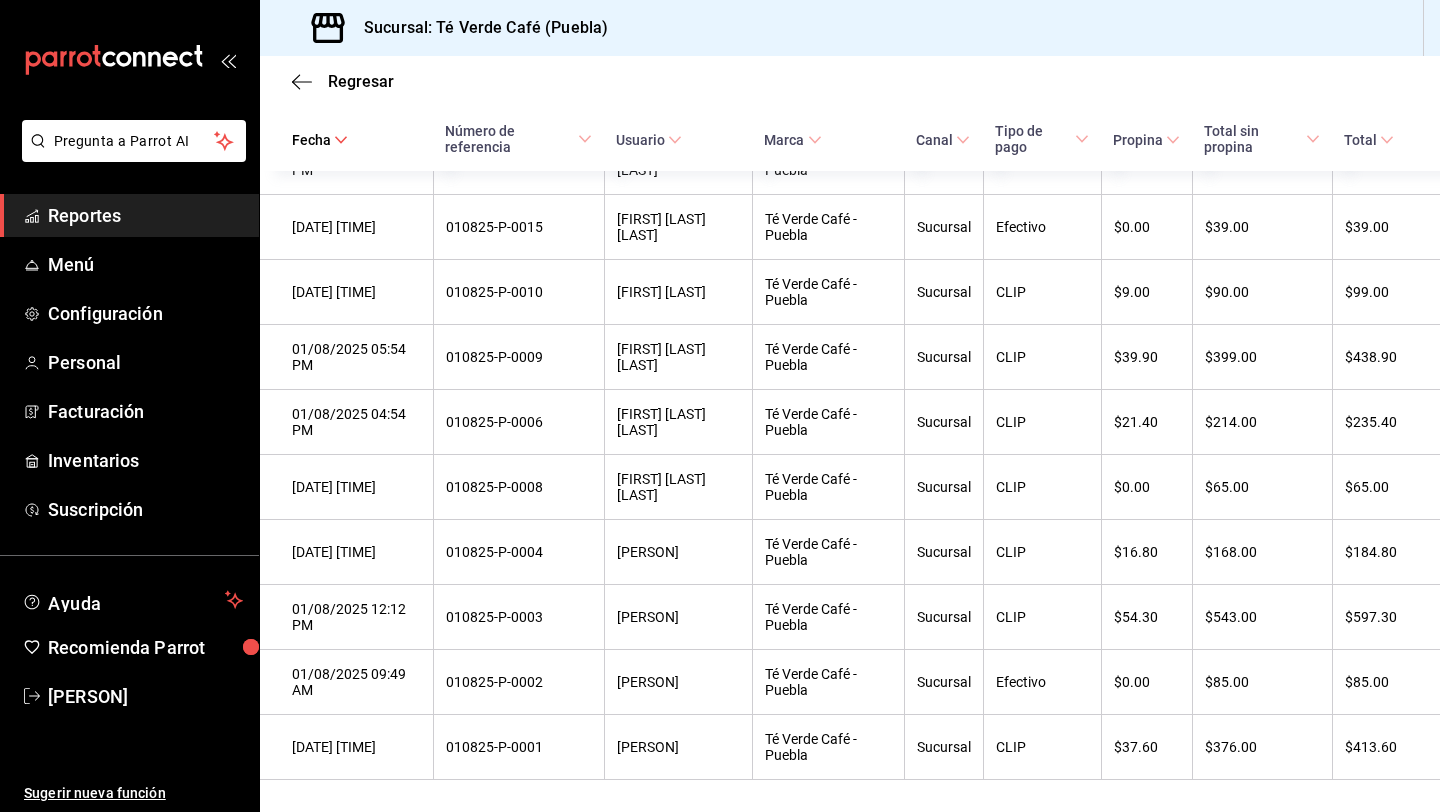 click on "Reportes" at bounding box center [145, 215] 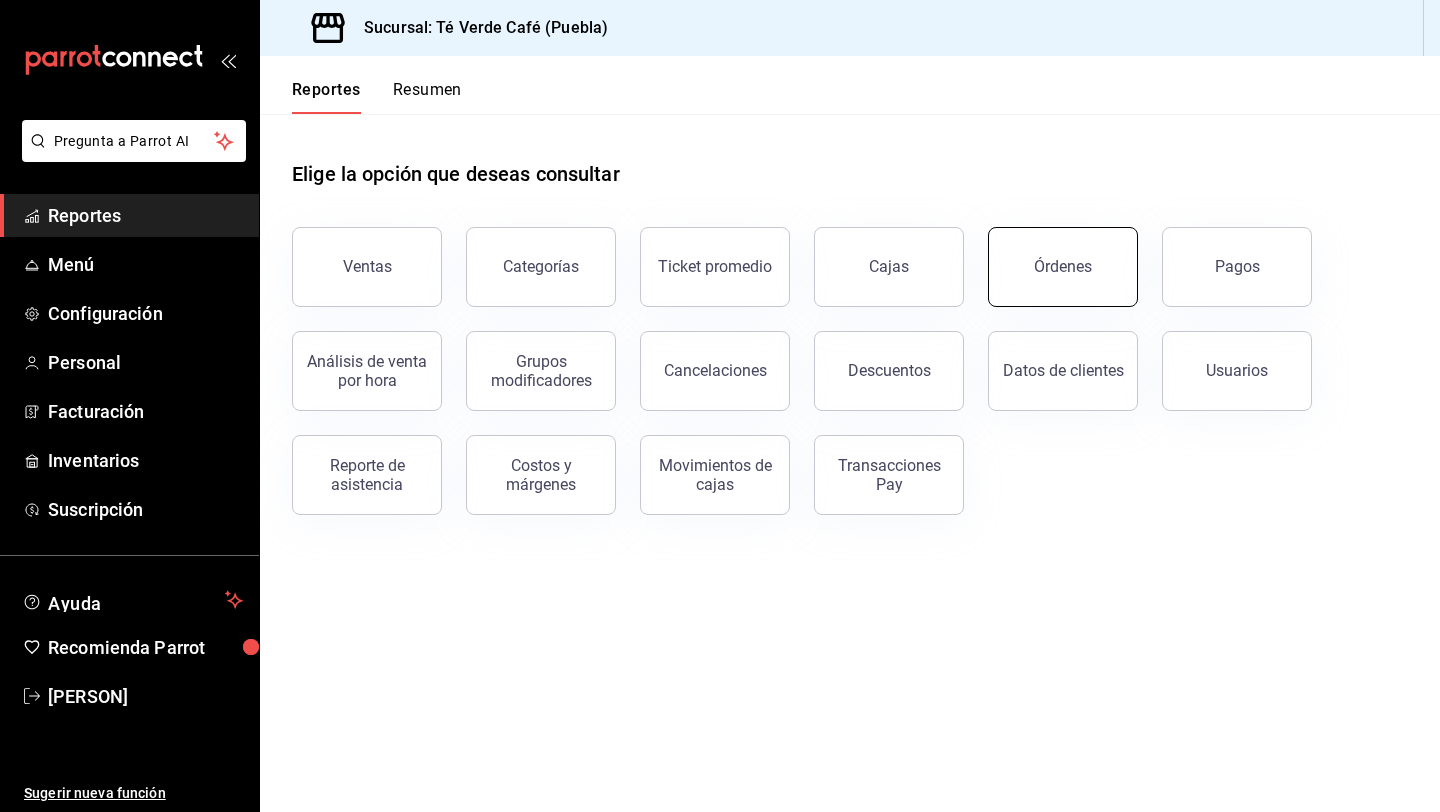 click on "Órdenes" at bounding box center [1063, 267] 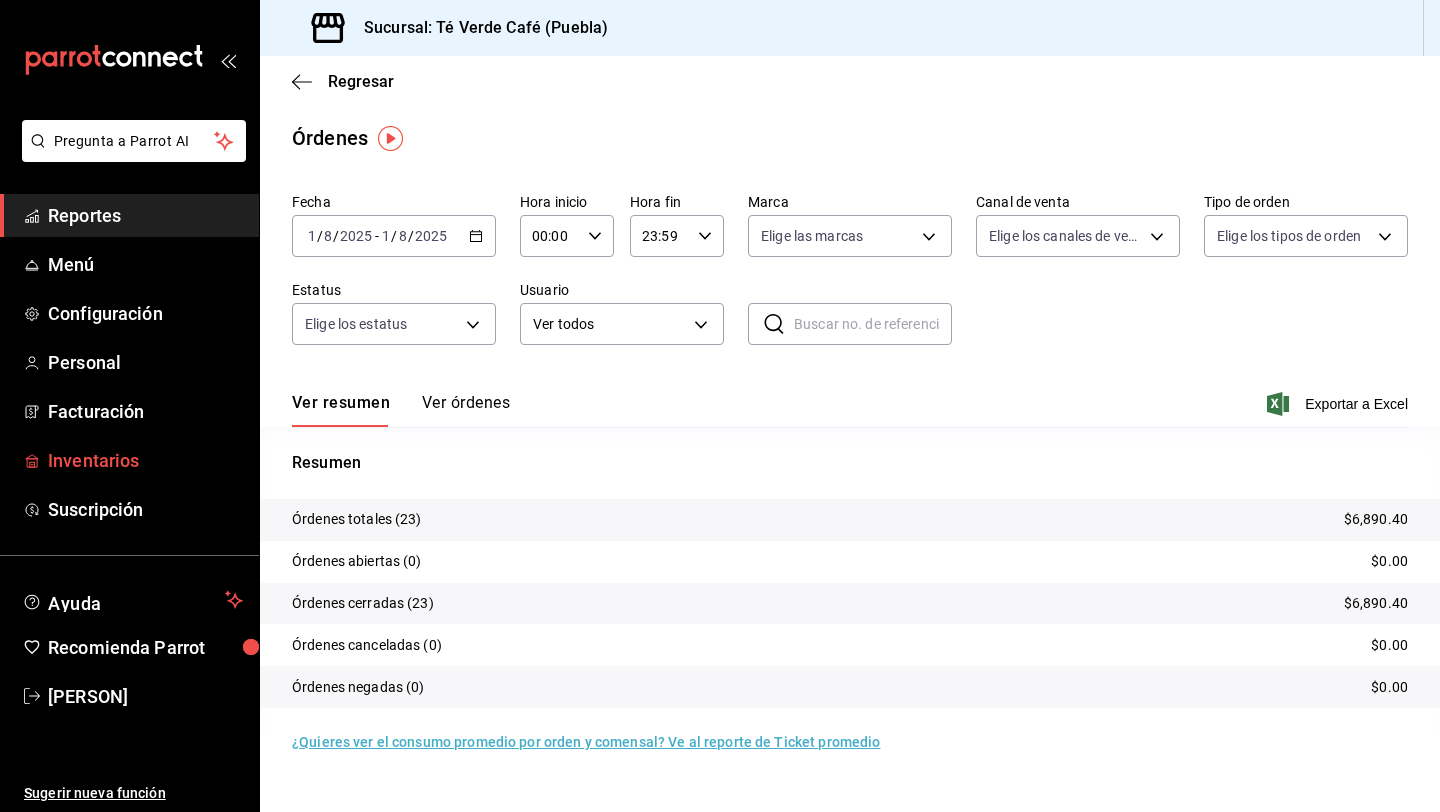 click on "Inventarios" at bounding box center [145, 460] 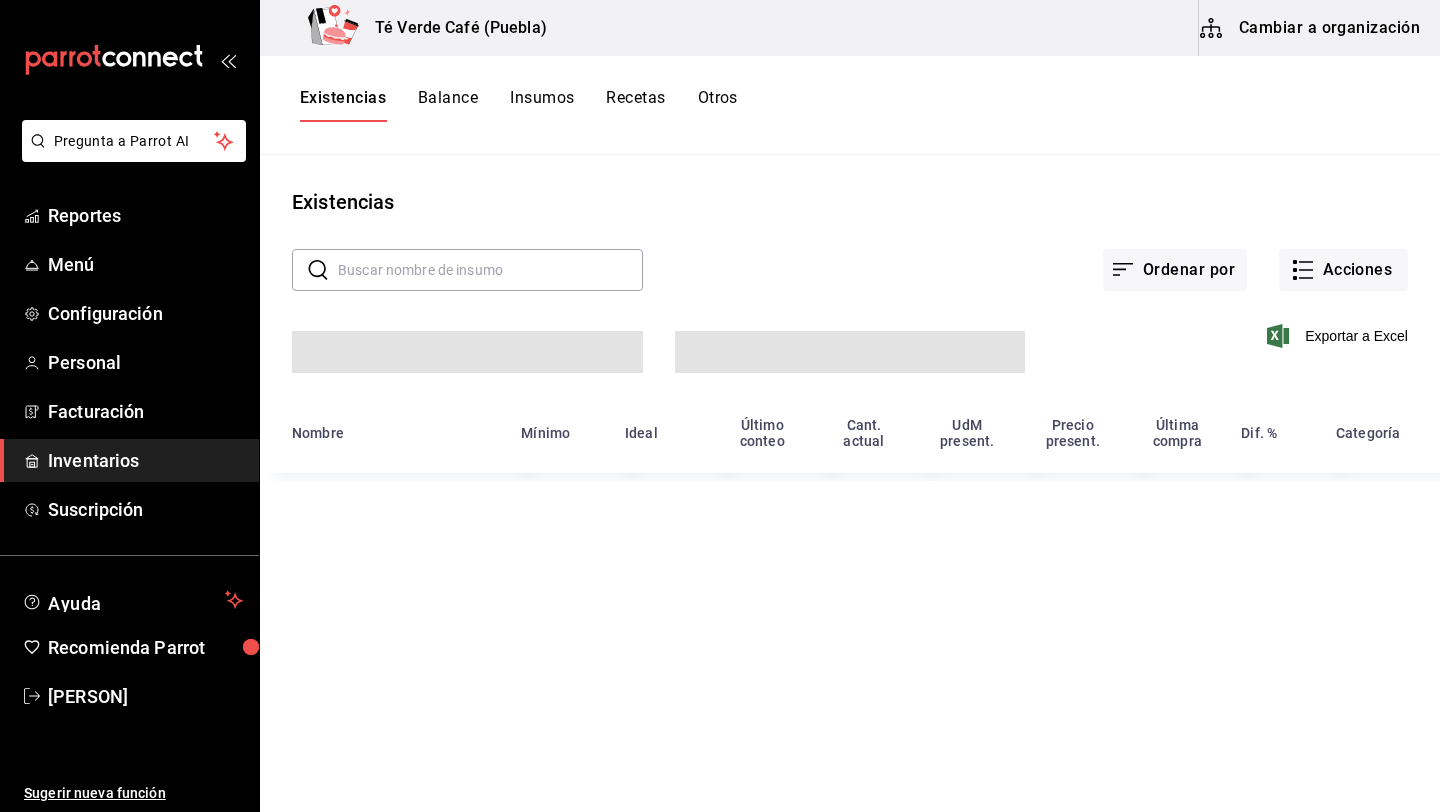 click at bounding box center [490, 270] 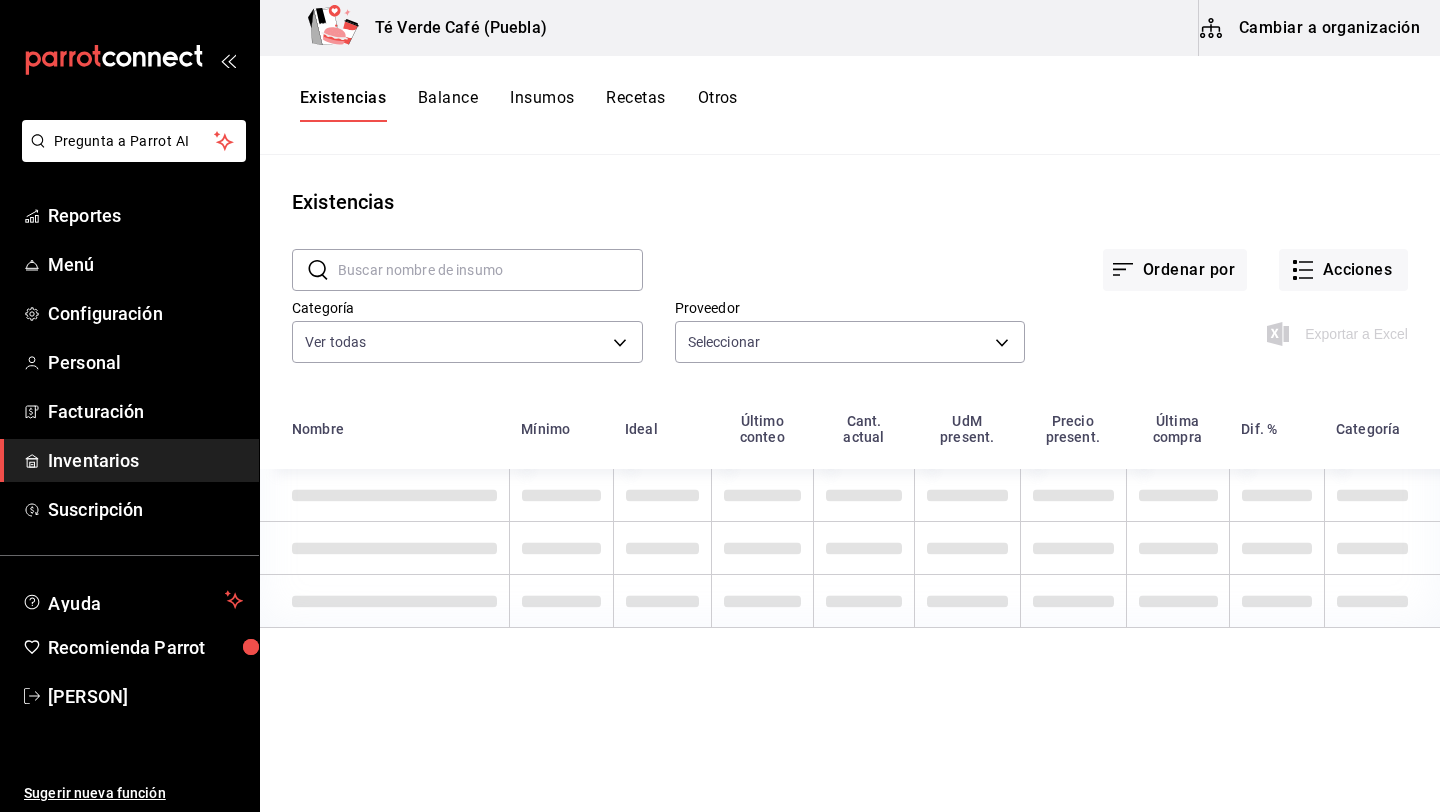 type on "28541e6b-e0ac-441f-9264-785f3d7ca87e,67730c88-5a21-4253-aeb4-54c9f3ea06bb,6402e7b0-a6dc-4e96-b48d-b59c81ac5ee4,14be195b-86d1-4e32-aa5c-66f1cfe42352,9f8b5c20-930b-4050-8ec2-937b191bb3da,3cf70e6e-8907-412d-925d-248b2464c362,f847c5aa-0c05-4265-ab73-55c985cb26b1,bc013f67-aff4-48bb-8ac1-5613c48a4133,0e8fbc4a-1789-49aa-9ef5-ce39ff4a2c80,ba620a4b-99b8-4449-b5af-ae05b172613d,6edf812b-5d77-4871-90c8-ff0a85bb5bcd,f4d26156-b7b8-4eb6-a2b8-38cd3b46b34e,3127daa7-854b-4a82-ab4f-115acd7b8365,1909c8ac-b539-480b-99f5-d1135949b090,3e645ab5-5ea9-4079-95c5-e8274057e4f7,fbfe5cea-d722-4096-bcd7-3958aeda0bb5,ba89adc8-dd60-485c-a3bd-d17fc4c6ec43,fbce41d6-bbcb-4629-a1df-c0dbb2d33893,bf646118-4d53-4c78-8153-bdc694d6b674,cbbea362-65c1-4902-a698-28810f6cd0fa,33879373-25d5-4e25-a845-edb29c71f170,5c43607e-1305-4e40-aeff-0ea9357099fa,76cd6315-5b51-4755-9d18-f38cbda68709" 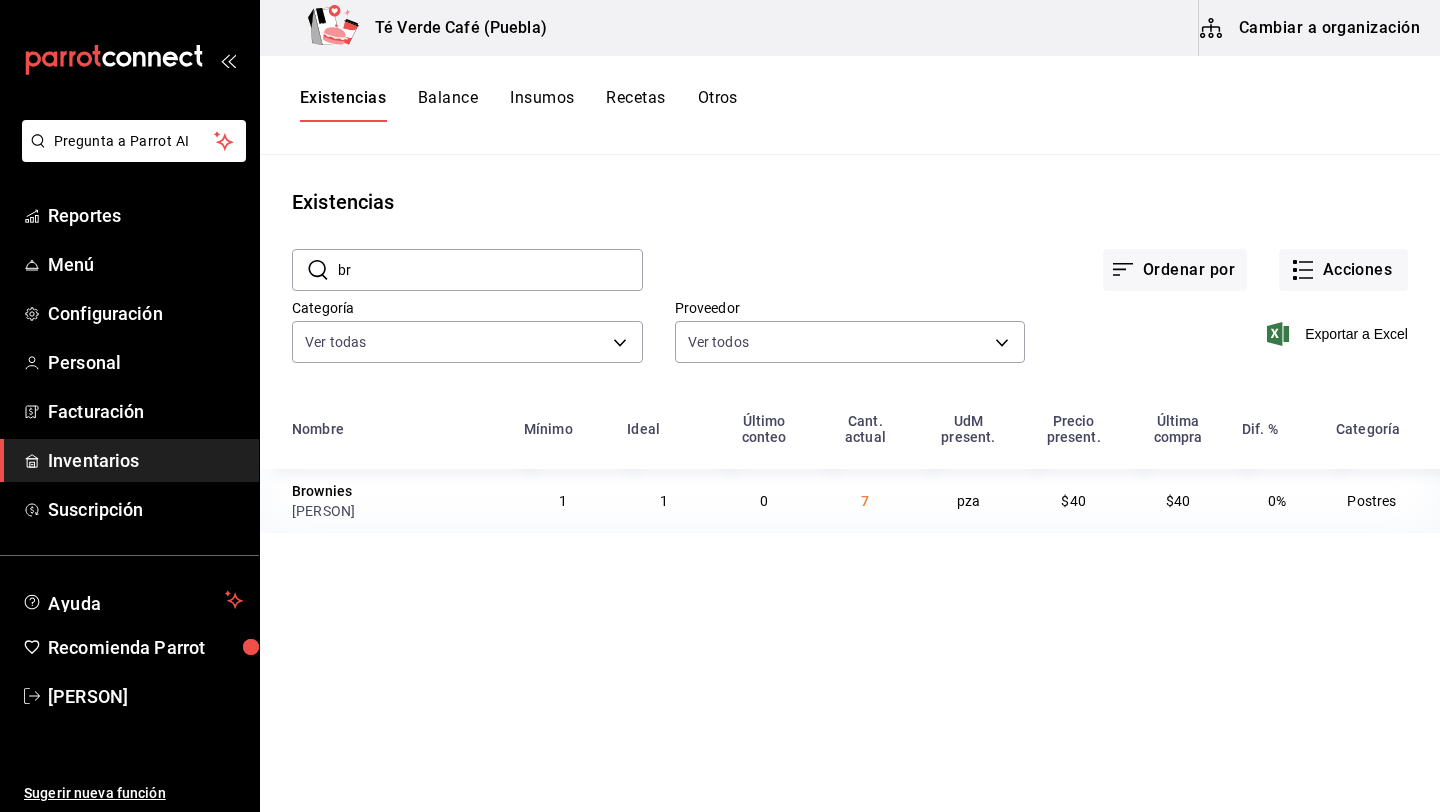 type on "b" 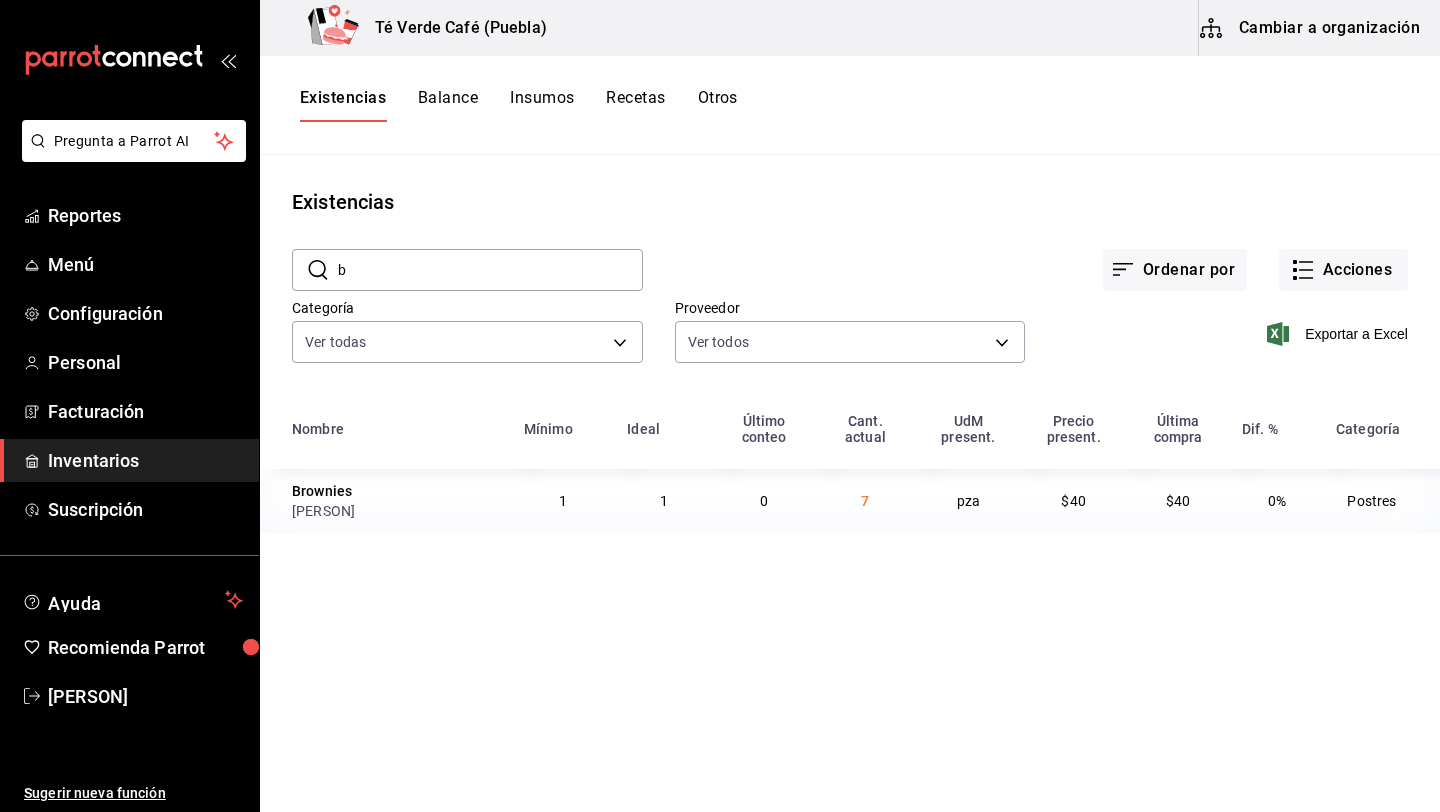type 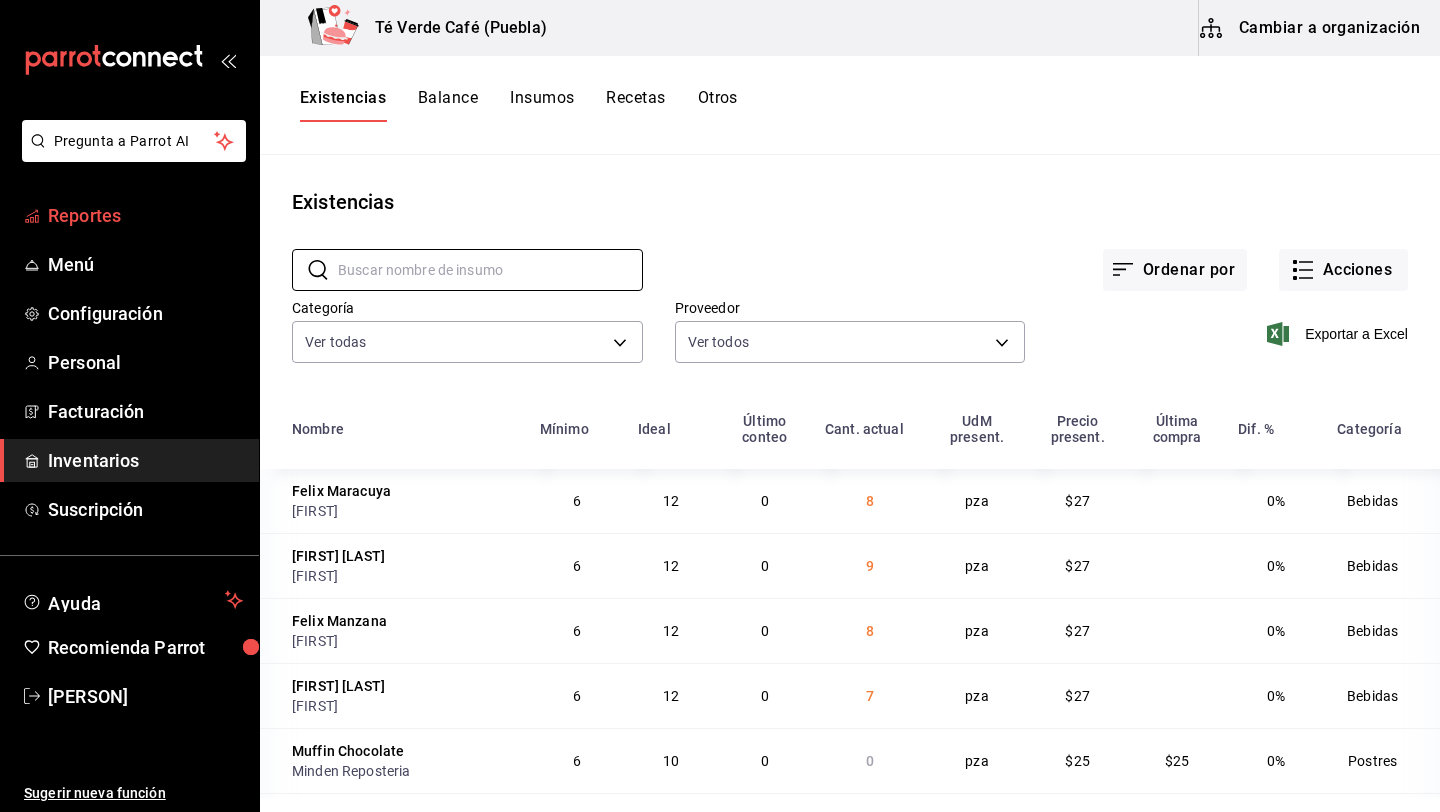 click on "Reportes" at bounding box center [145, 215] 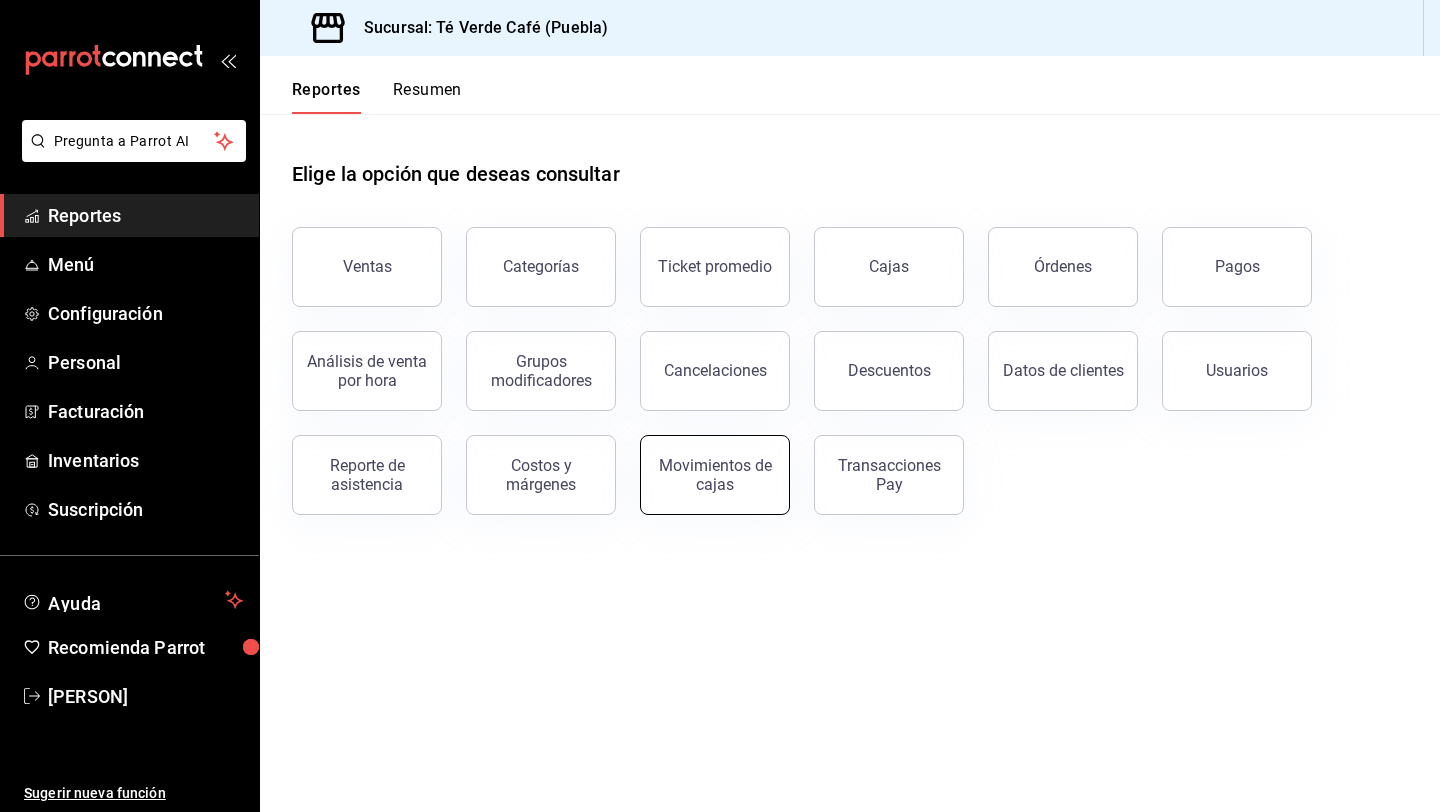 click on "Movimientos de cajas" at bounding box center (715, 475) 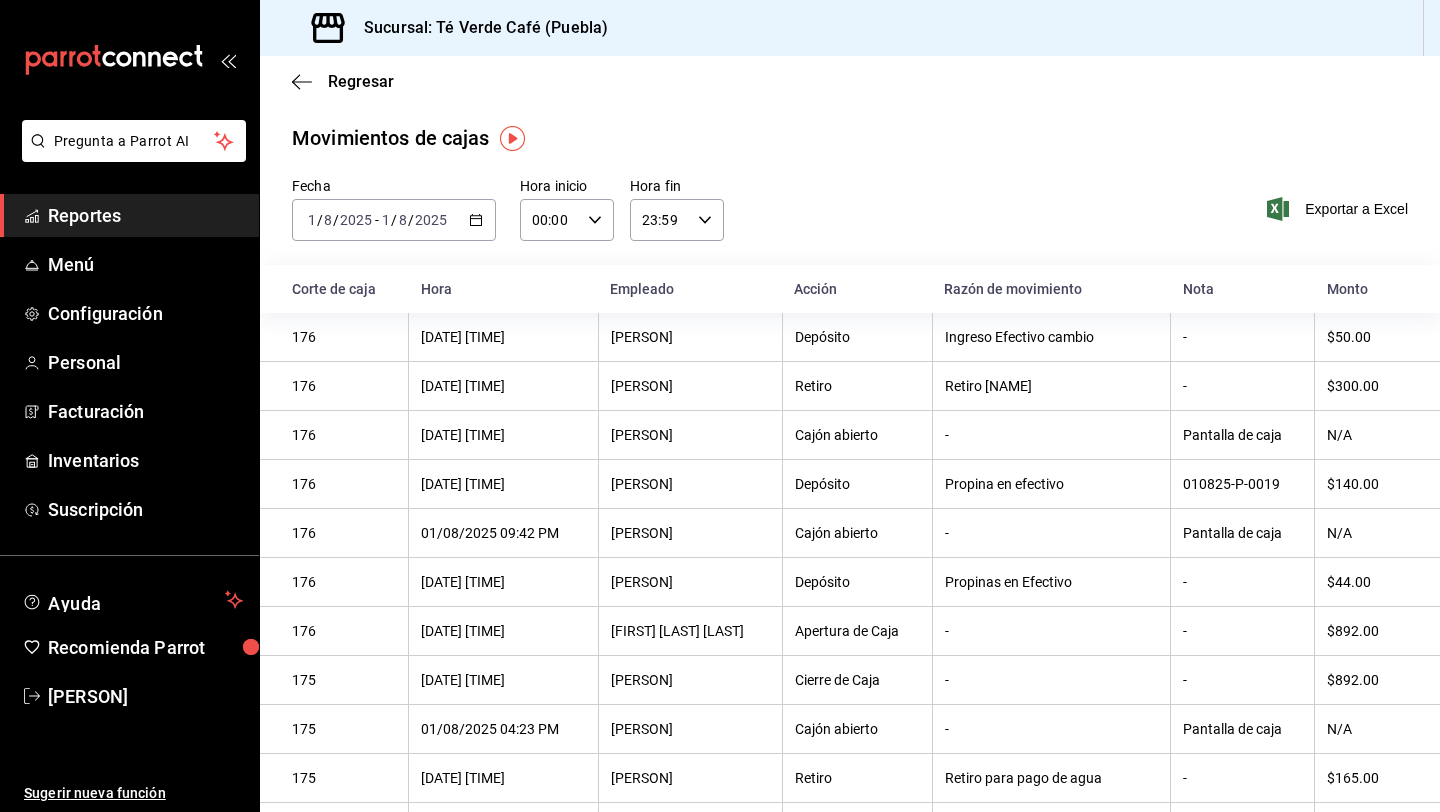 click on "Reportes" at bounding box center [145, 215] 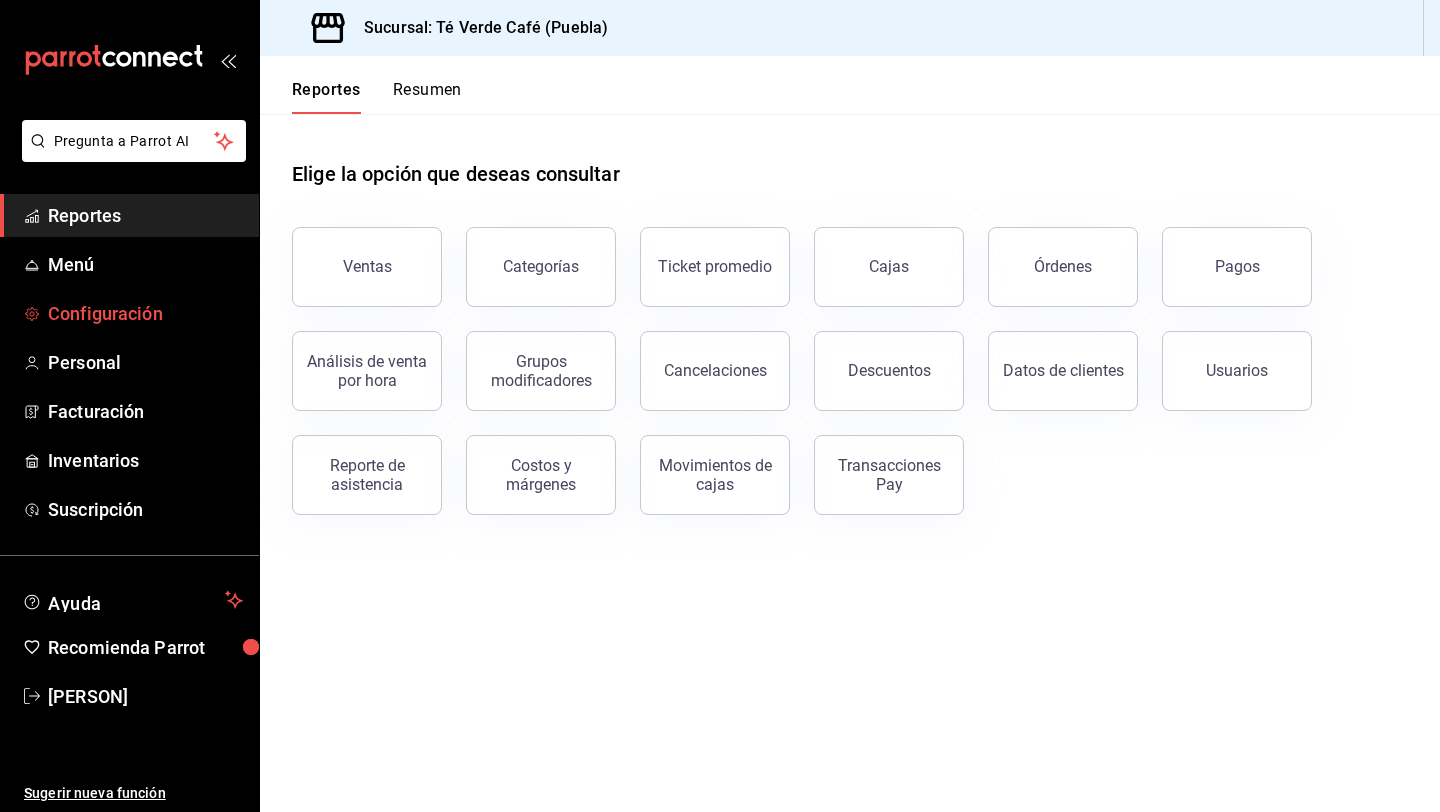 click on "Configuración" at bounding box center [145, 313] 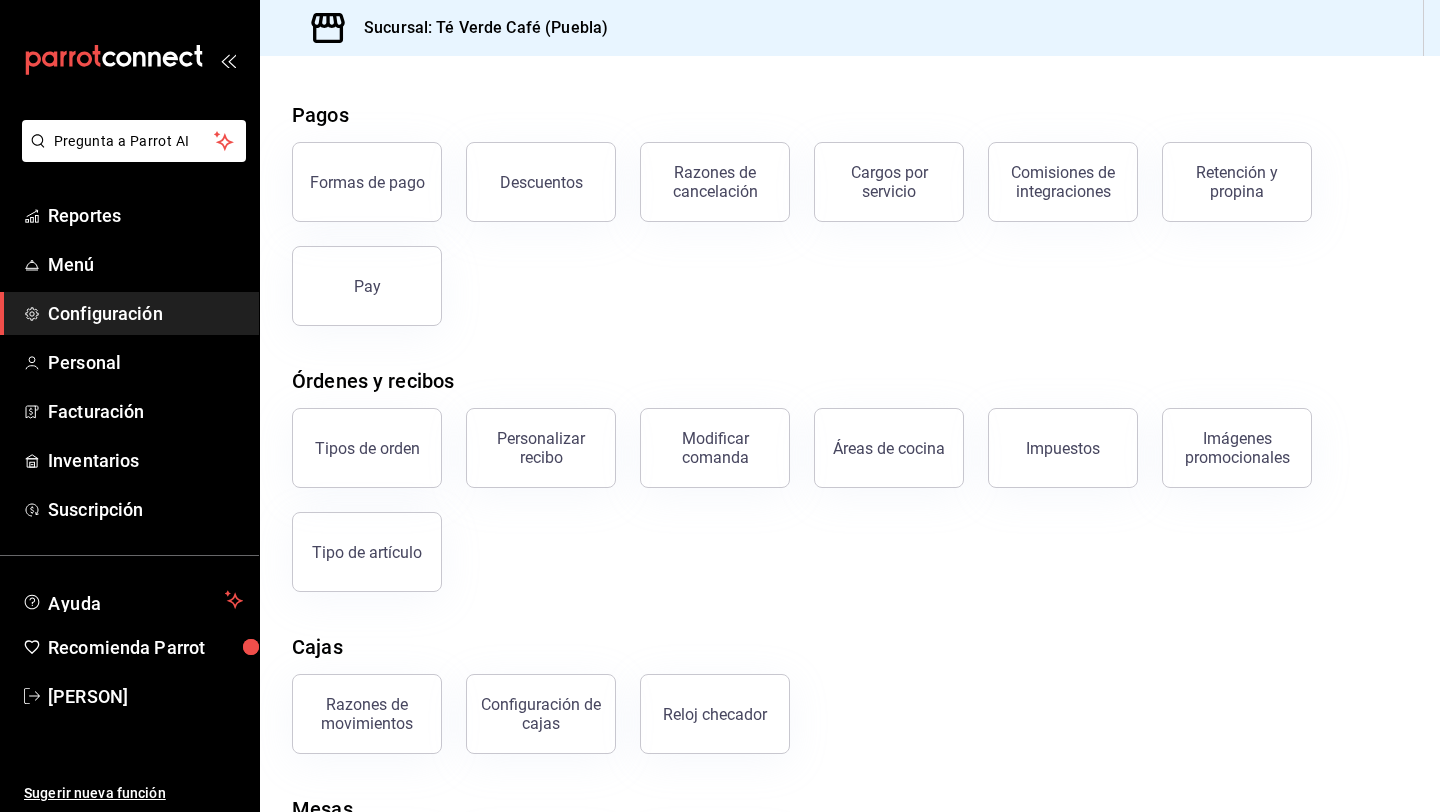 scroll, scrollTop: 202, scrollLeft: 0, axis: vertical 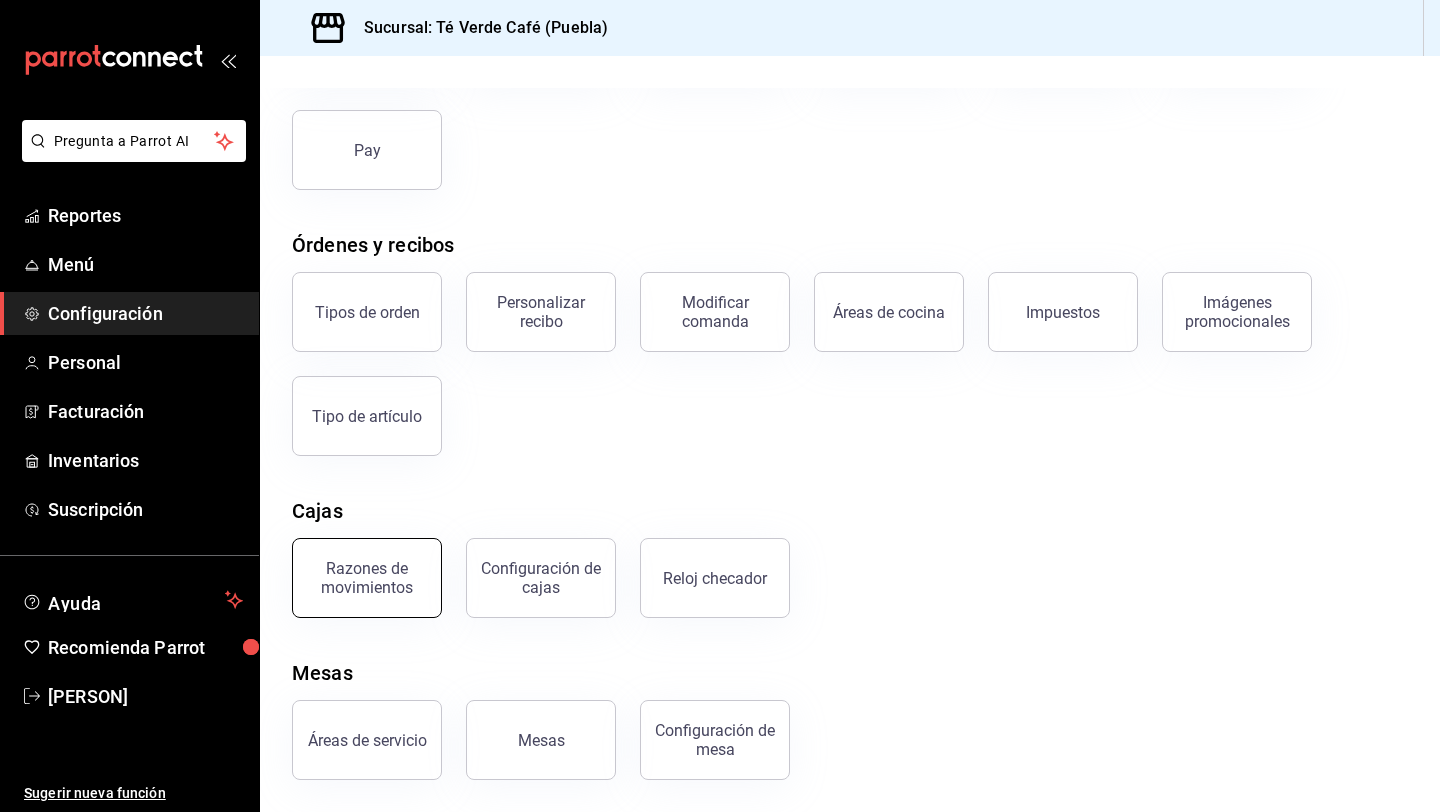 click on "Razones de movimientos" at bounding box center (367, 578) 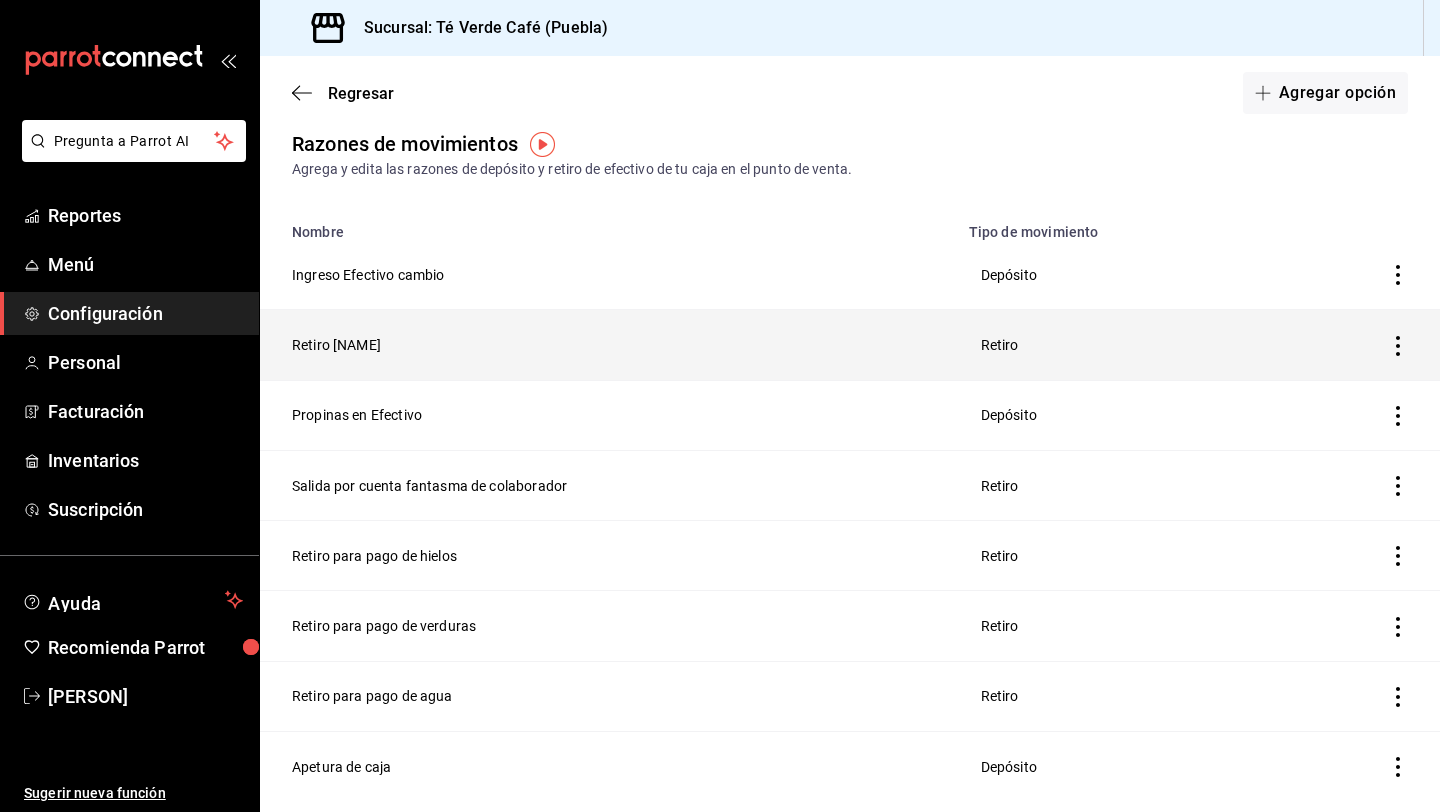 scroll, scrollTop: 67, scrollLeft: 0, axis: vertical 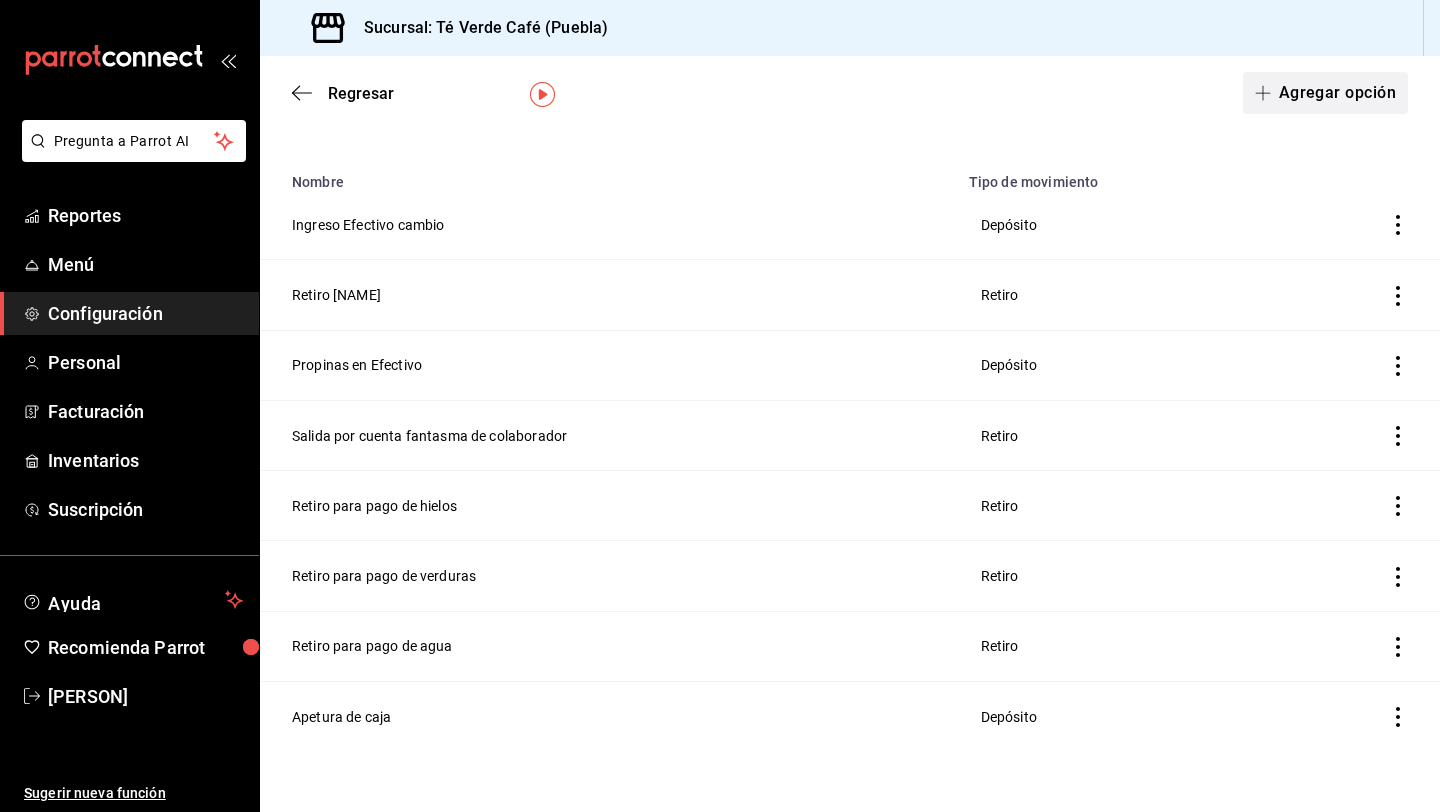 click on "Agregar opción" at bounding box center (1325, 93) 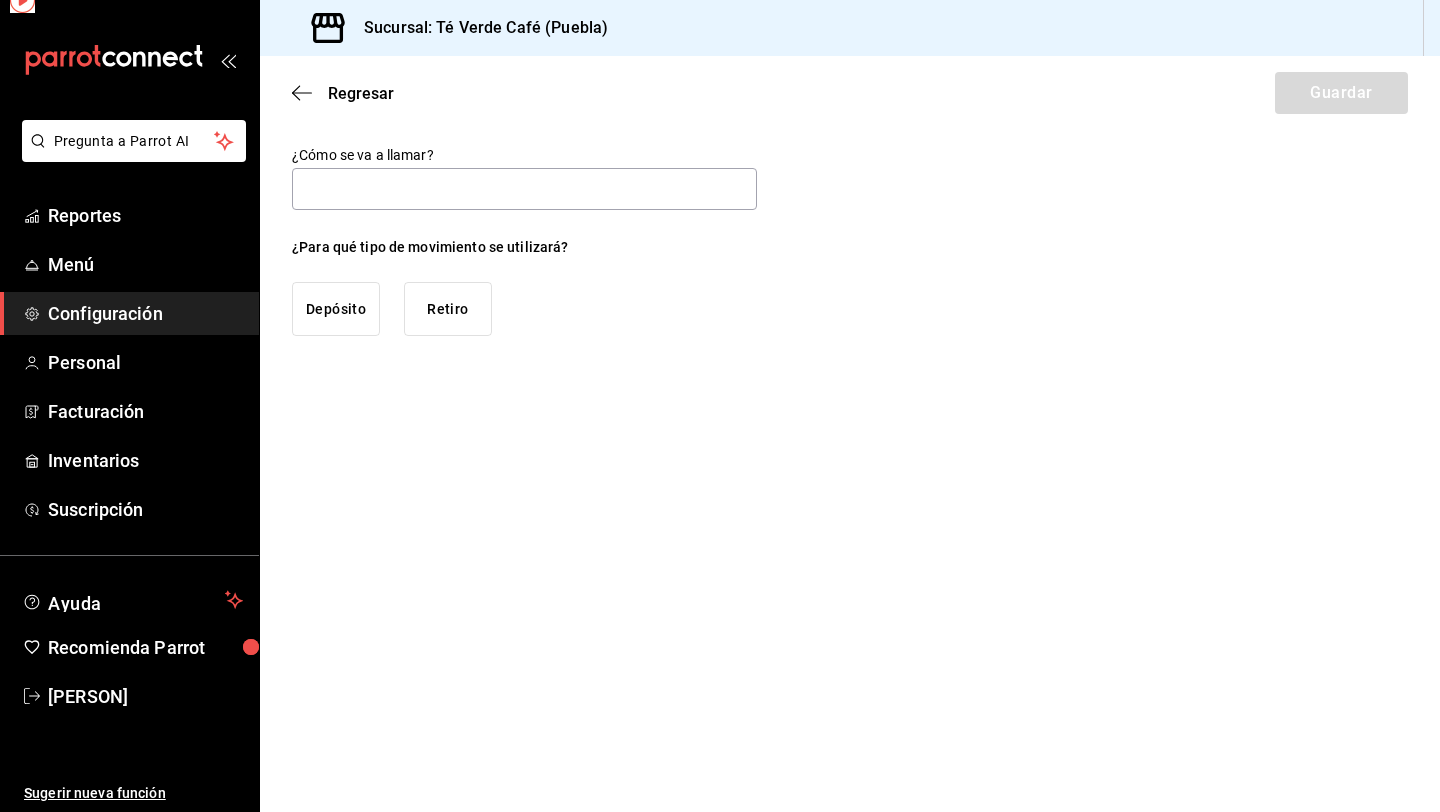 scroll, scrollTop: 0, scrollLeft: 0, axis: both 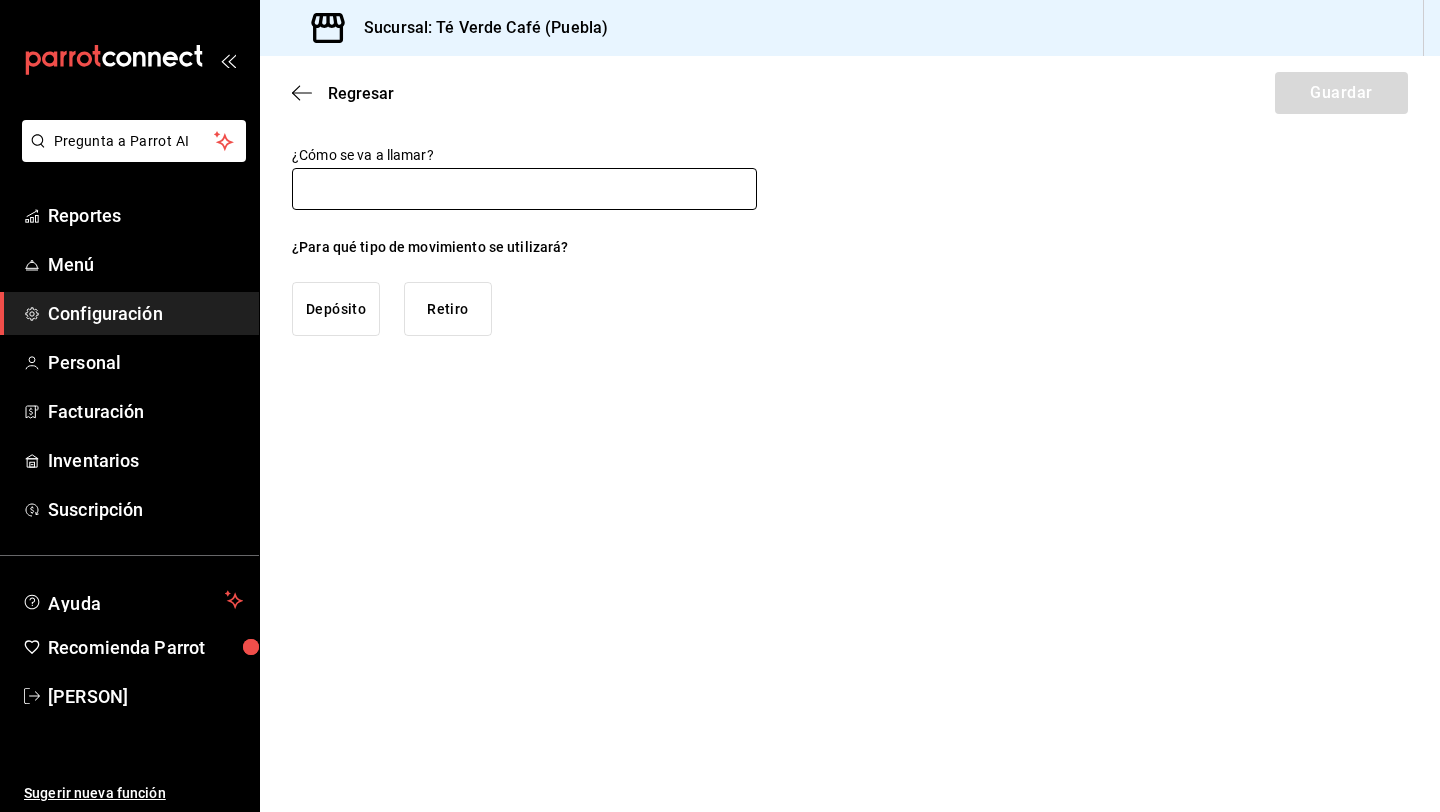 click at bounding box center [524, 189] 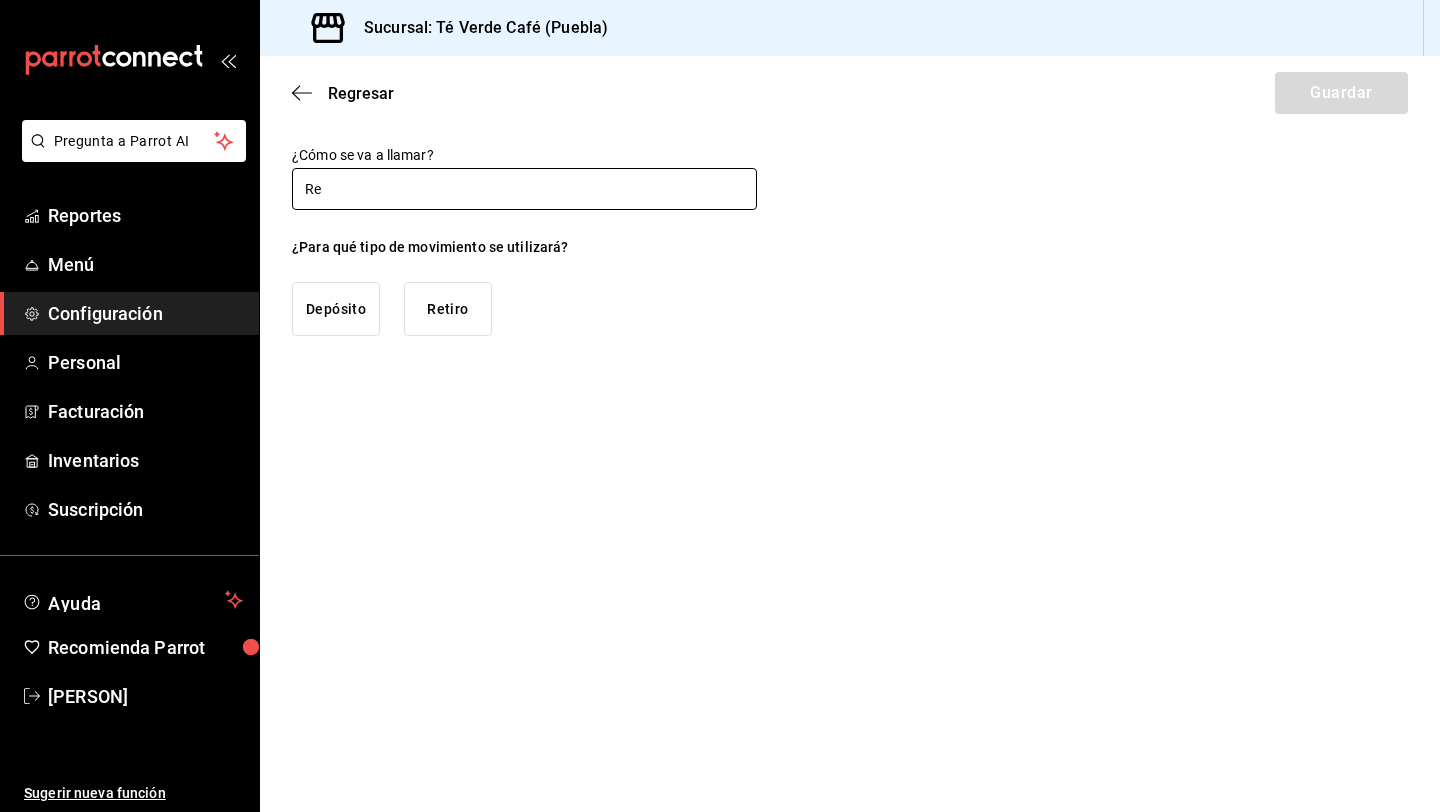 type on "R" 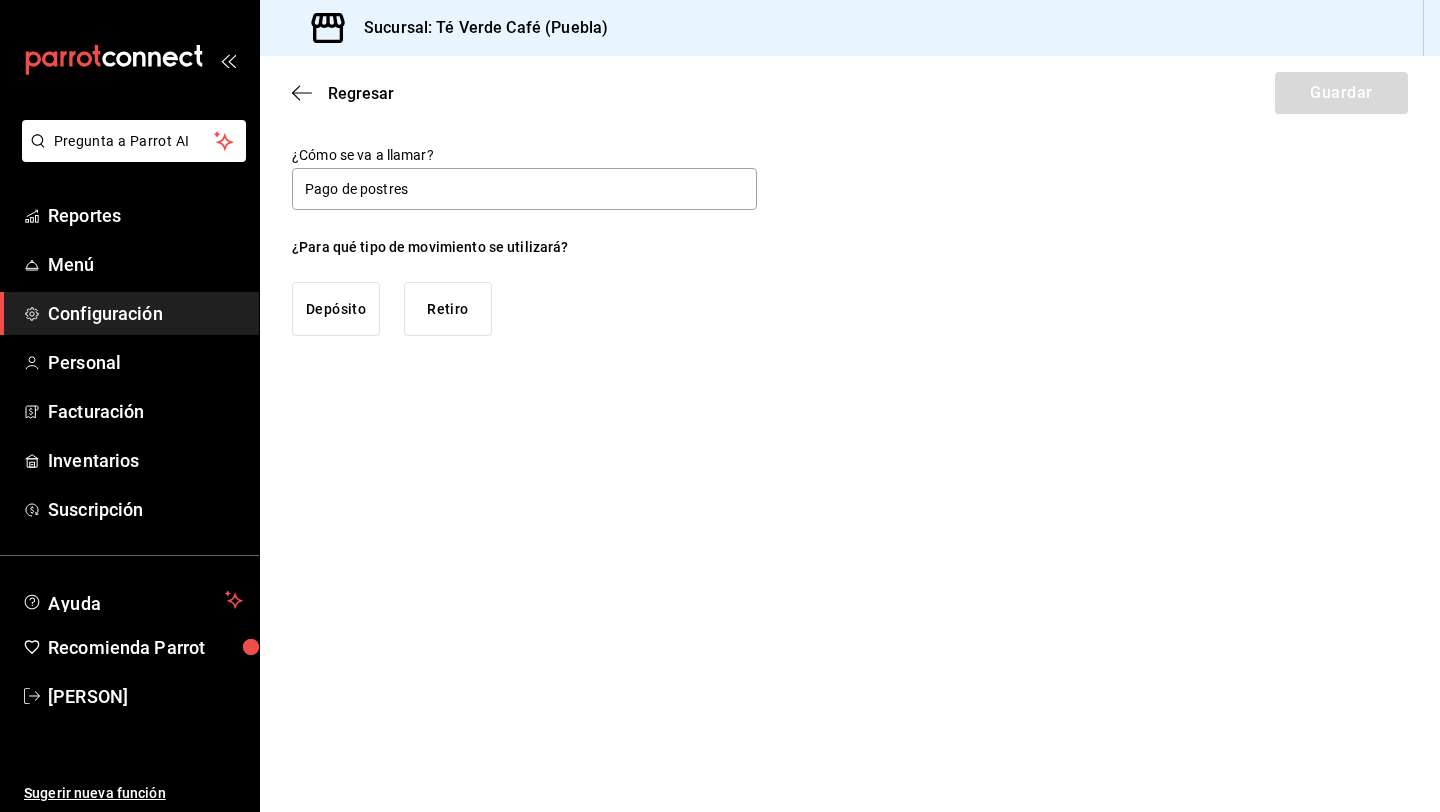 type on "Pago de postres" 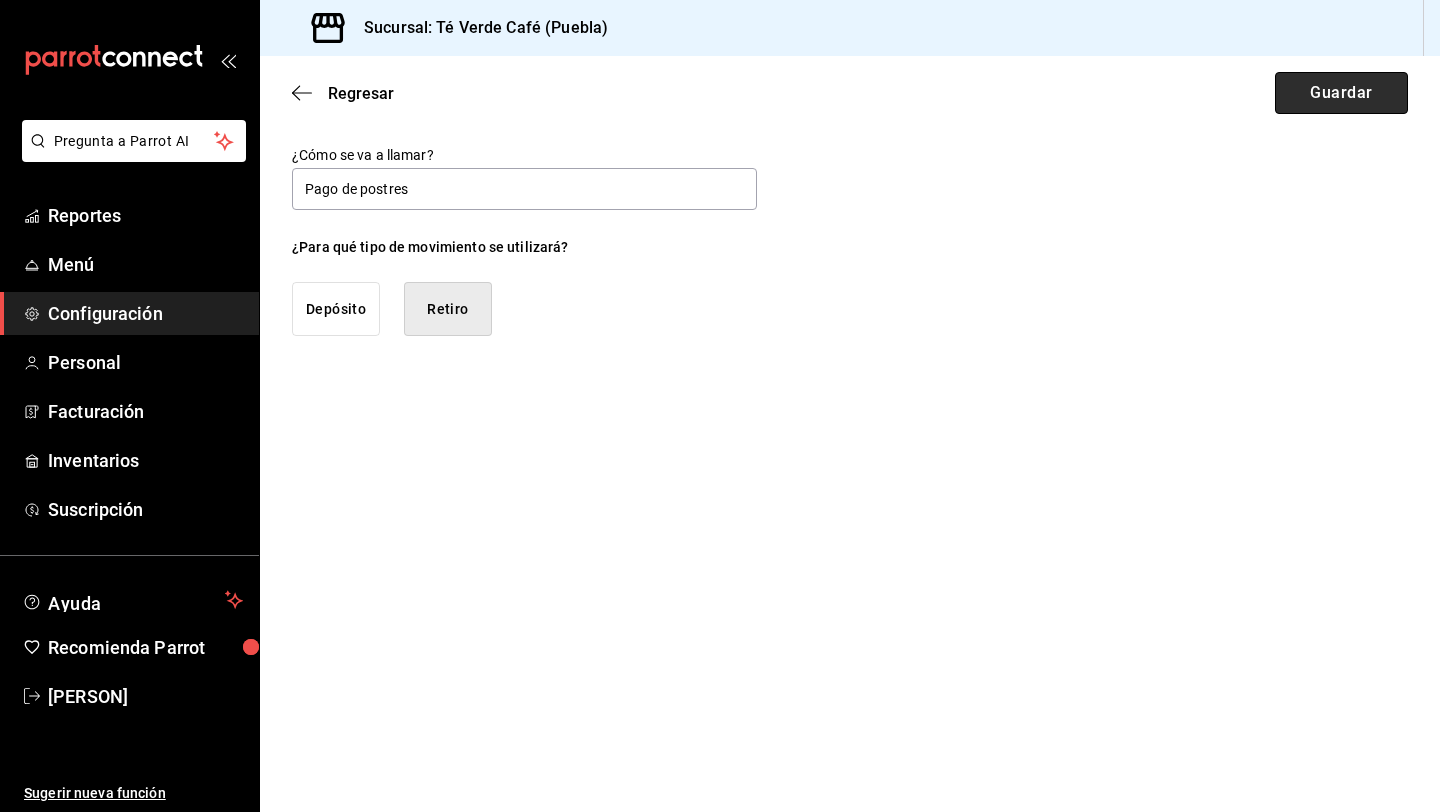 click on "Guardar" at bounding box center [1341, 93] 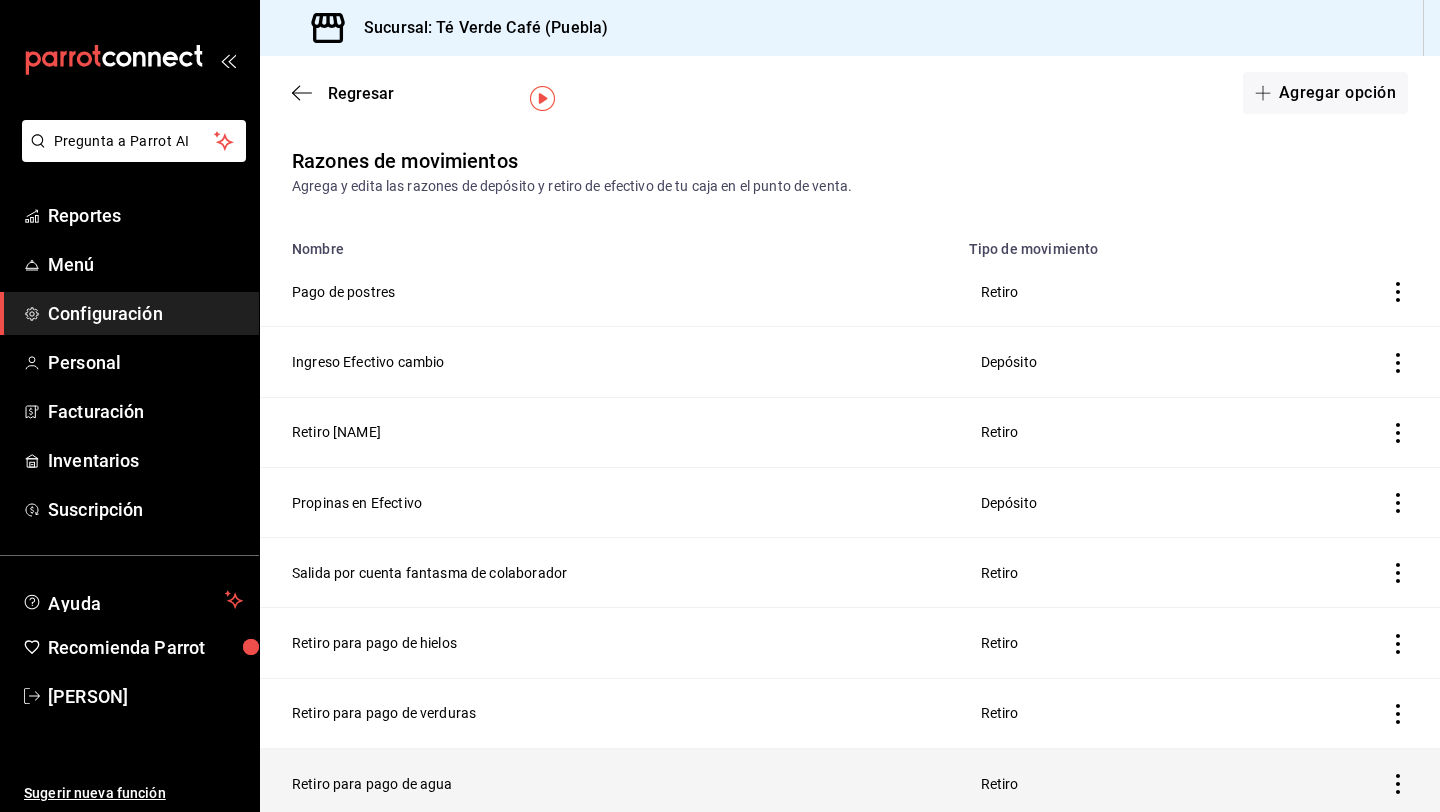 scroll, scrollTop: 136, scrollLeft: 0, axis: vertical 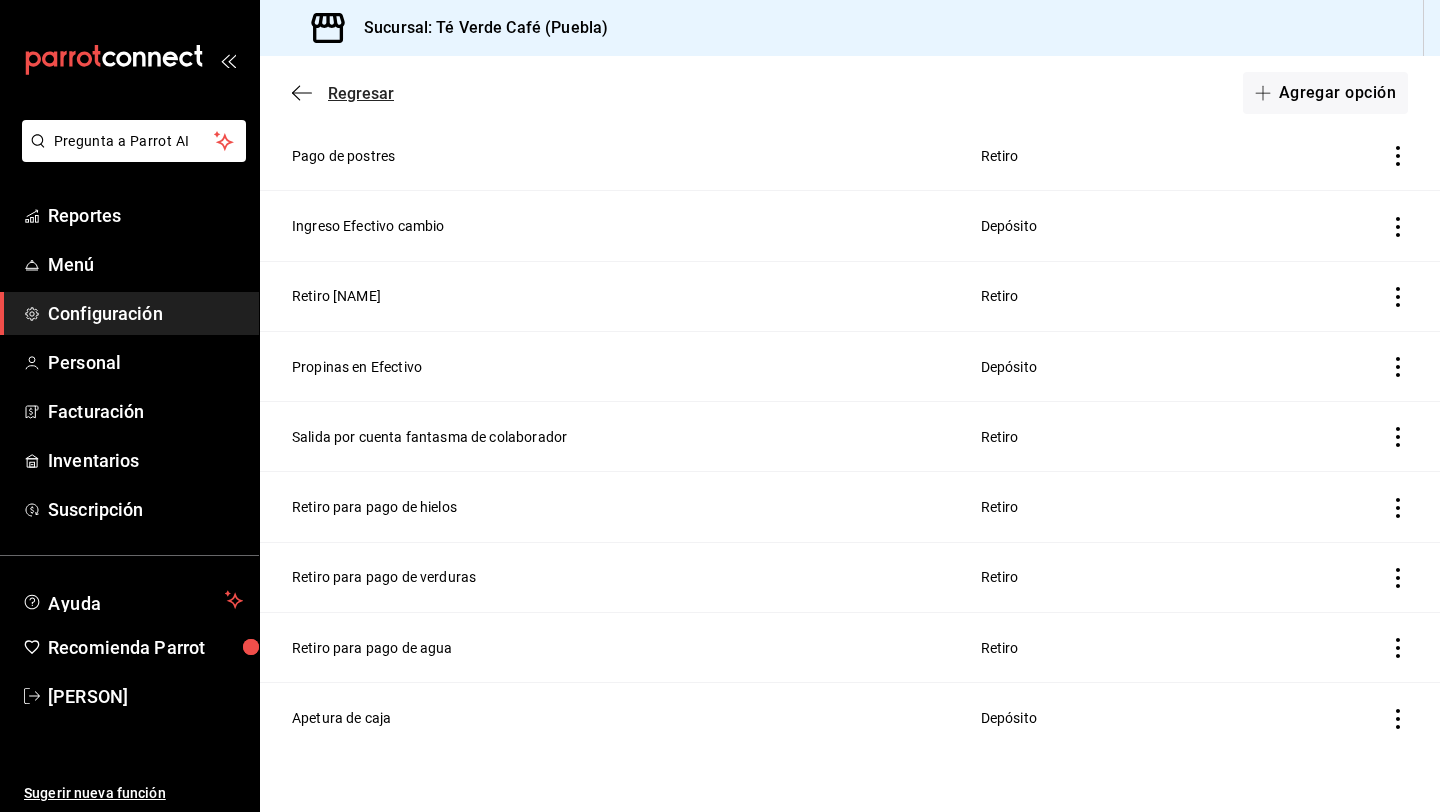 click 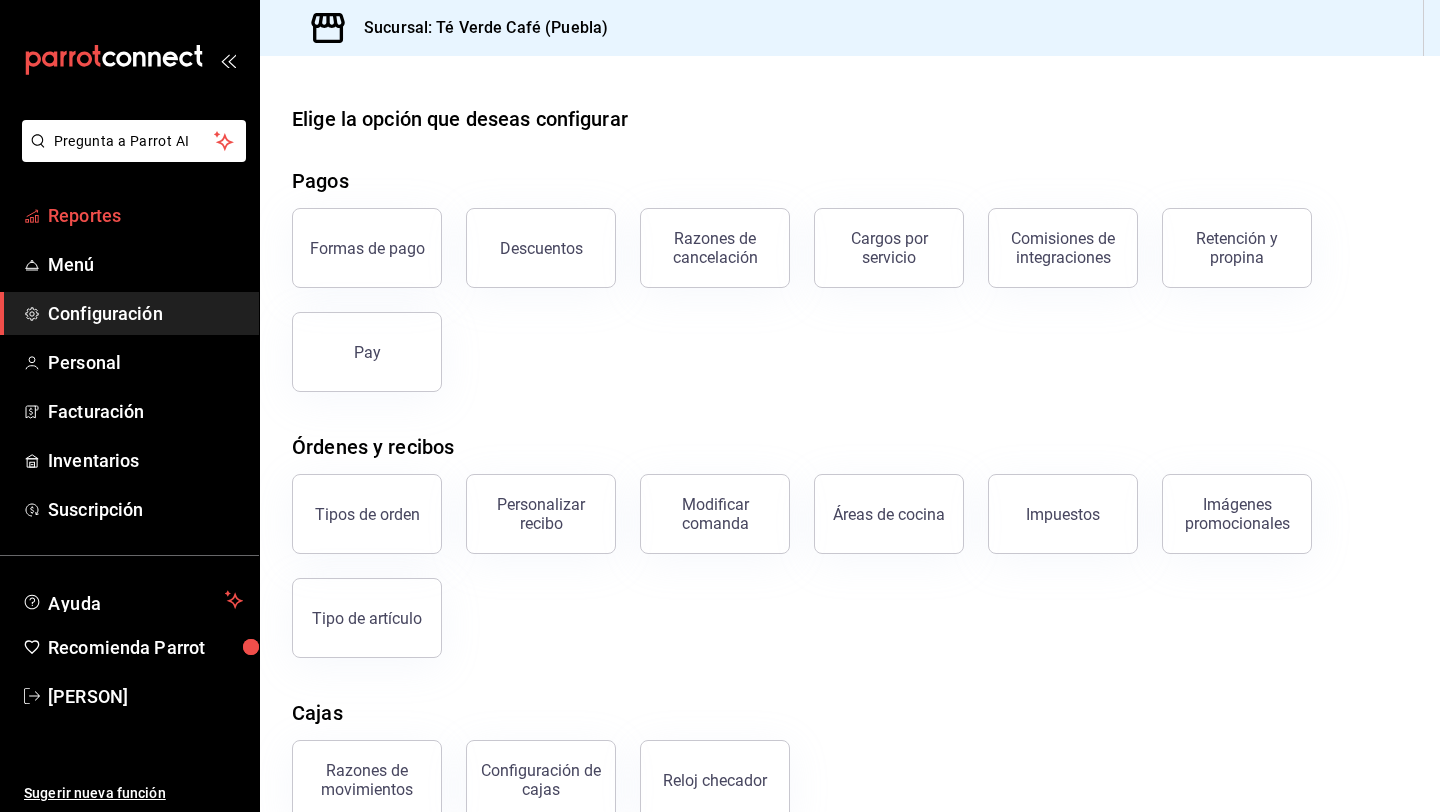 click on "Reportes" at bounding box center (145, 215) 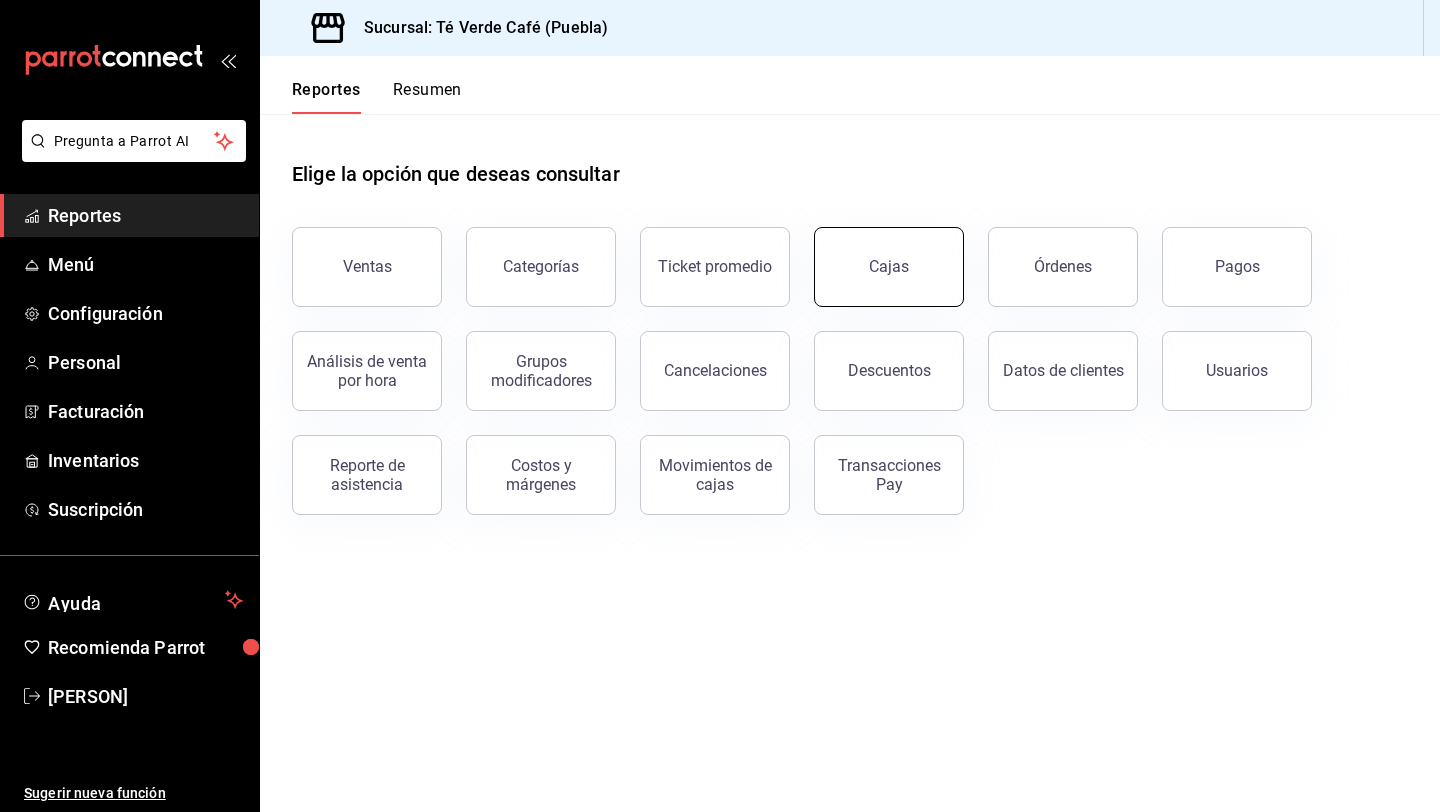 click on "Cajas" at bounding box center (889, 267) 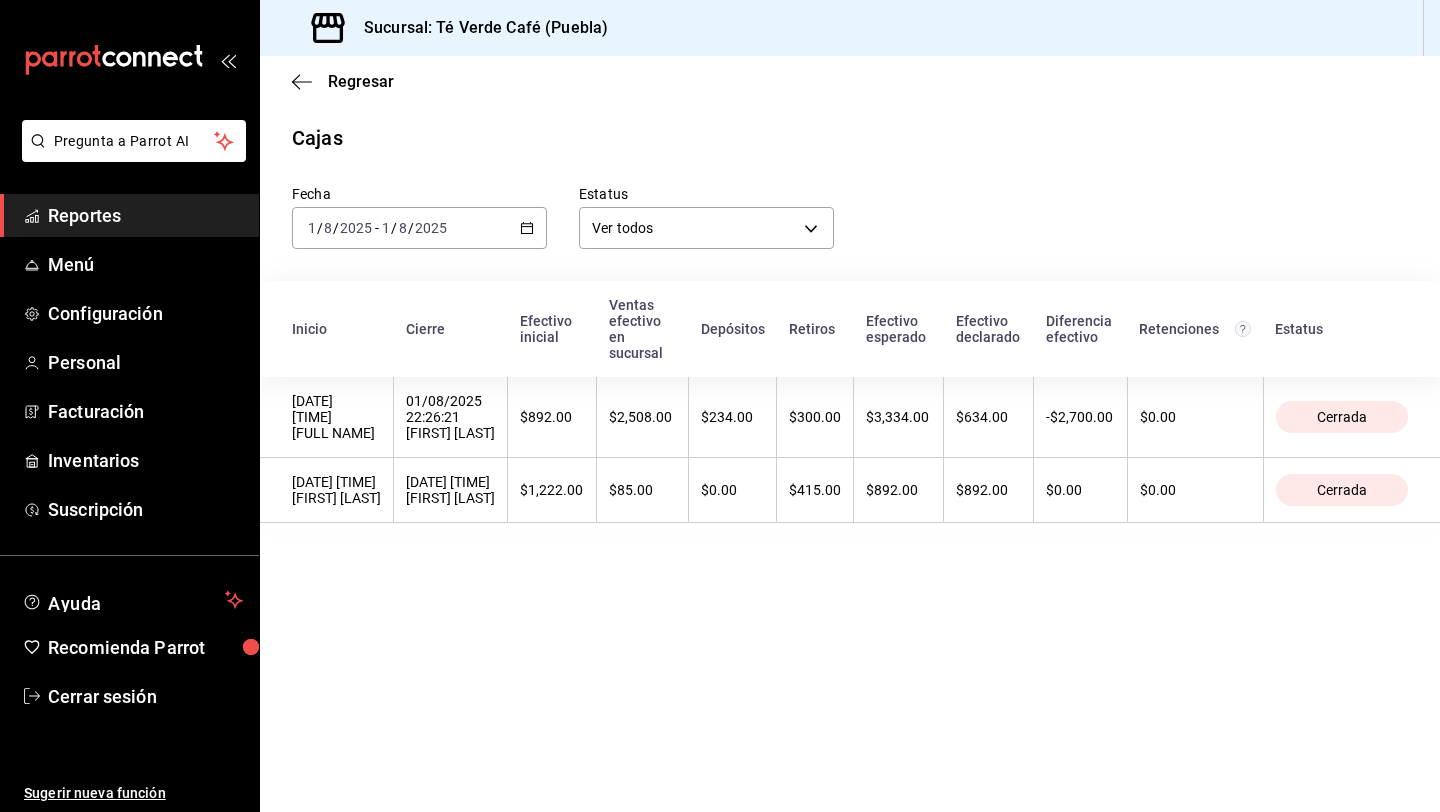 click on "Reportes" at bounding box center [145, 215] 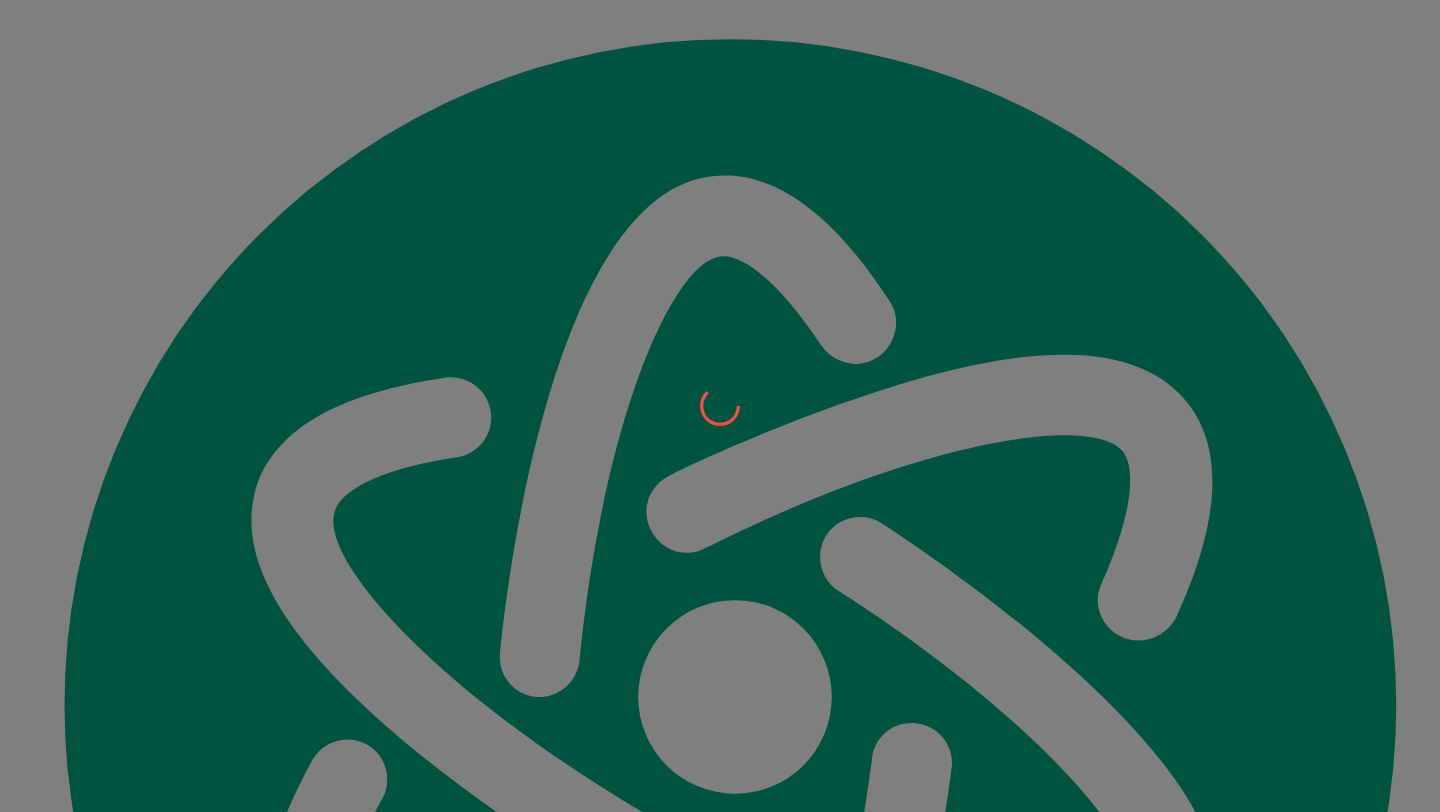 scroll, scrollTop: 0, scrollLeft: 0, axis: both 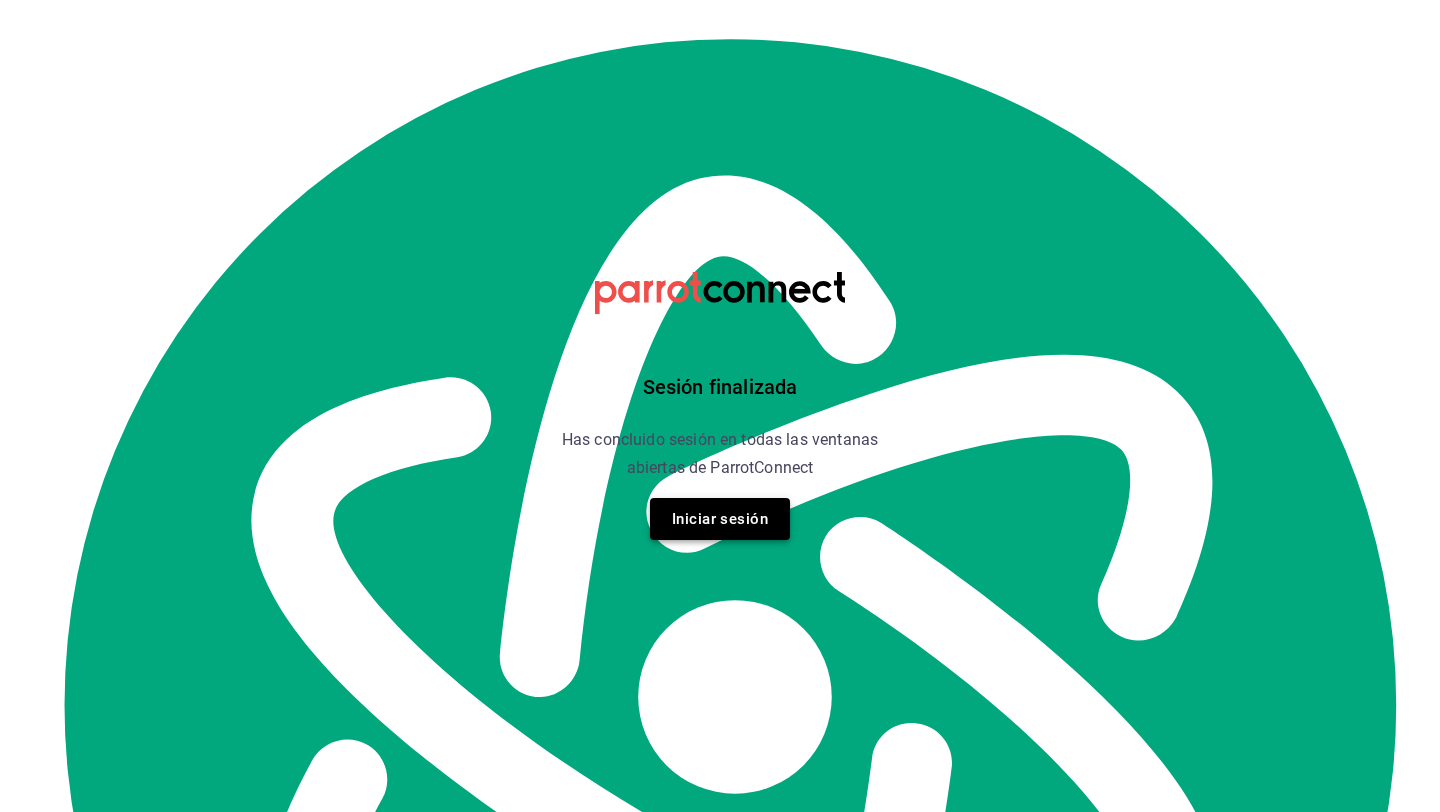 click on "Iniciar sesión" at bounding box center (720, 519) 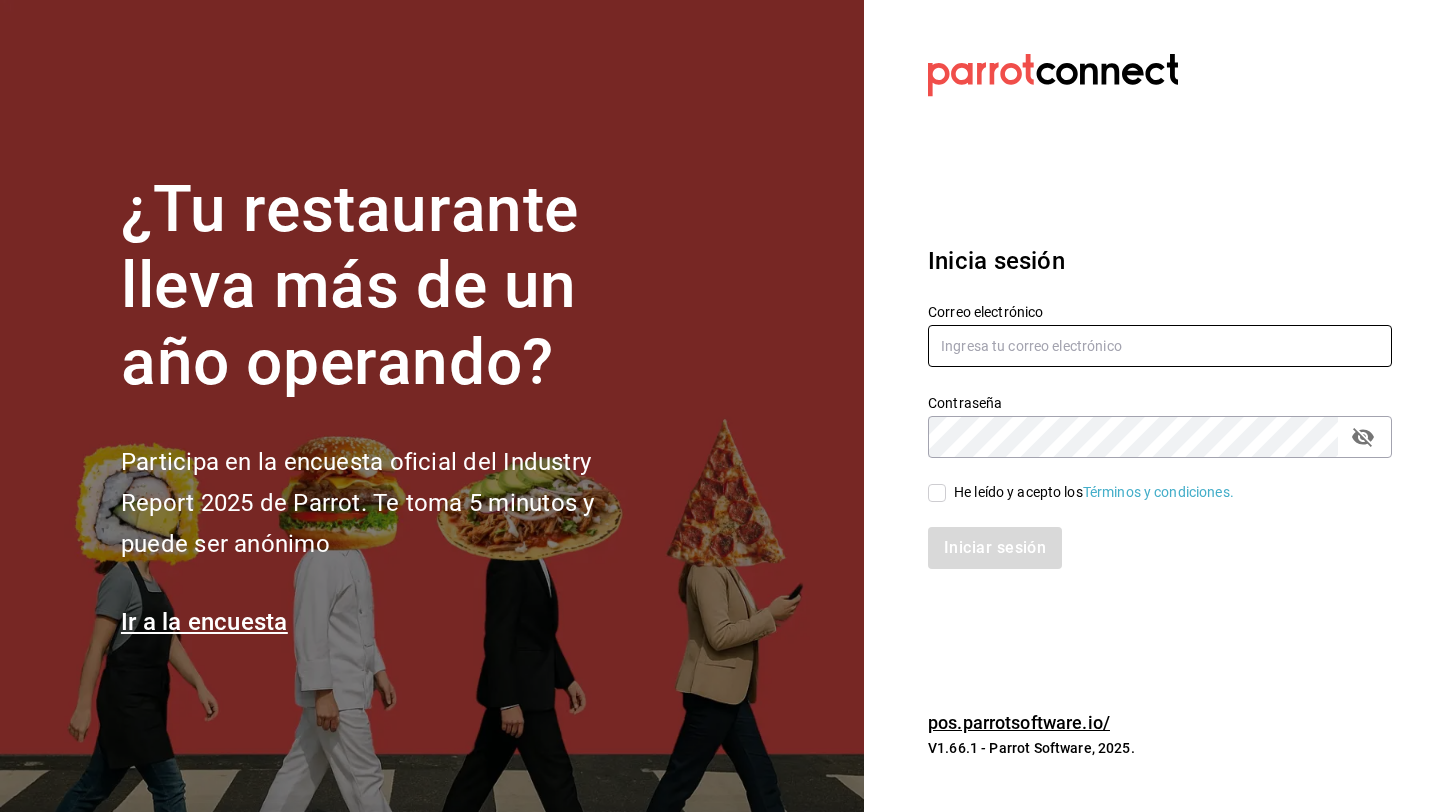 type on "teverdecafecholula@[EXAMPLE.COM]" 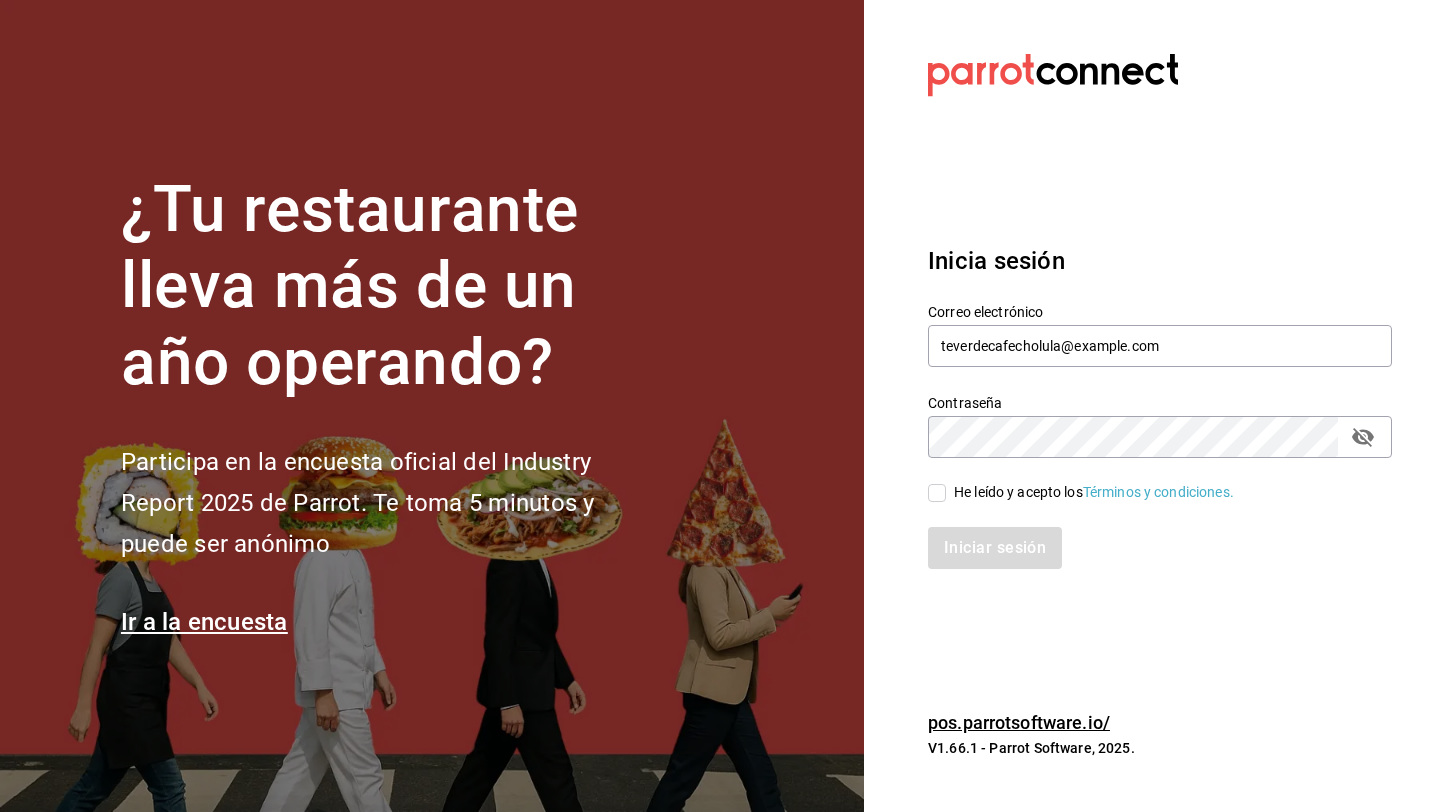 click on "He leído y acepto los  Términos y condiciones." at bounding box center [937, 493] 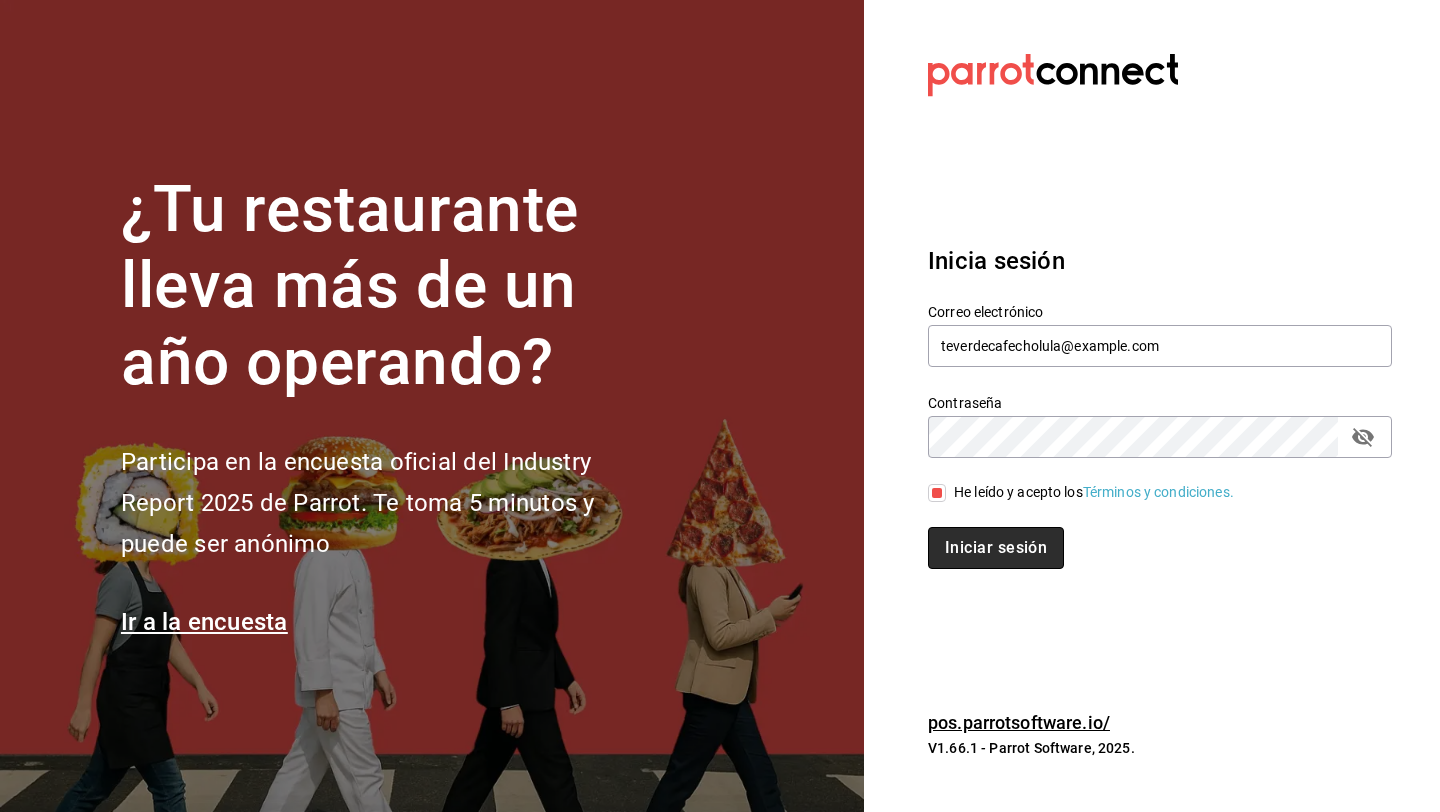 click on "Iniciar sesión" at bounding box center (996, 548) 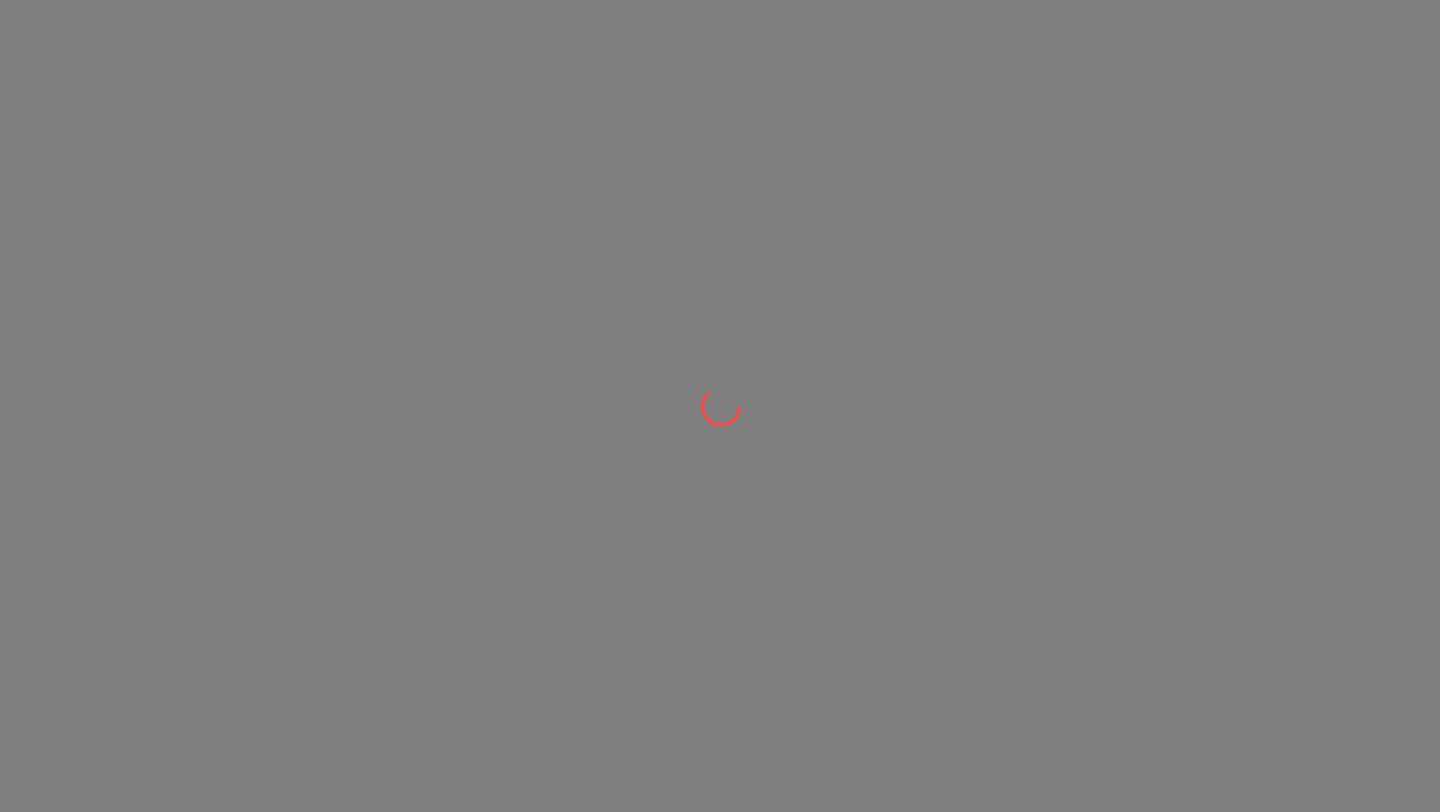 scroll, scrollTop: 0, scrollLeft: 0, axis: both 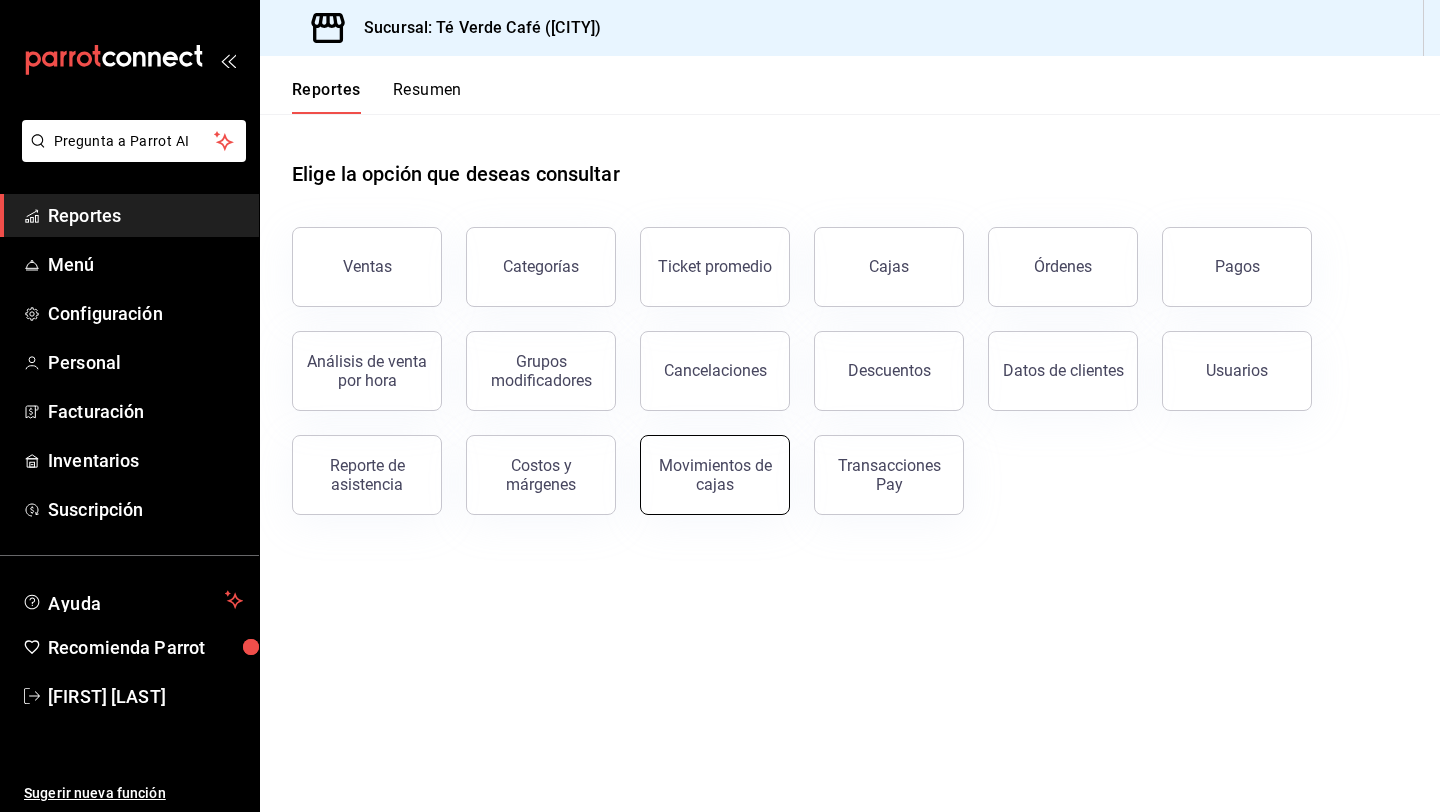 click on "Movimientos de cajas" at bounding box center (715, 475) 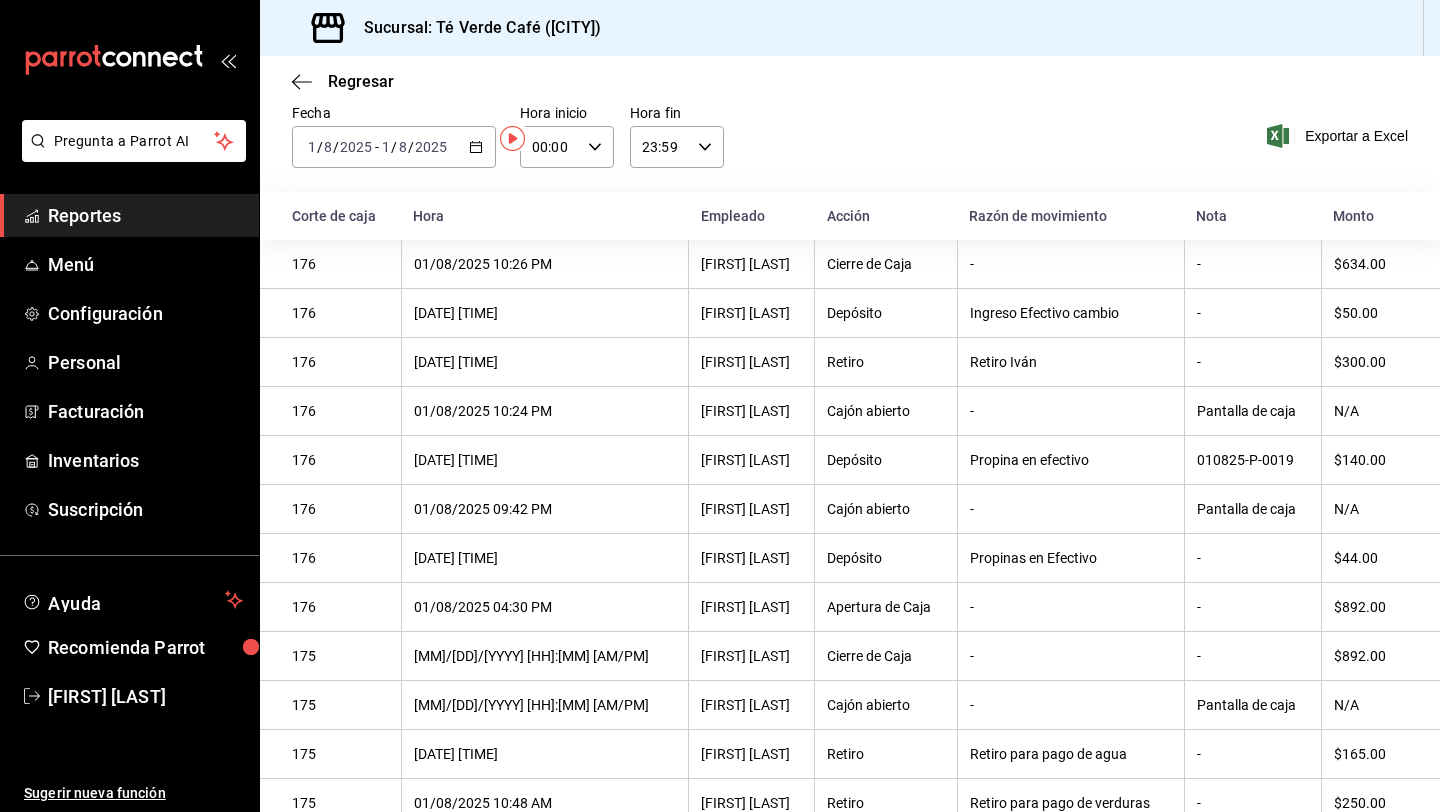 scroll, scrollTop: 0, scrollLeft: 0, axis: both 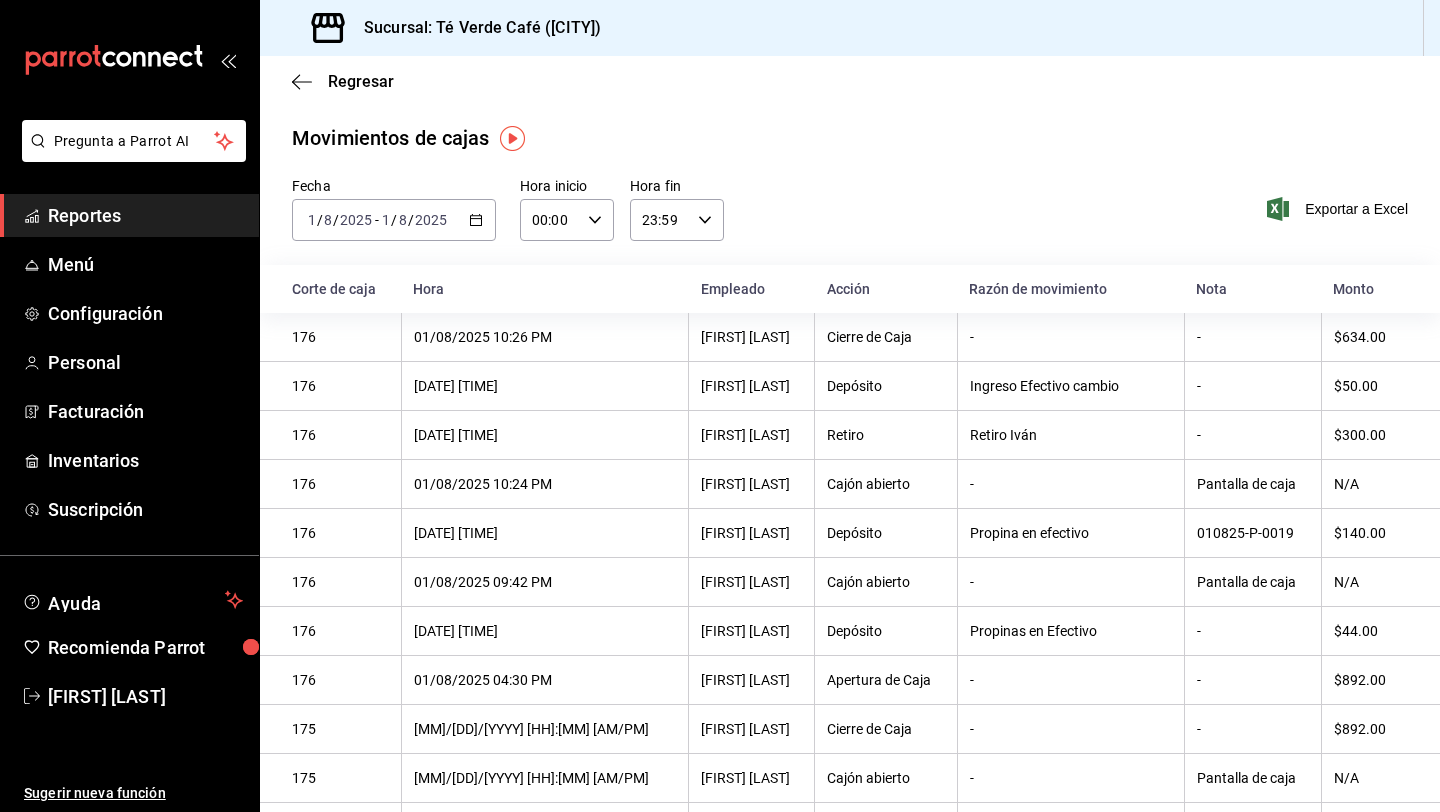 click on "Reportes" at bounding box center [145, 215] 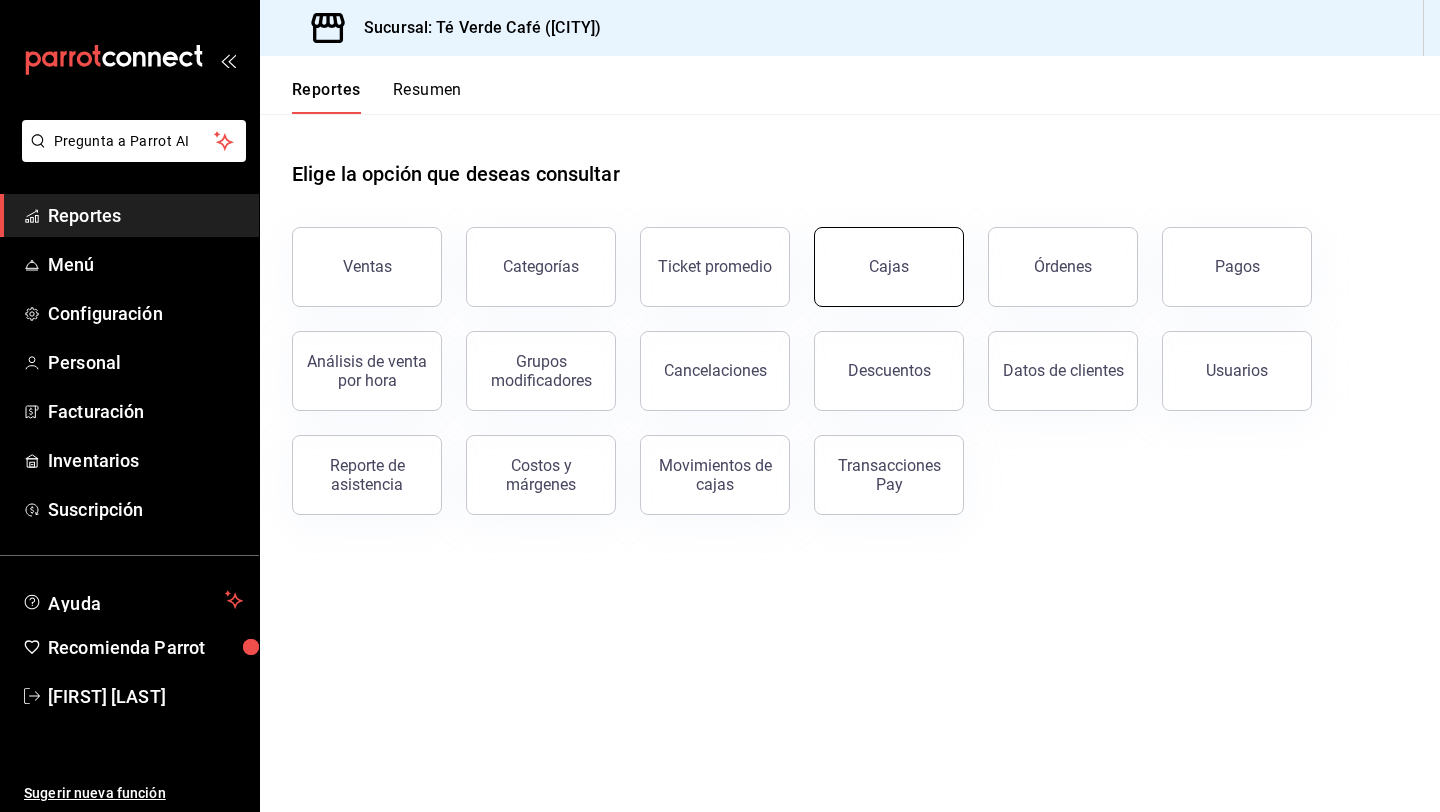 click on "Cajas" at bounding box center [889, 267] 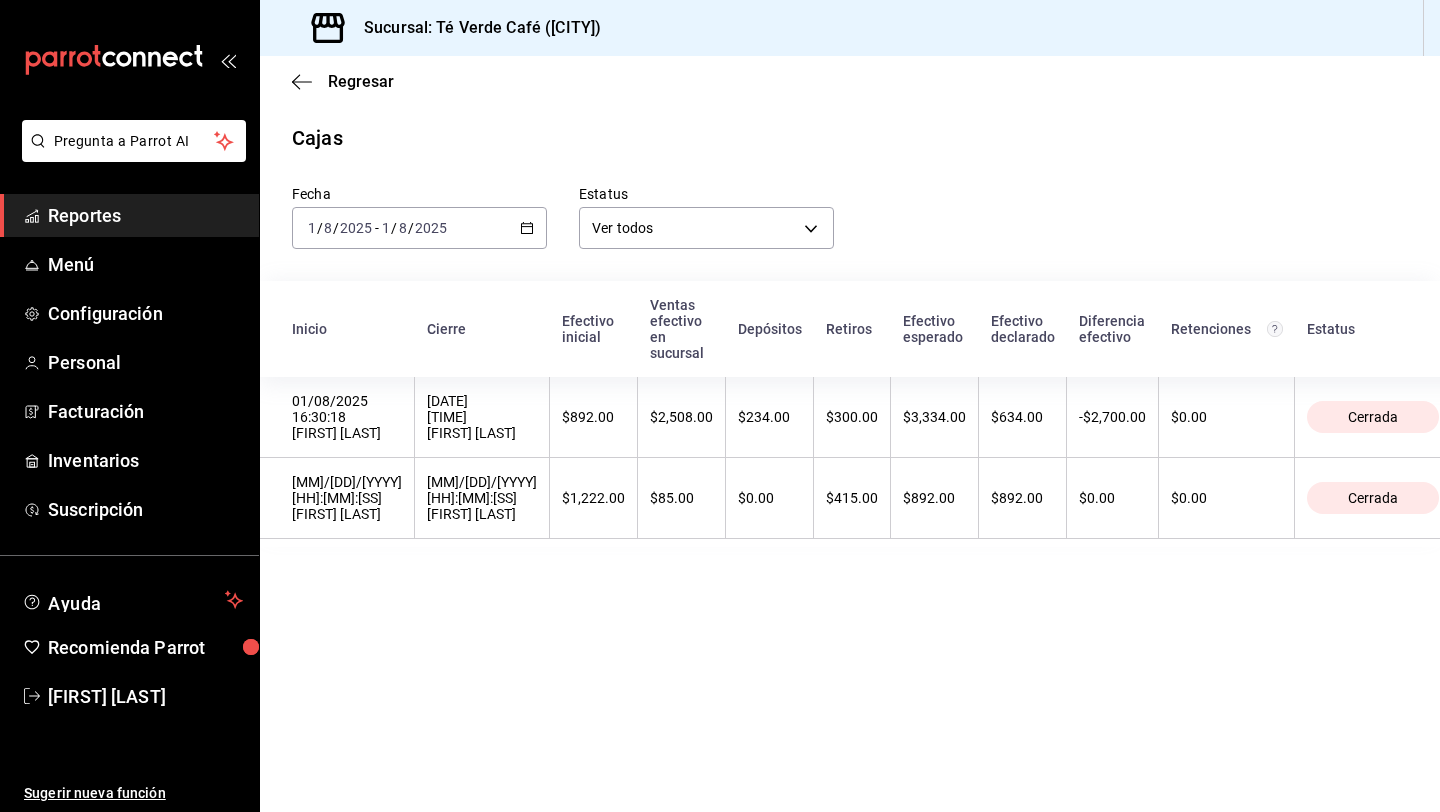 click on "Reportes" at bounding box center (145, 215) 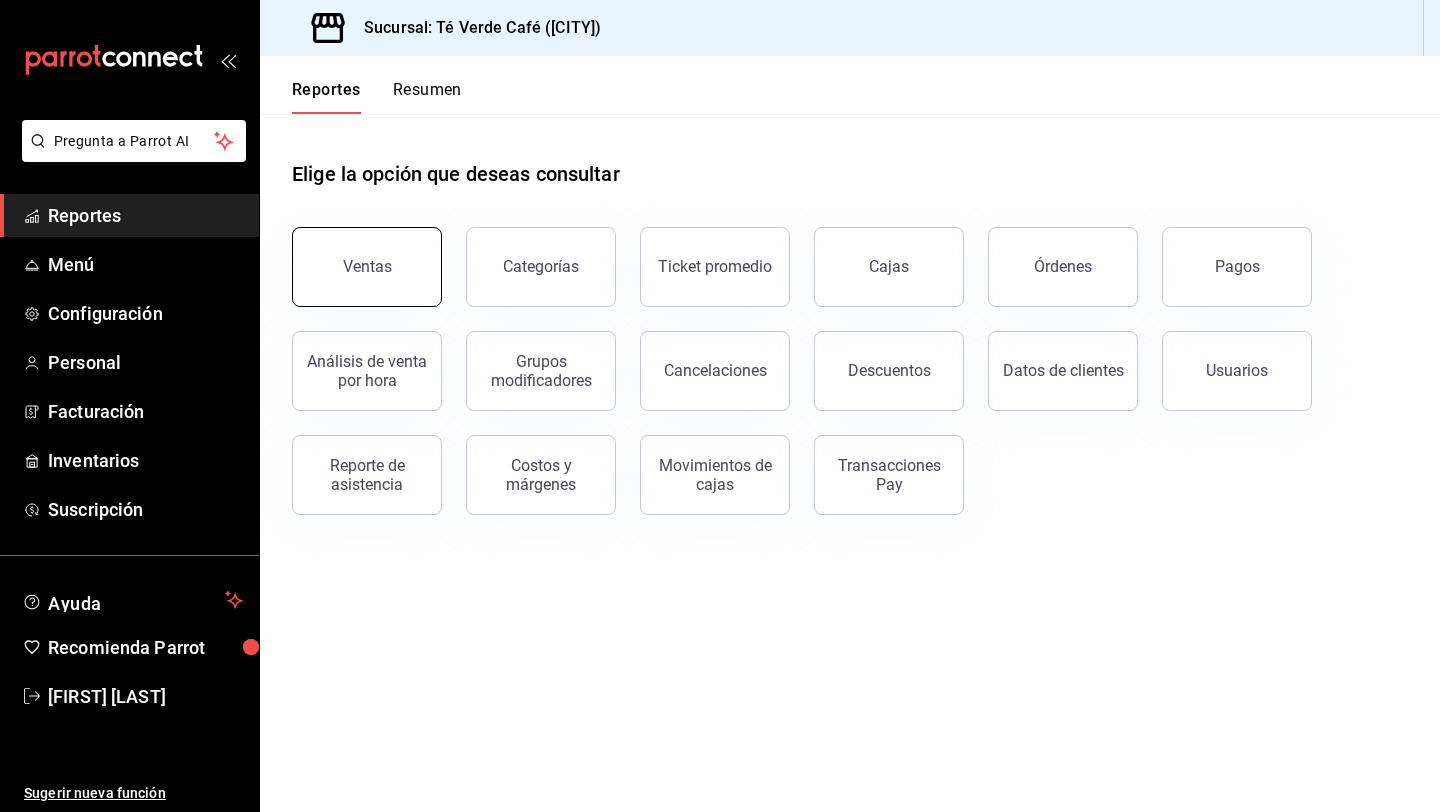 click on "Ventas" at bounding box center [367, 267] 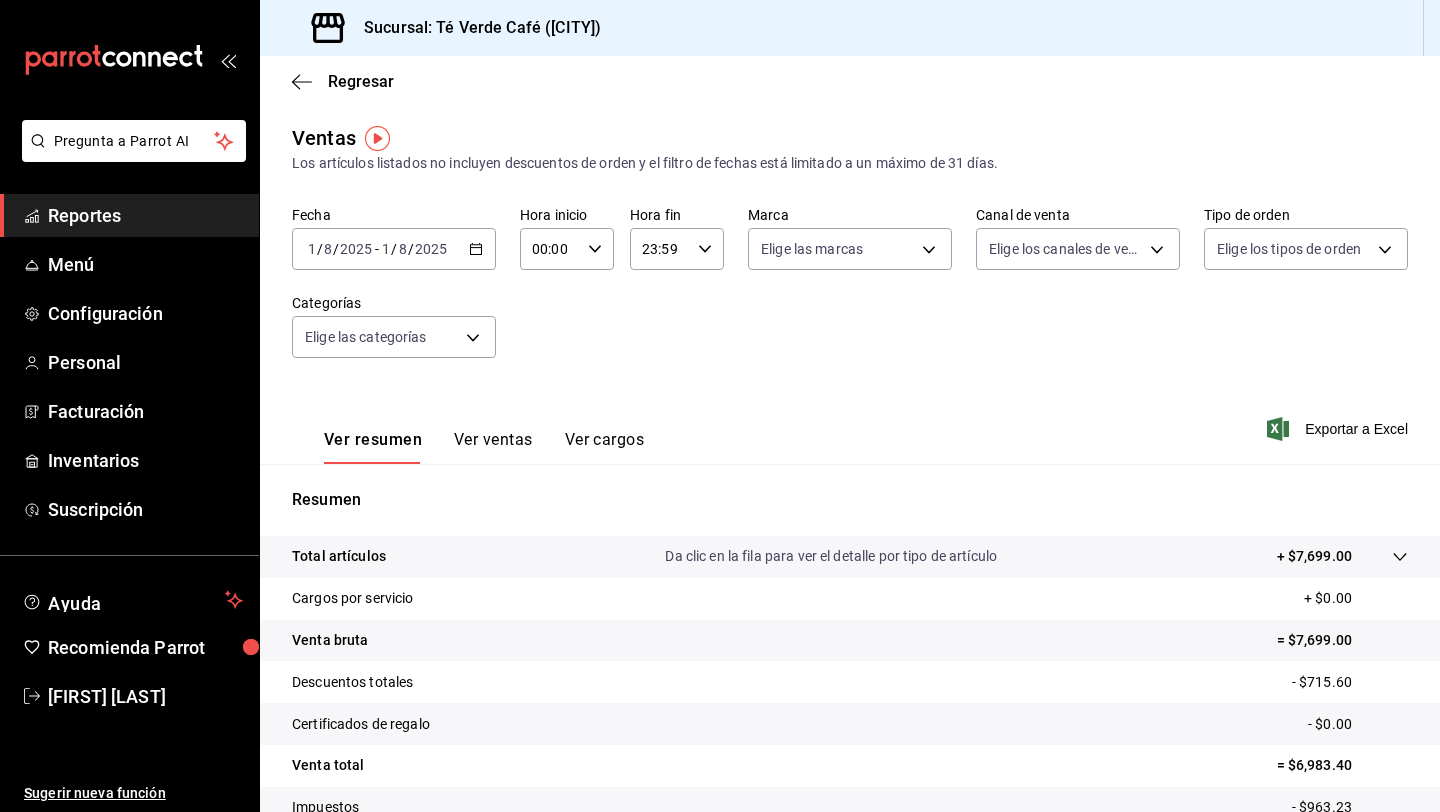click 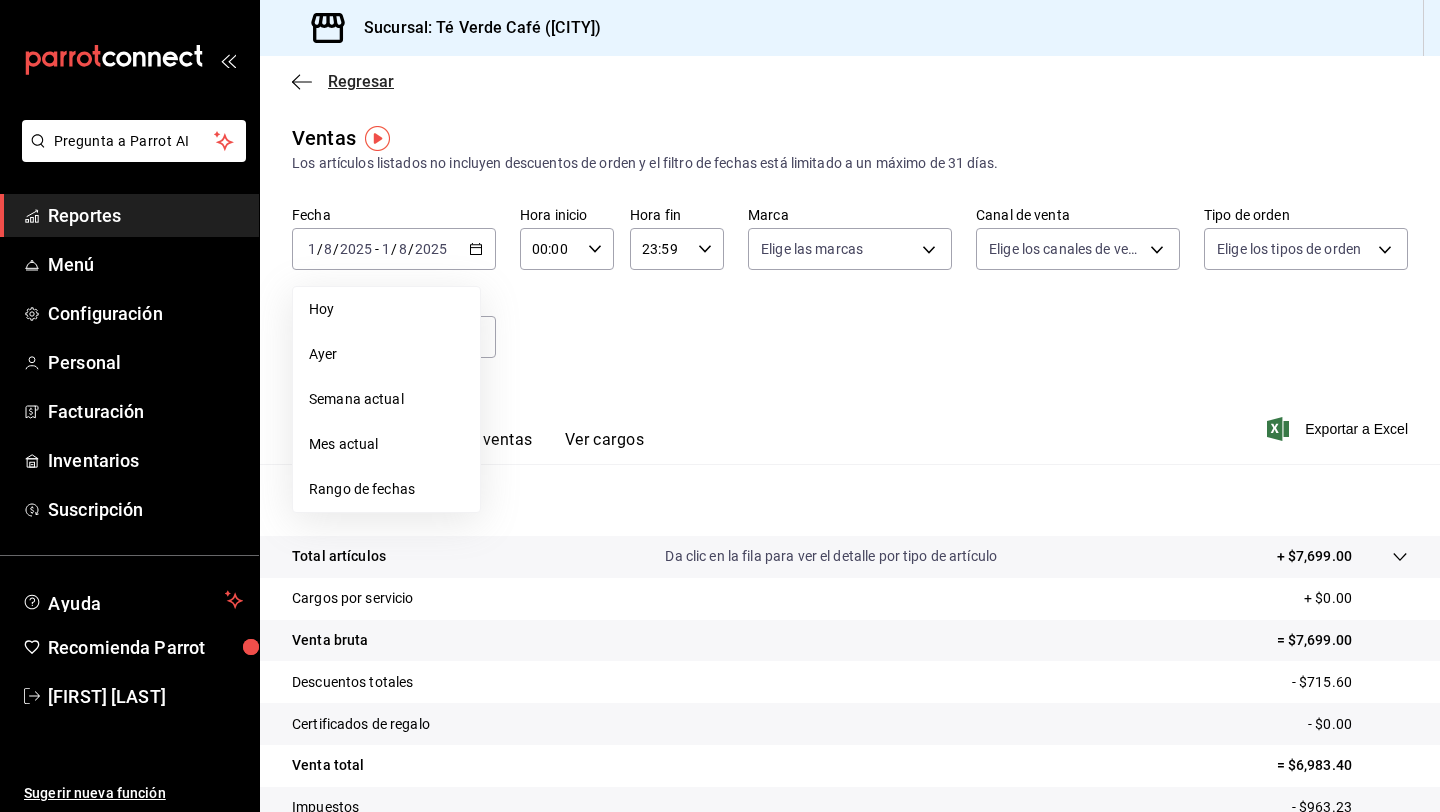 click 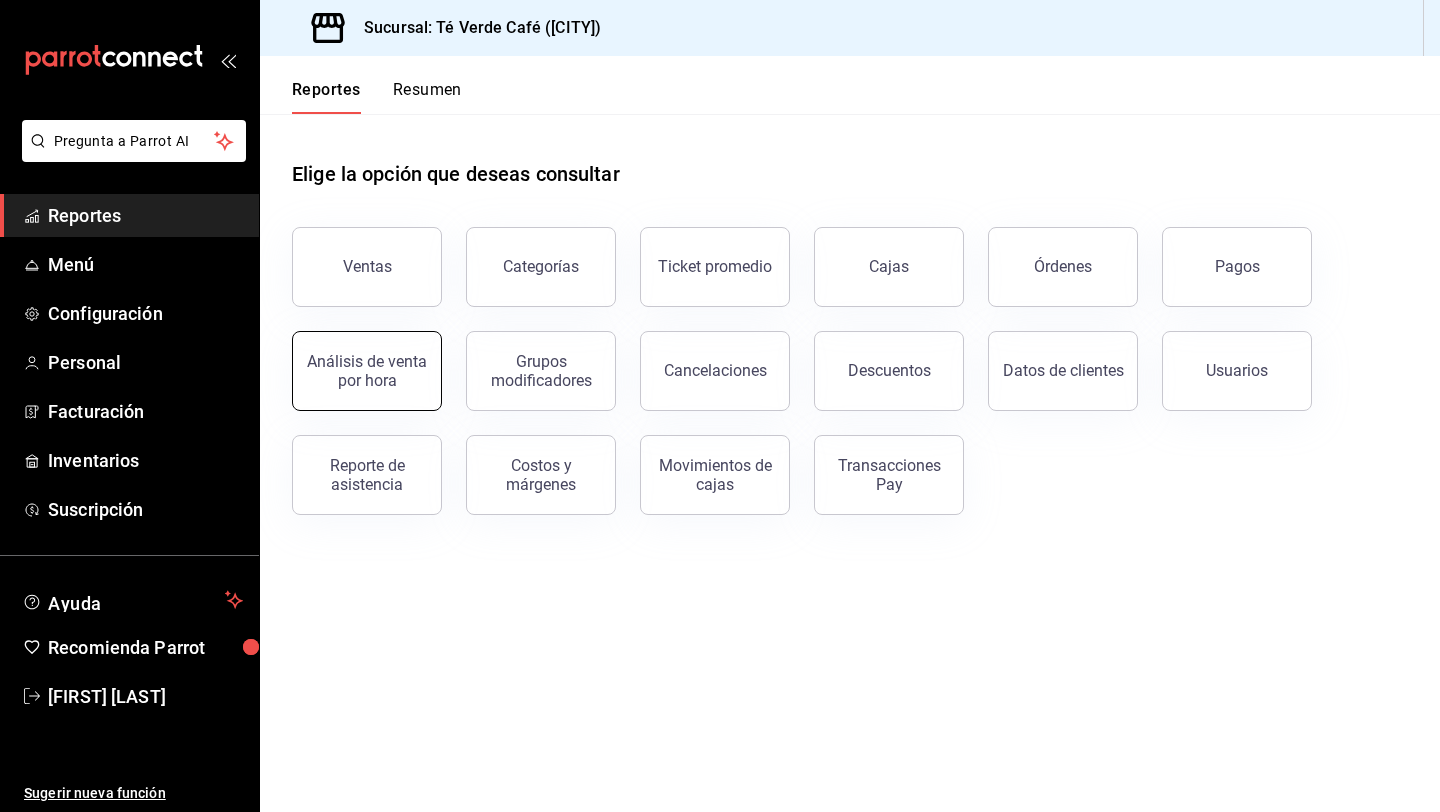 click on "Análisis de venta por hora" at bounding box center (367, 371) 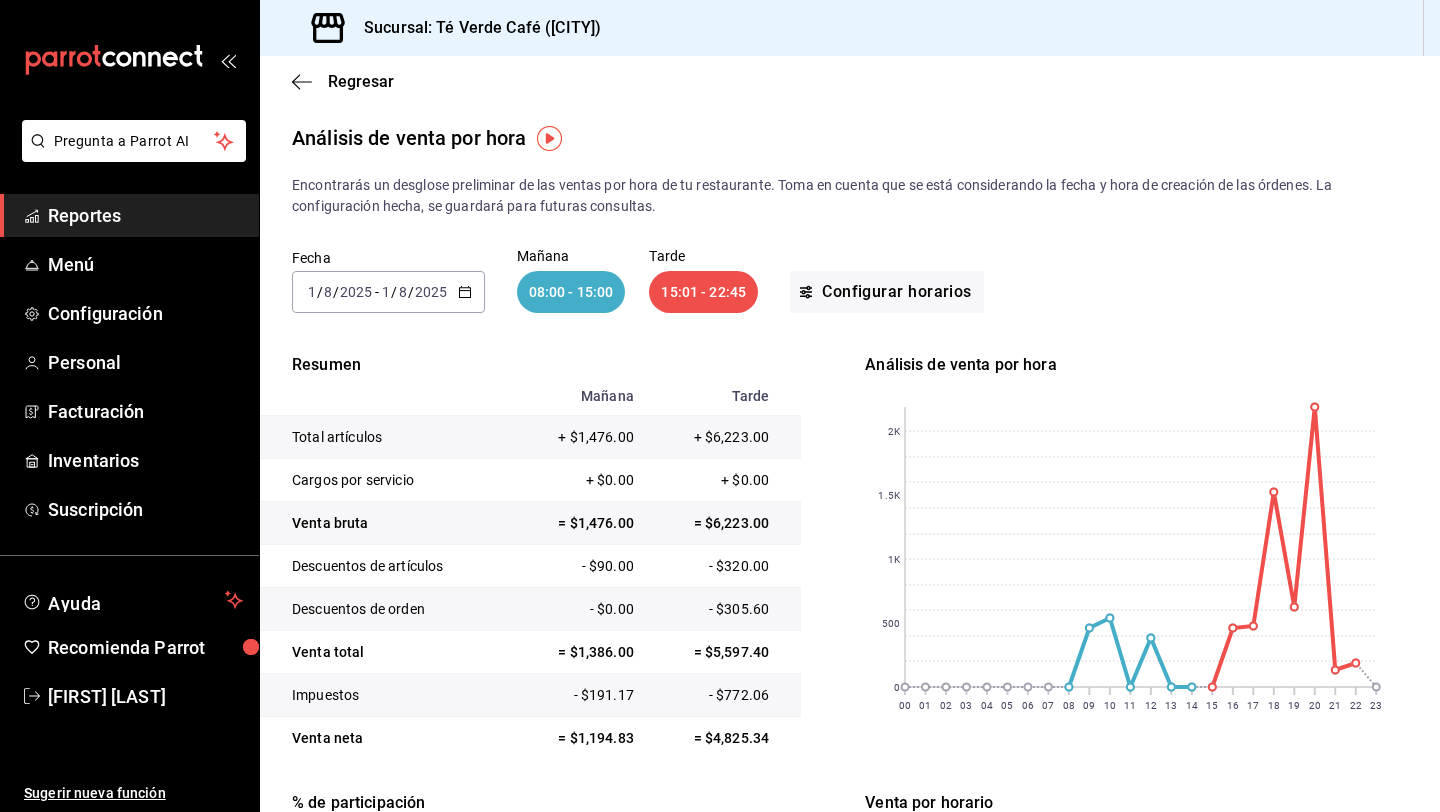 click 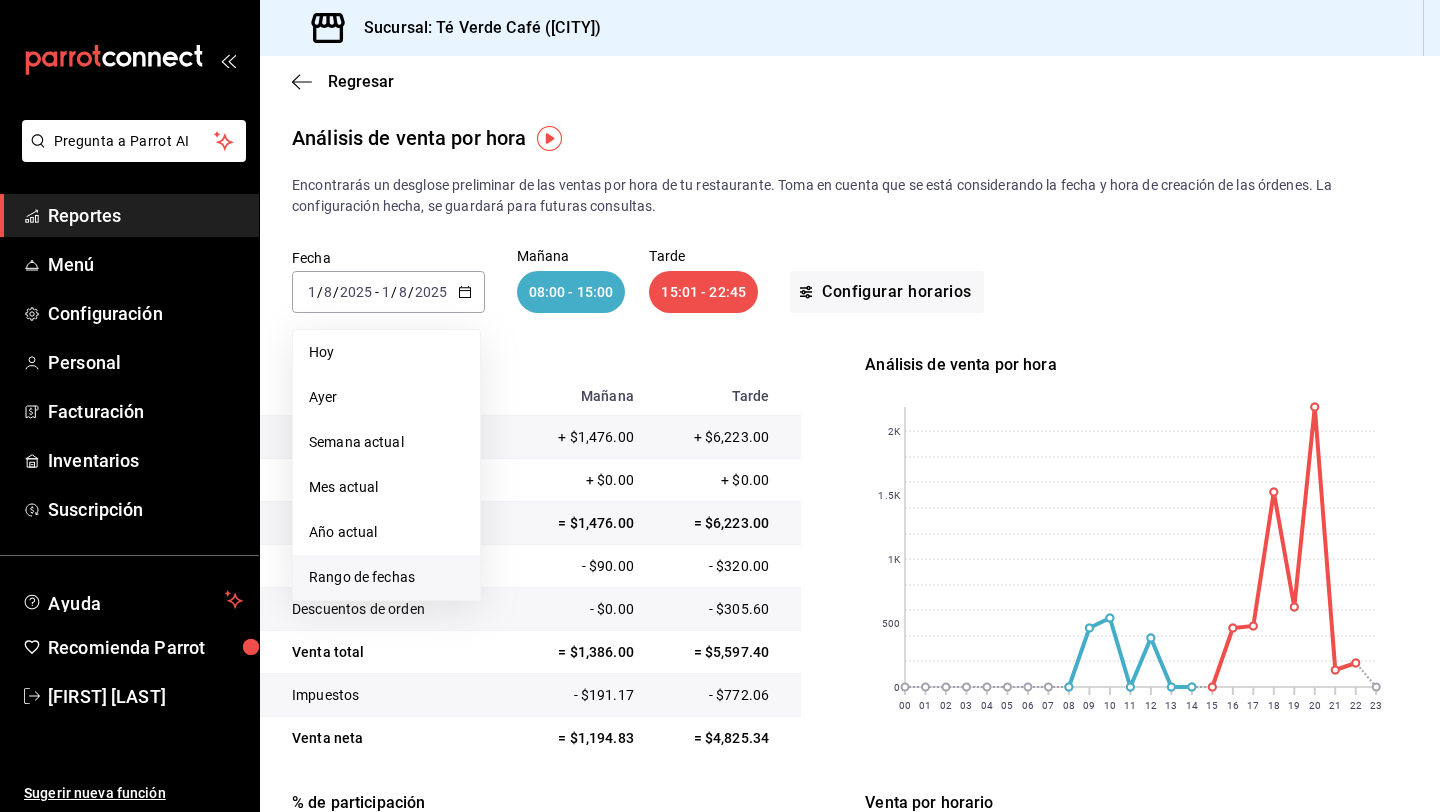 click on "Rango de fechas" at bounding box center (386, 577) 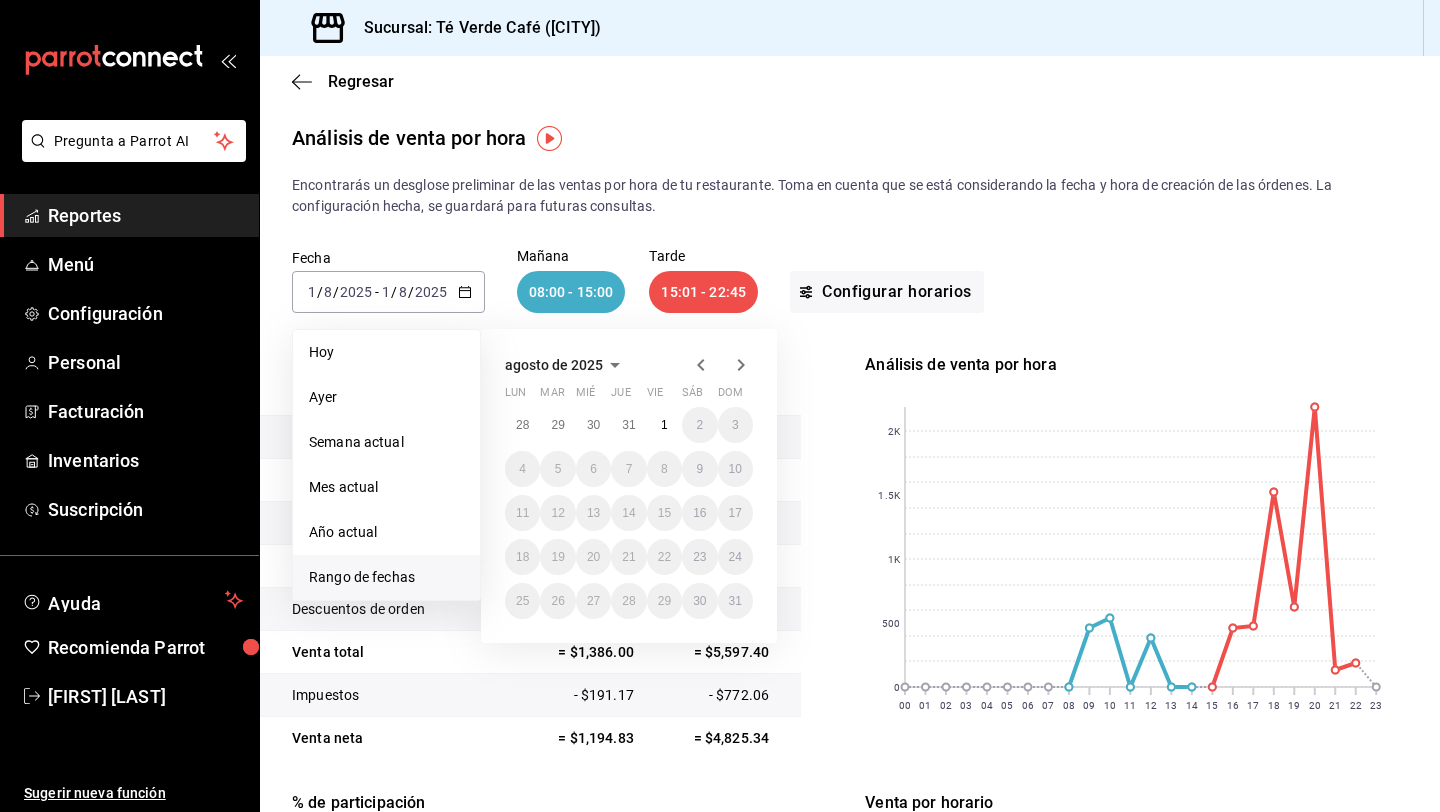 click 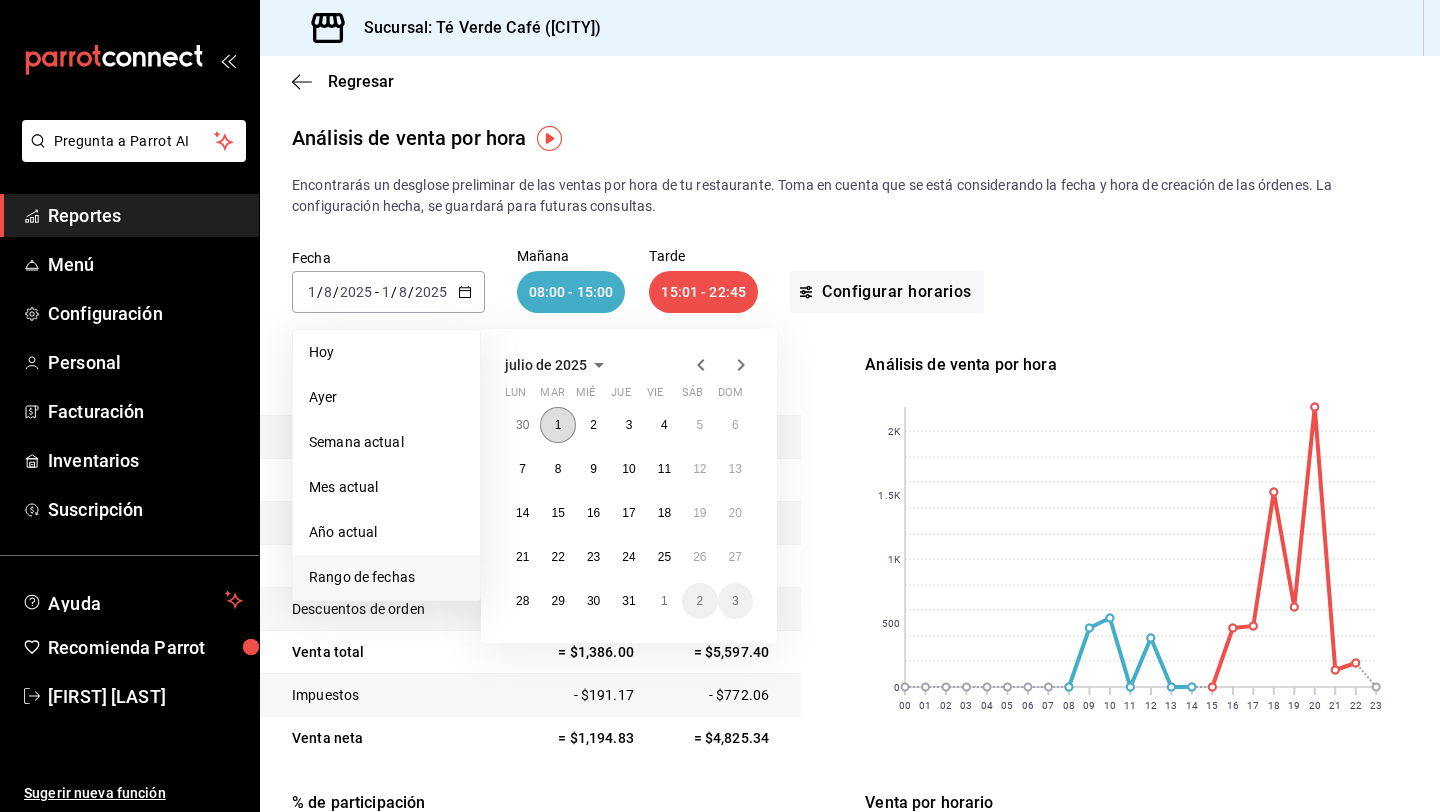 click on "1" at bounding box center [558, 425] 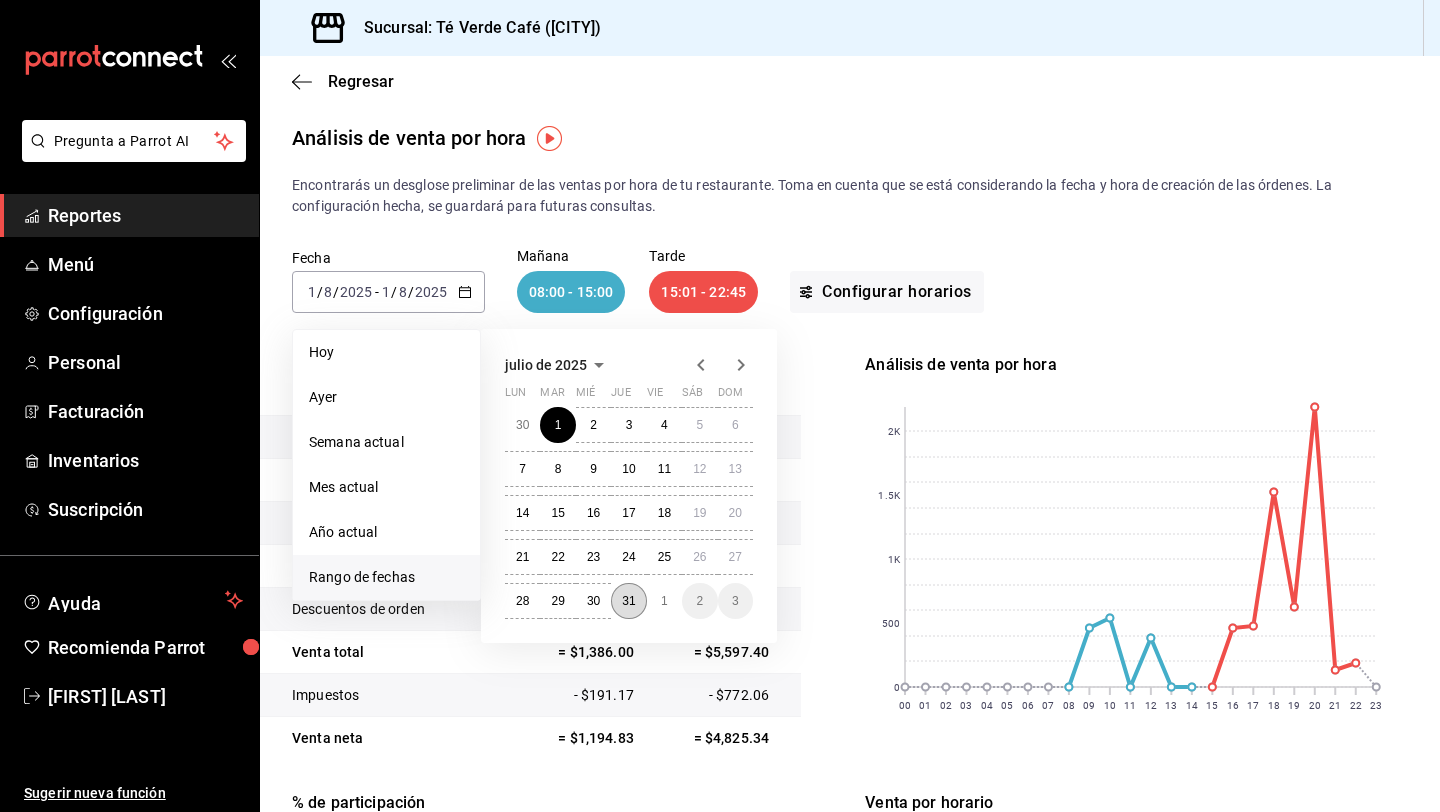 click on "31" at bounding box center (628, 601) 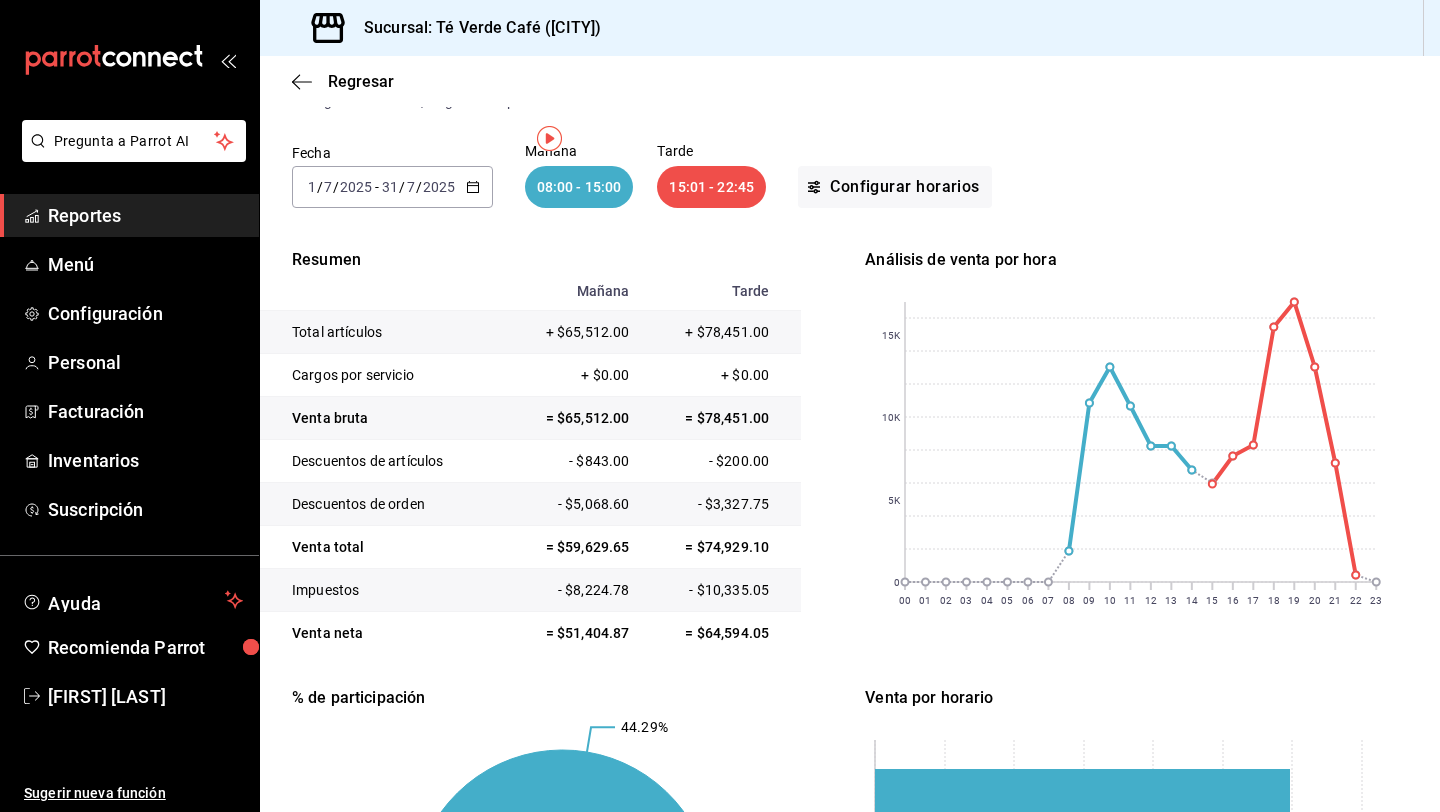 scroll, scrollTop: 0, scrollLeft: 0, axis: both 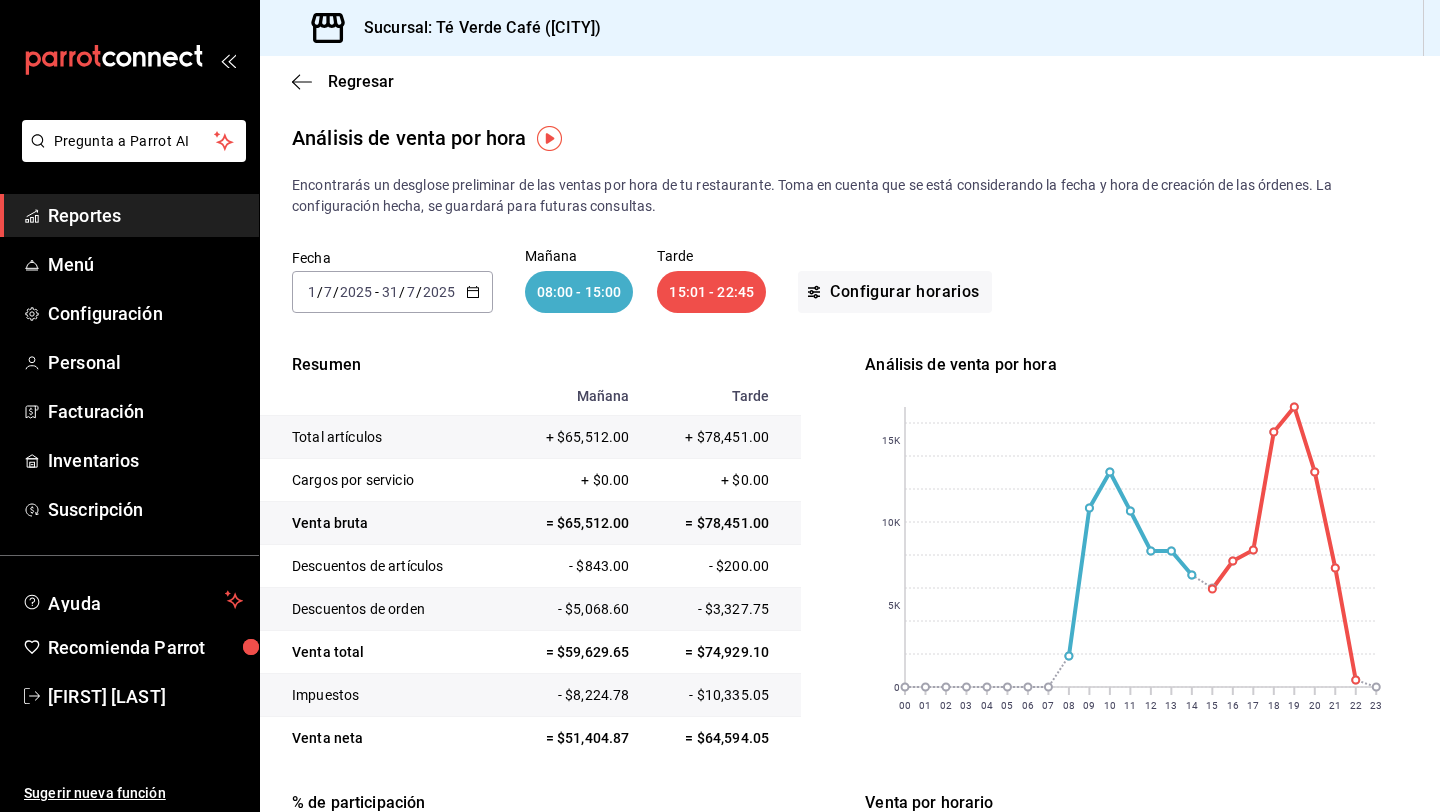 click 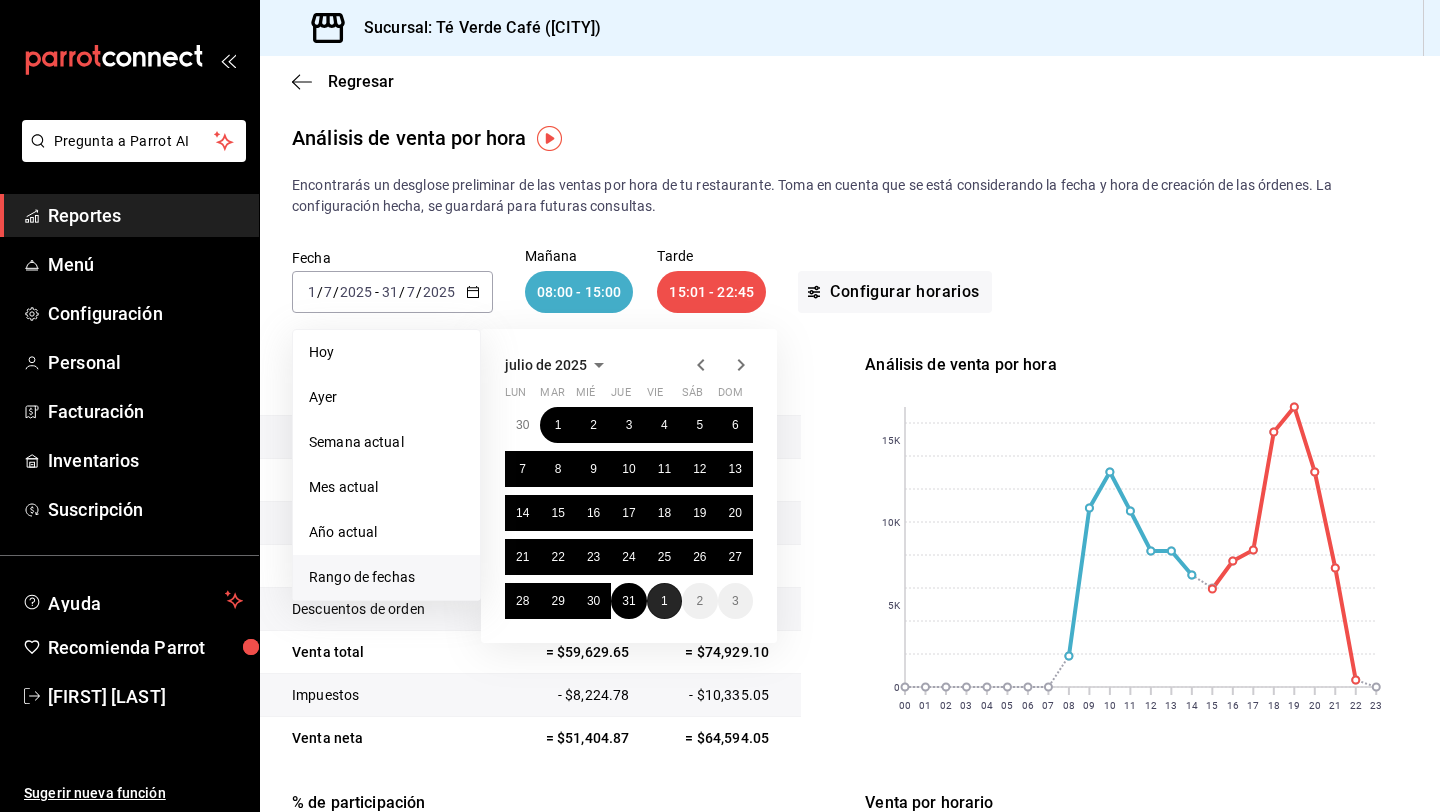 click on "1" at bounding box center (664, 601) 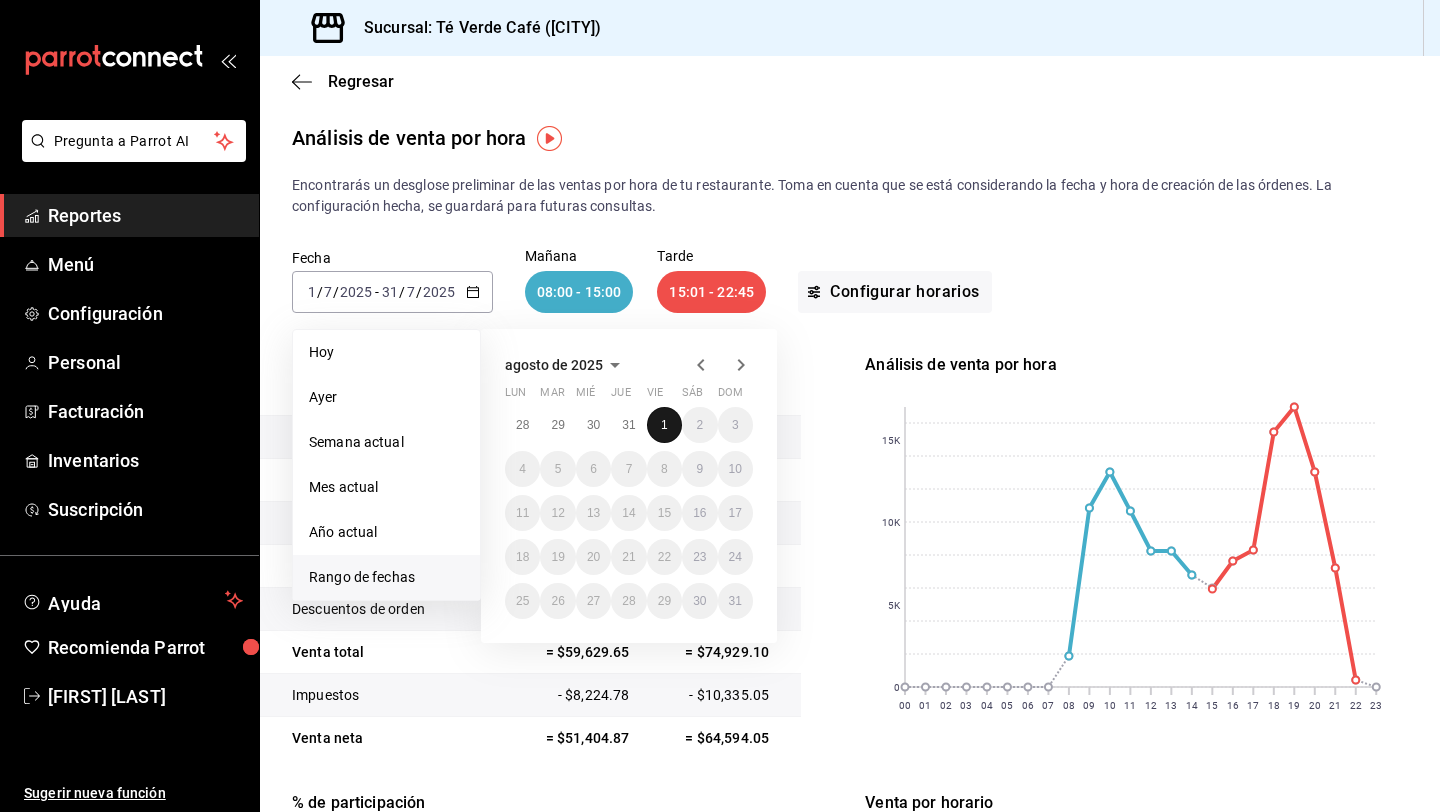 click on "1" at bounding box center [664, 425] 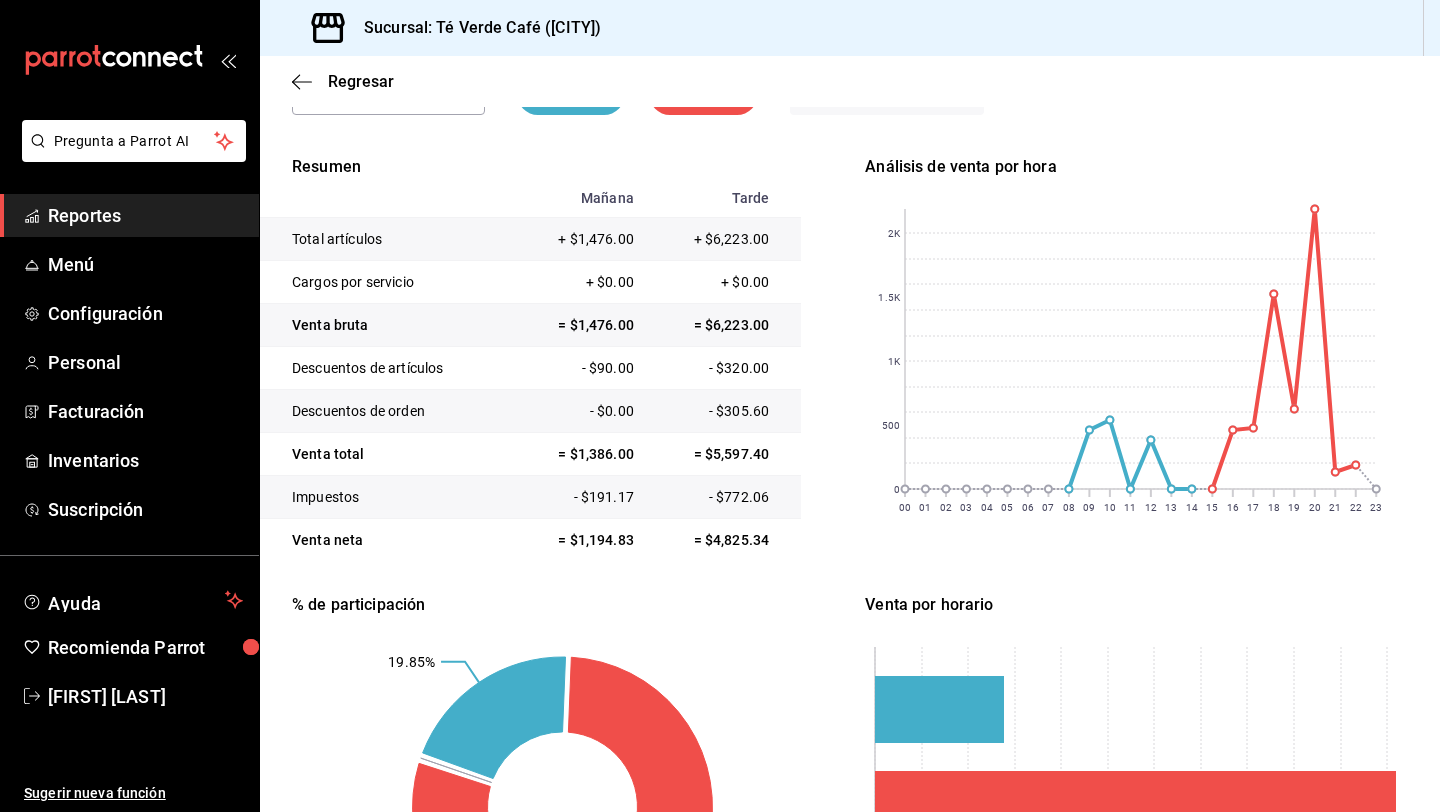 scroll, scrollTop: 447, scrollLeft: 0, axis: vertical 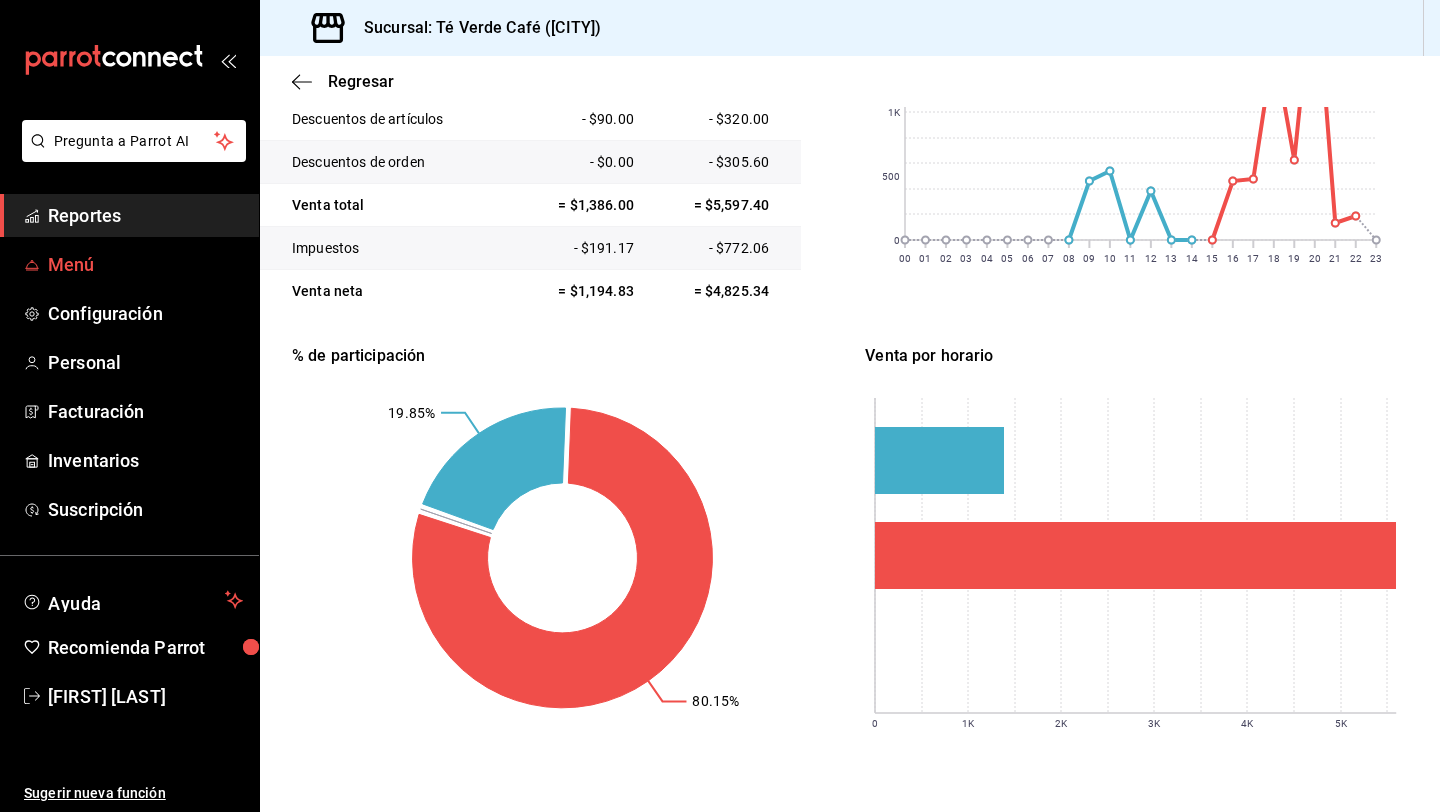 click on "Menú" at bounding box center (145, 264) 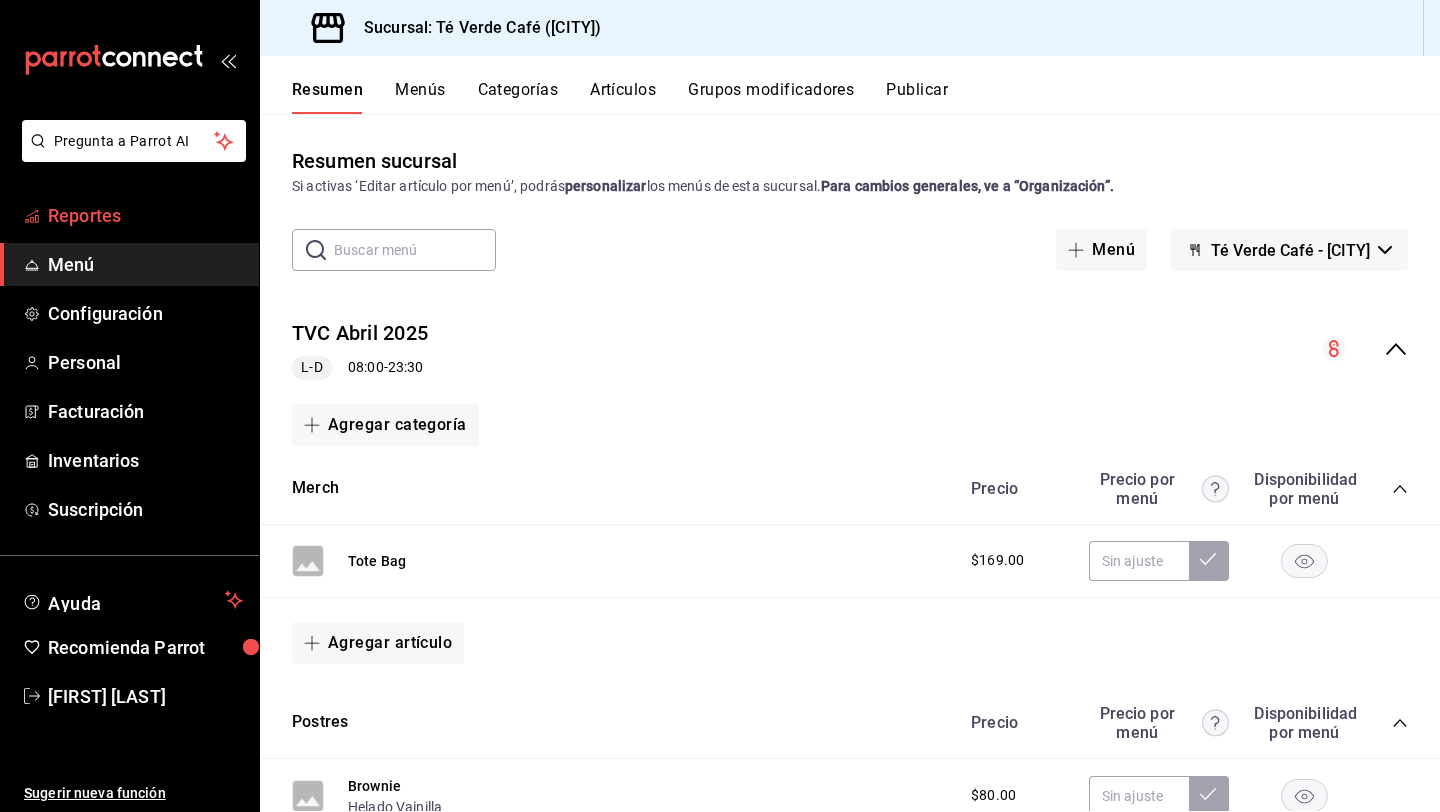 click on "Reportes" at bounding box center [145, 215] 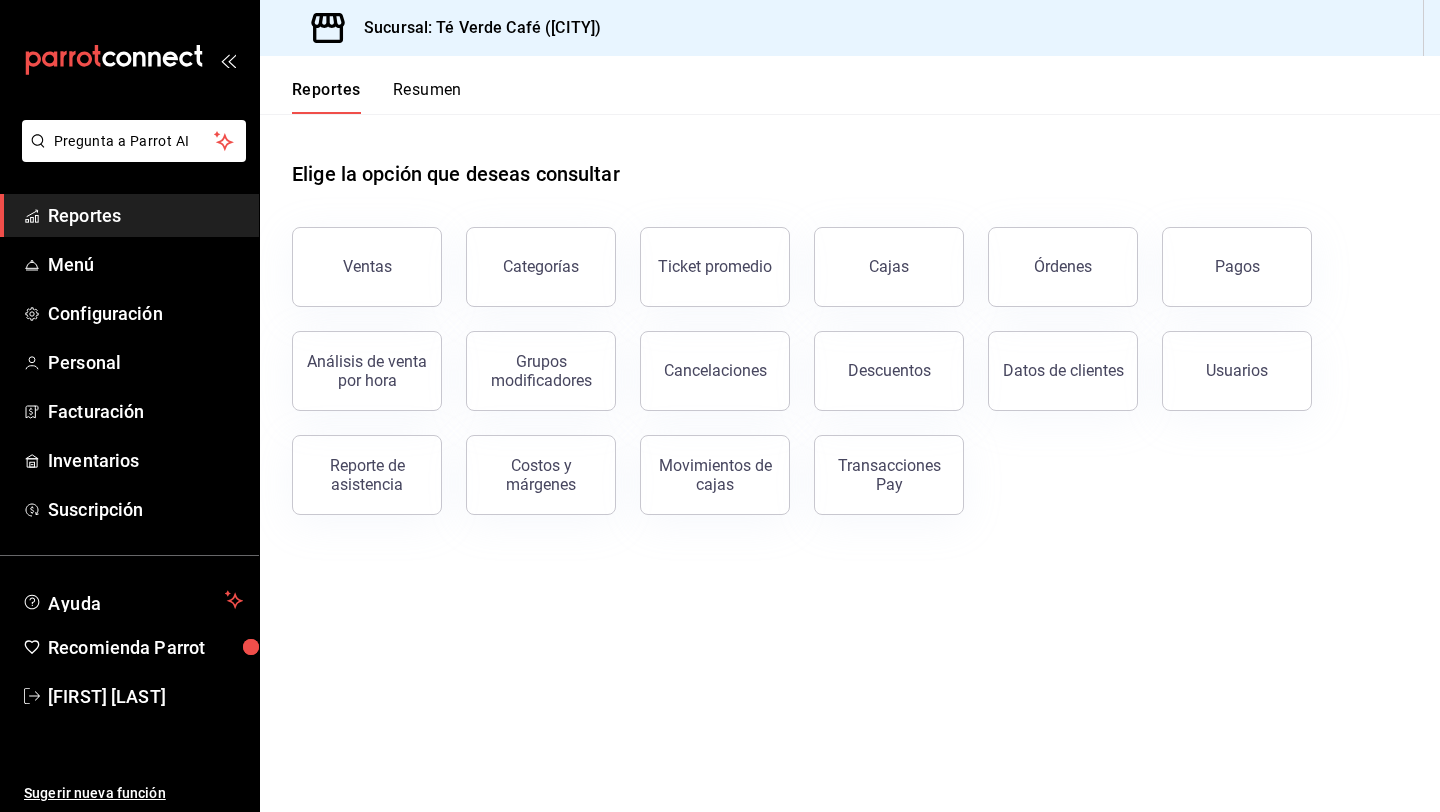 click on "Reportes" at bounding box center (145, 215) 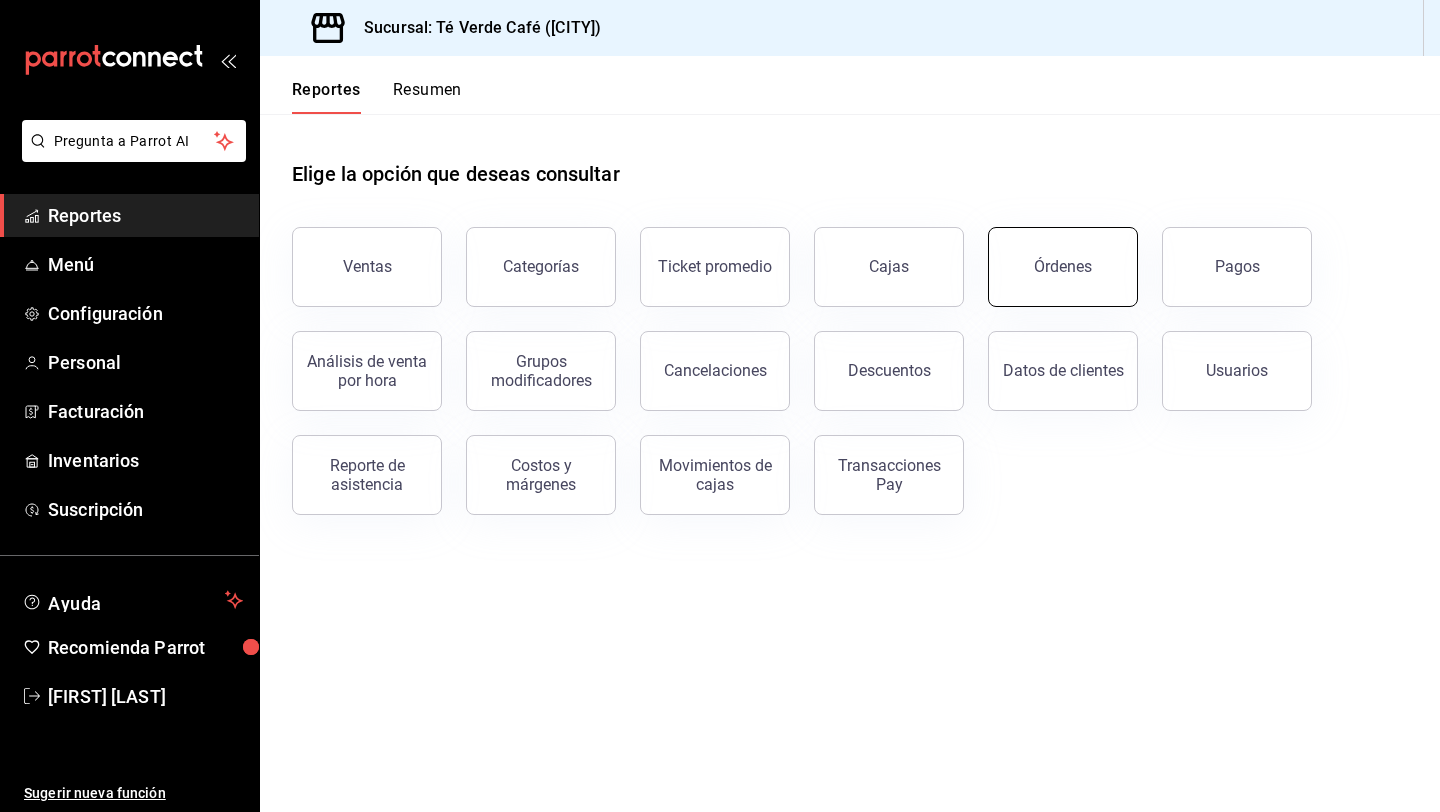 click on "Órdenes" at bounding box center (1063, 267) 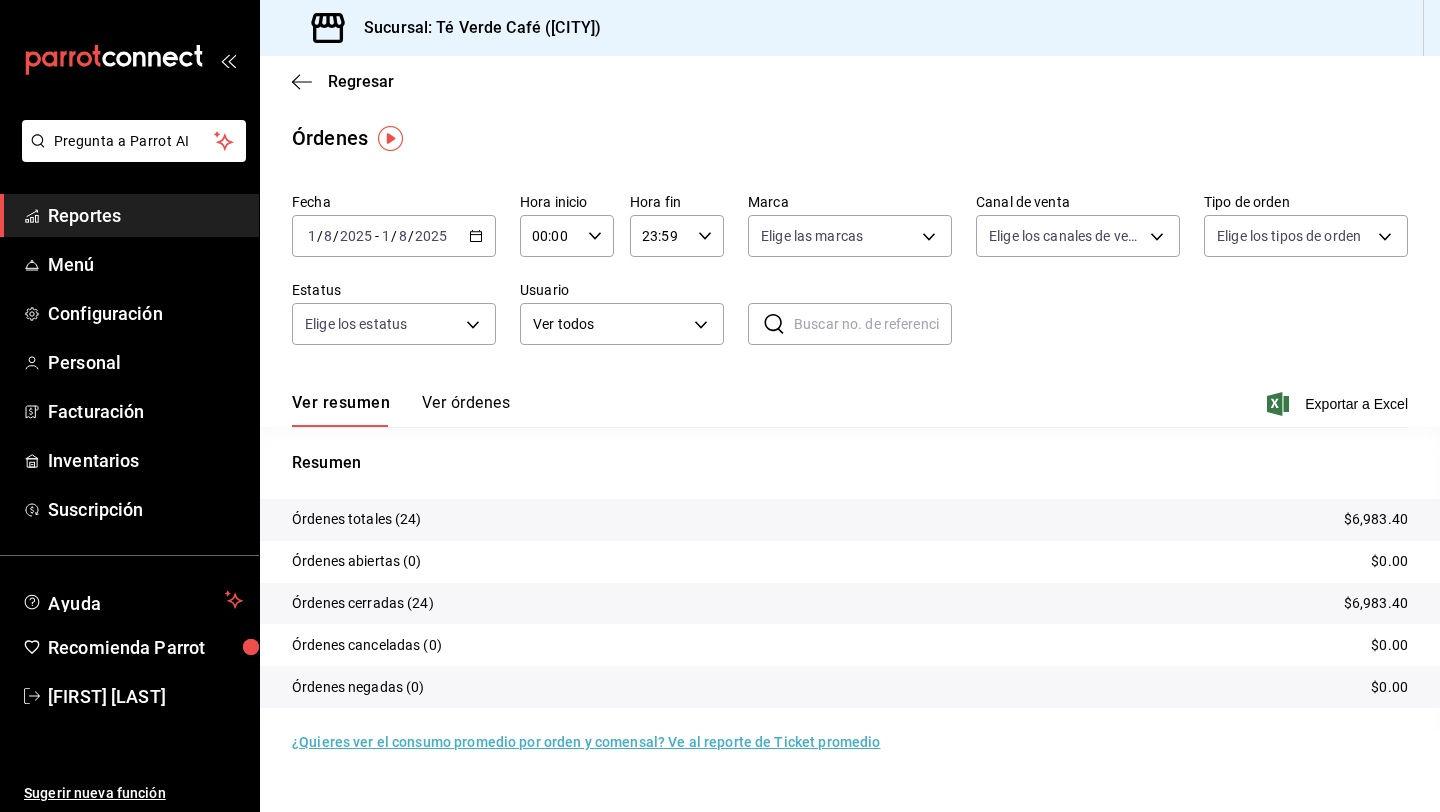 click on "Ver órdenes" at bounding box center [466, 410] 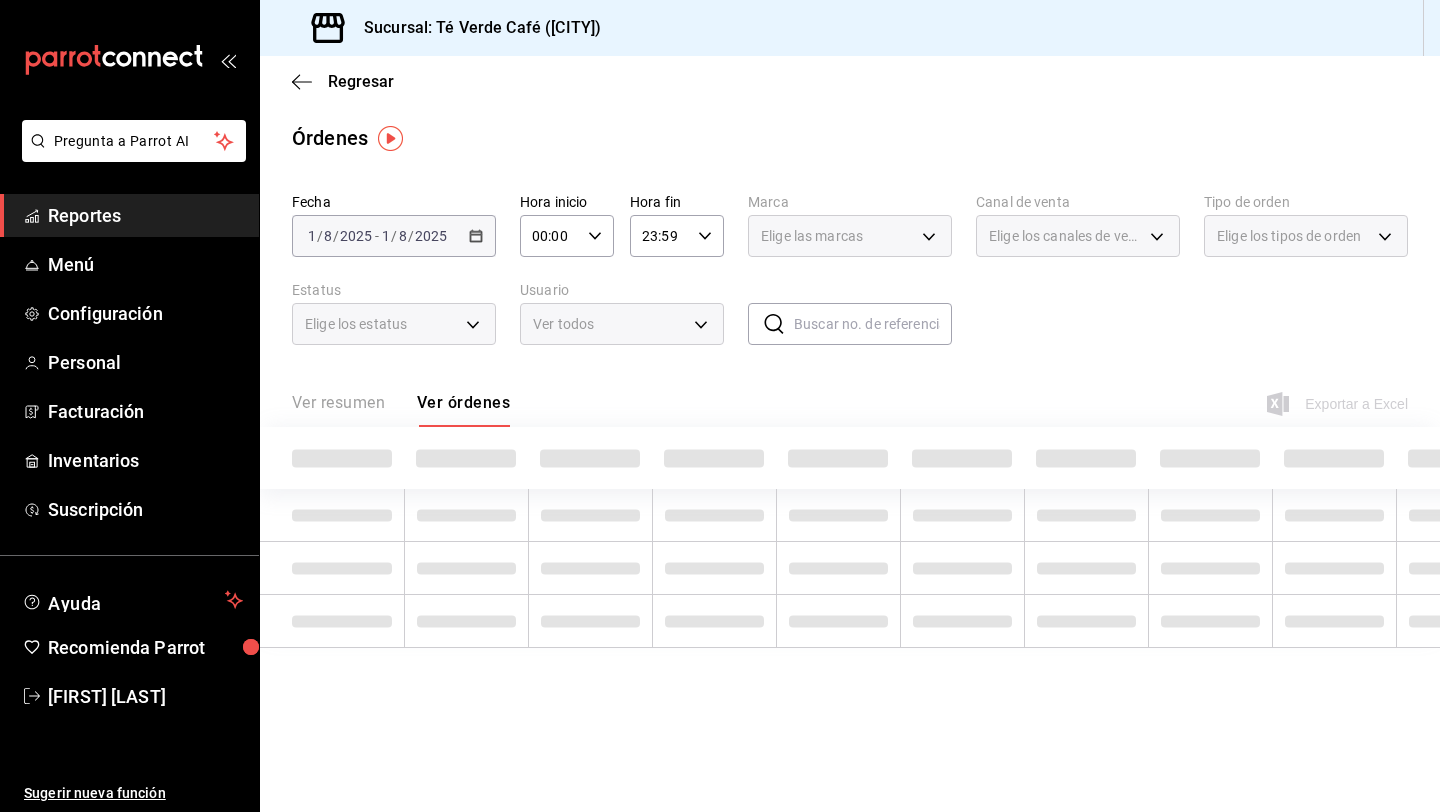 click on "Ver resumen Ver órdenes" at bounding box center (401, 410) 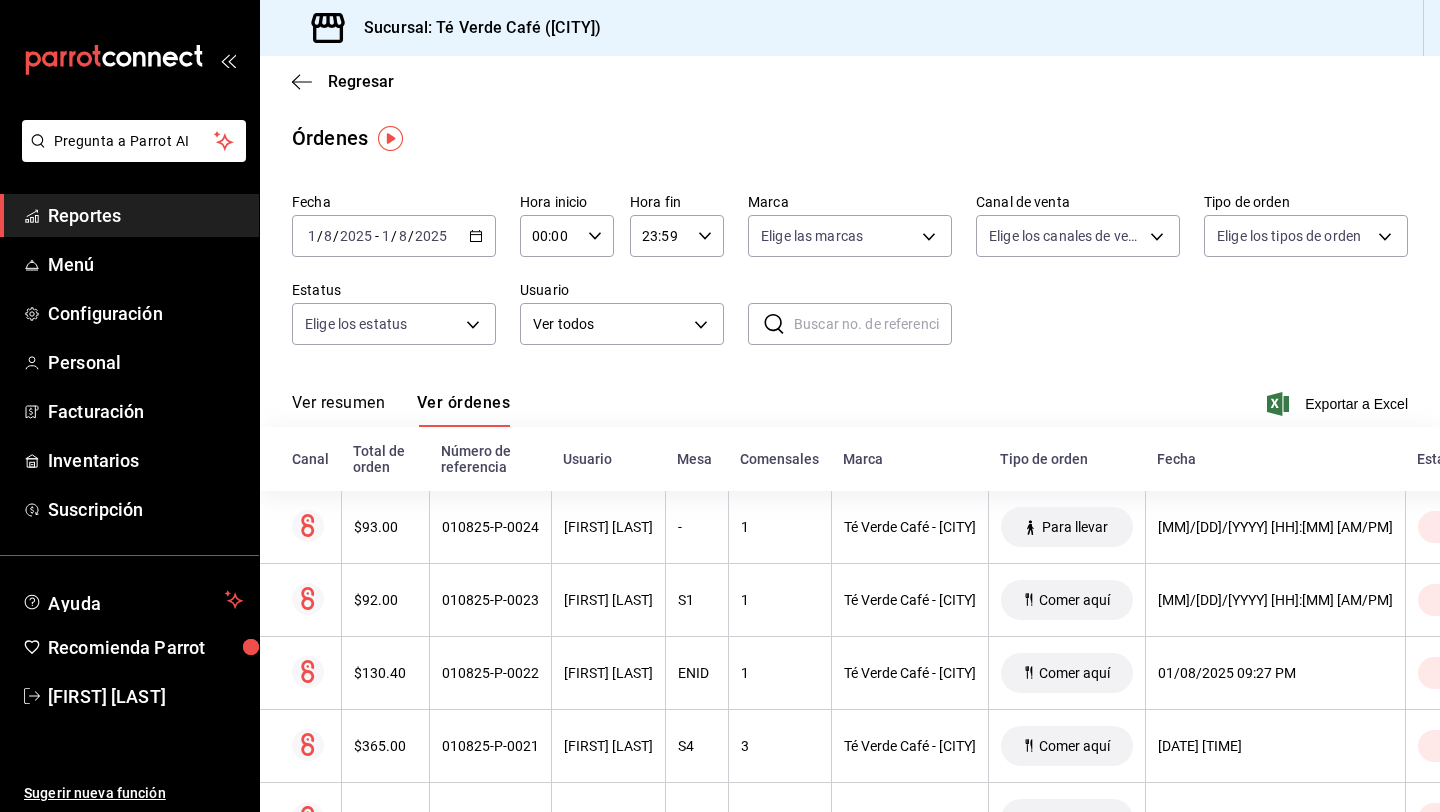 click on "Ver resumen" at bounding box center (338, 410) 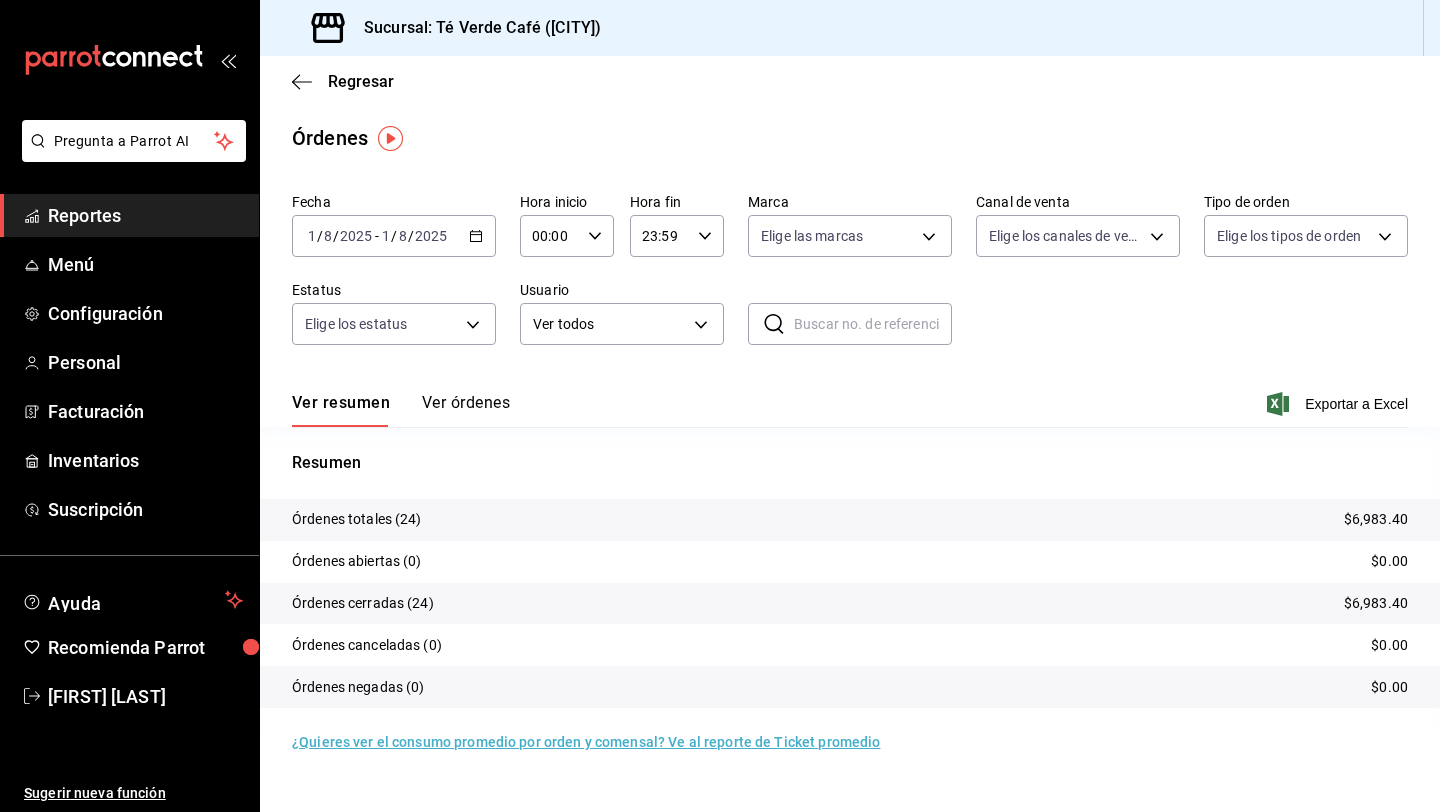 click 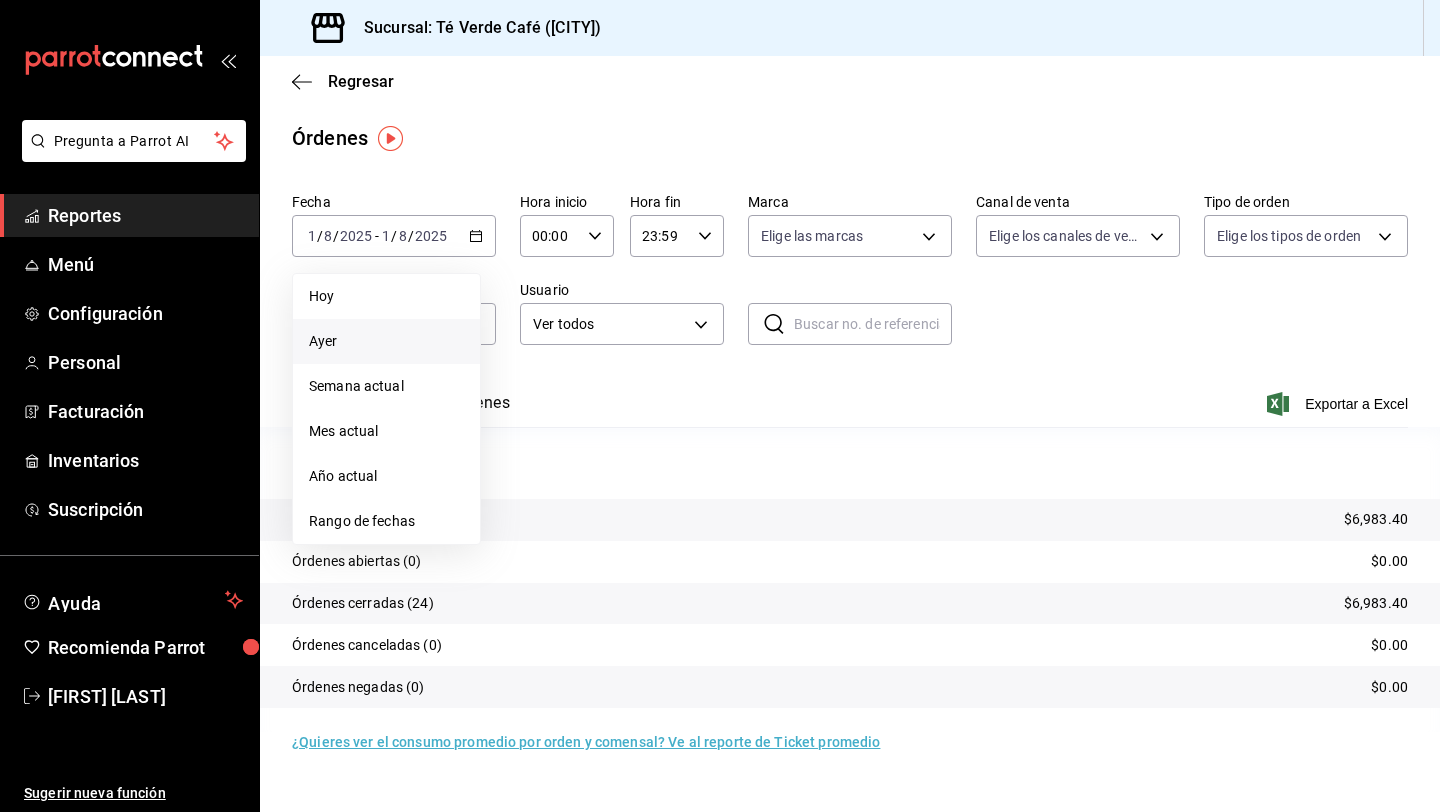 click on "Ayer" at bounding box center (386, 341) 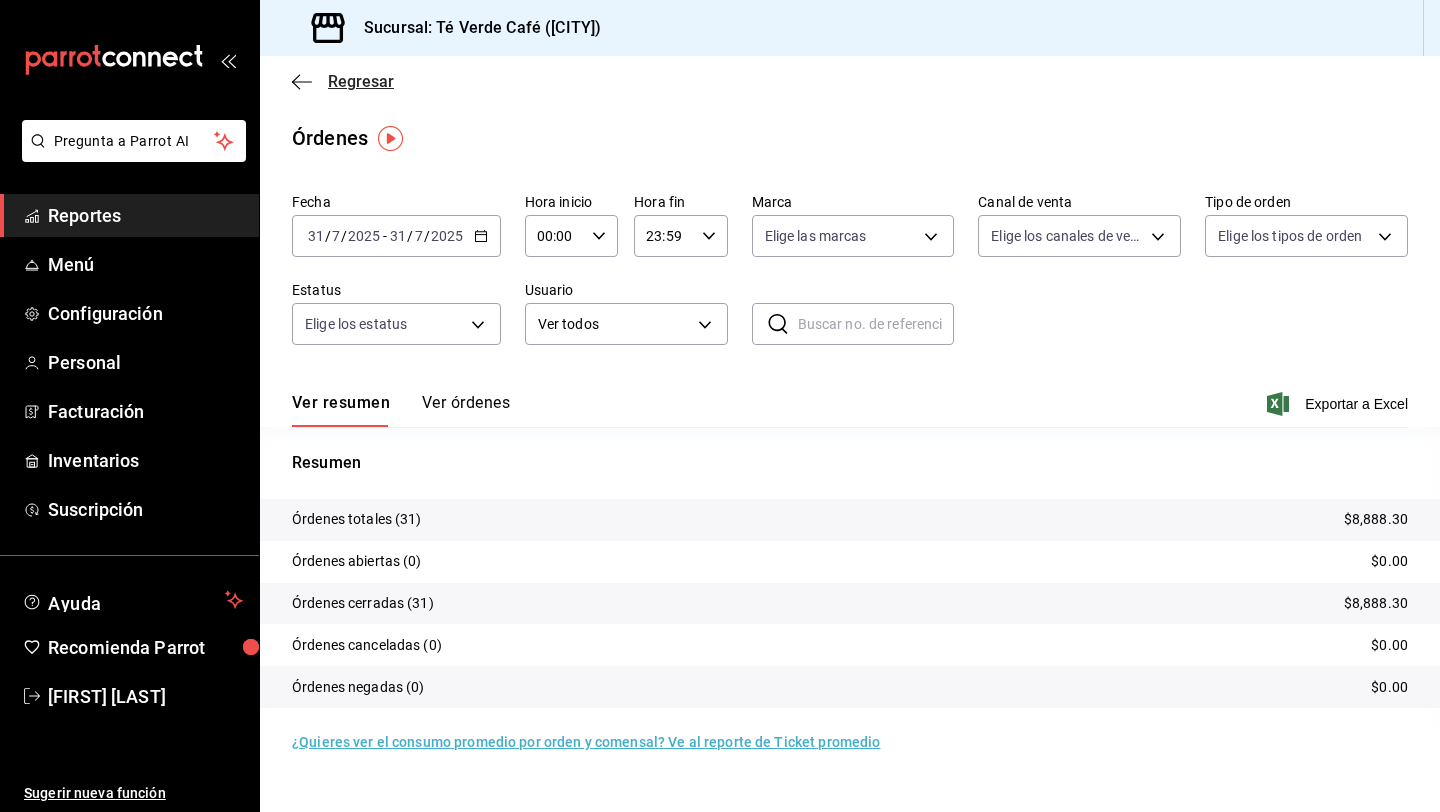 click on "Regresar" at bounding box center (361, 81) 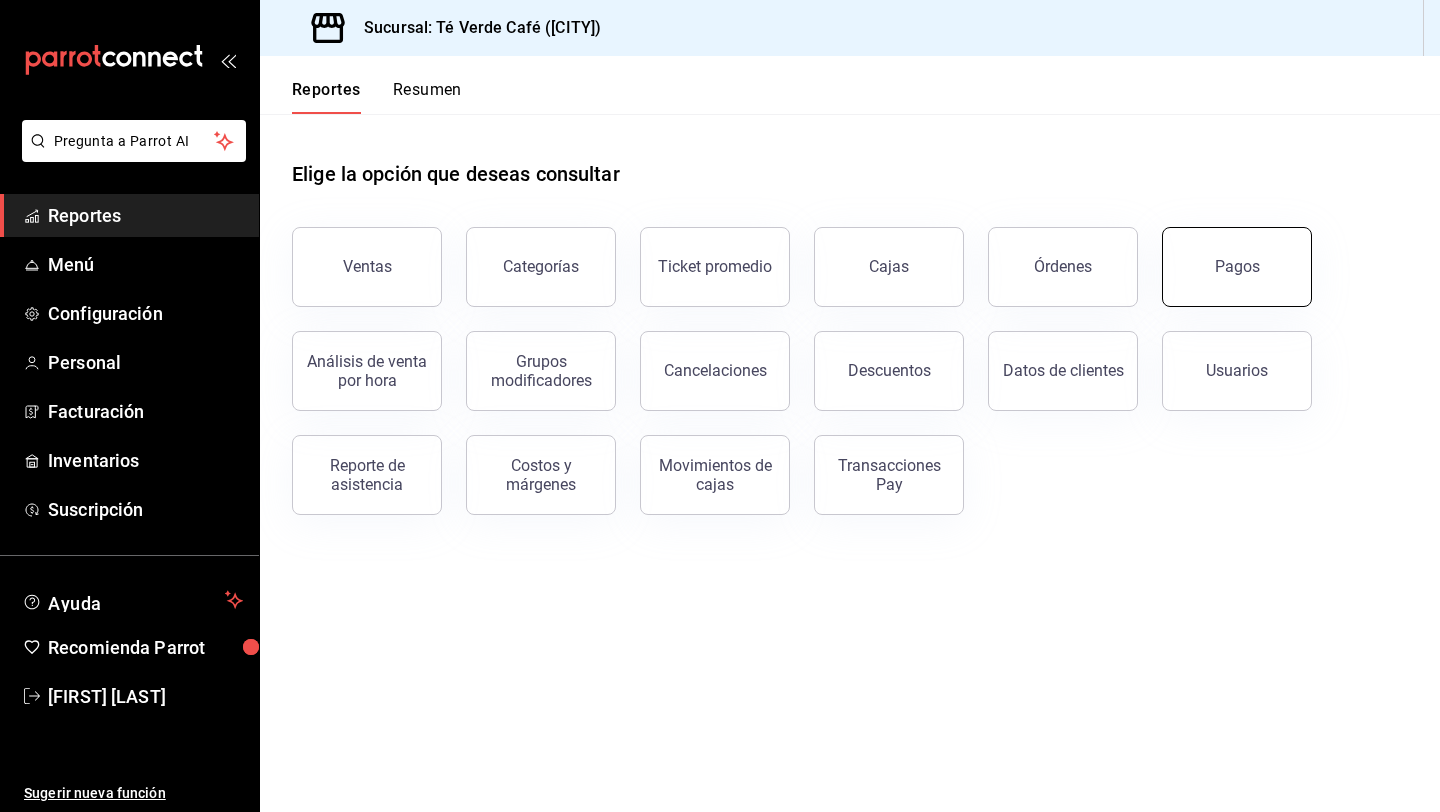 click on "Pagos" at bounding box center (1237, 267) 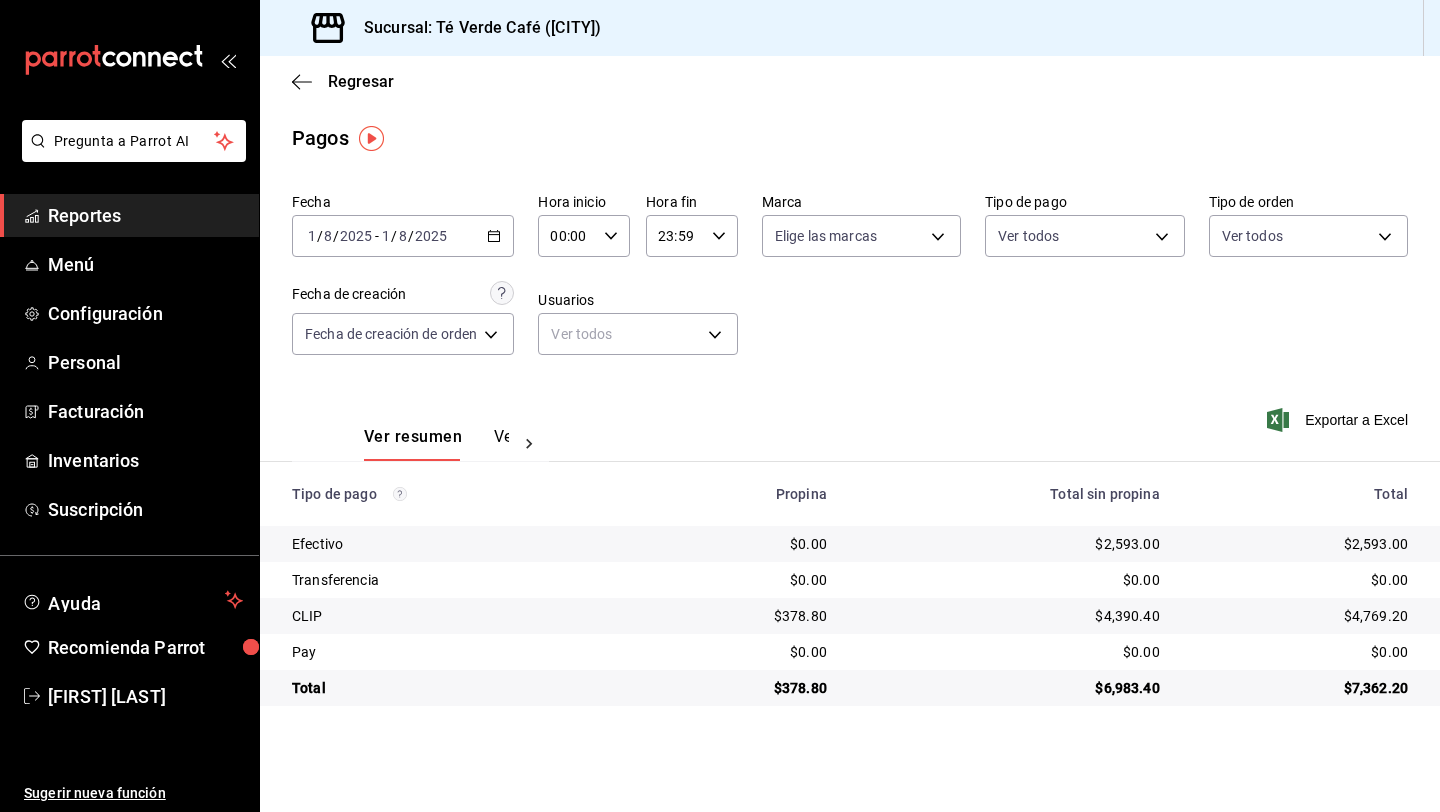 click on "Reportes" at bounding box center (145, 215) 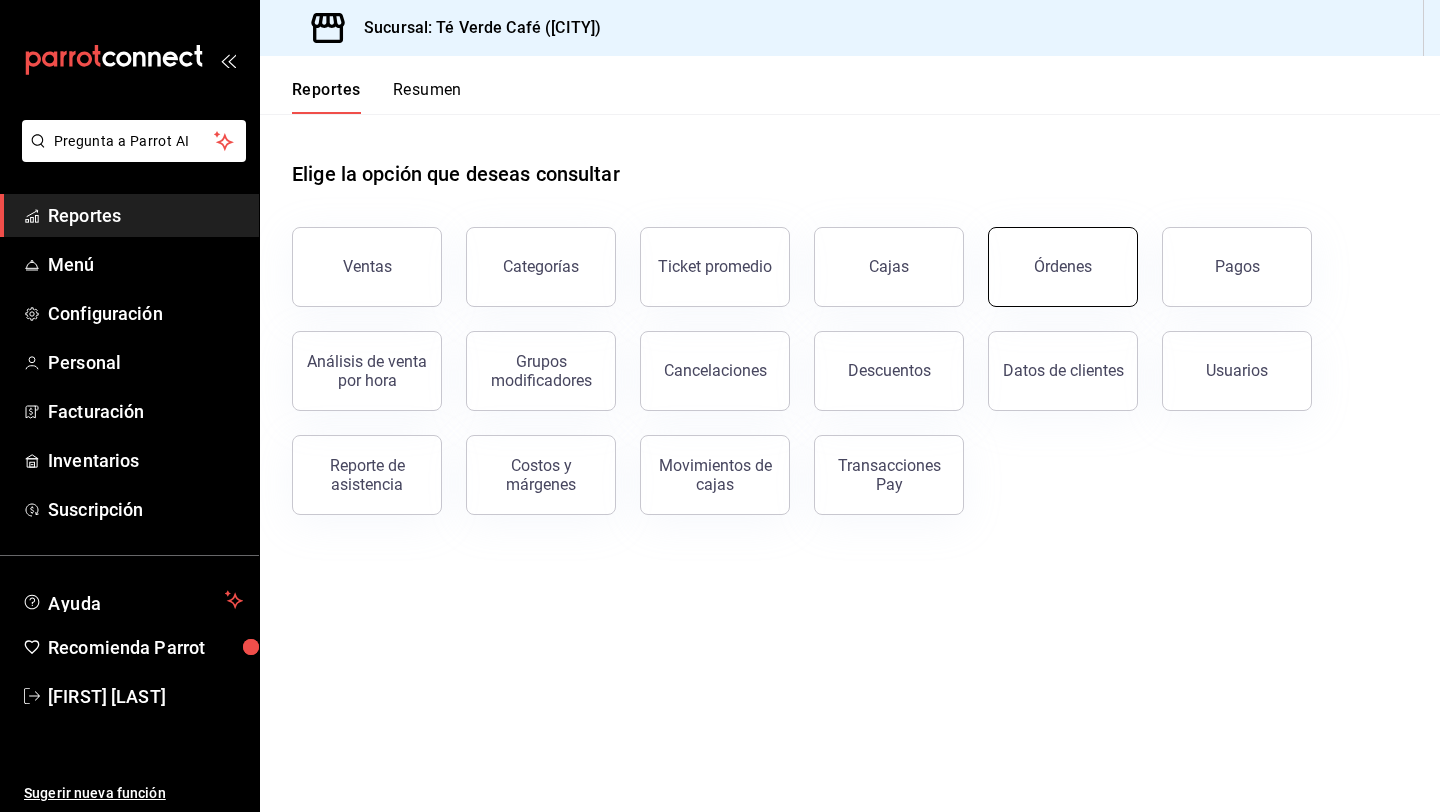 click on "Órdenes" at bounding box center [1063, 267] 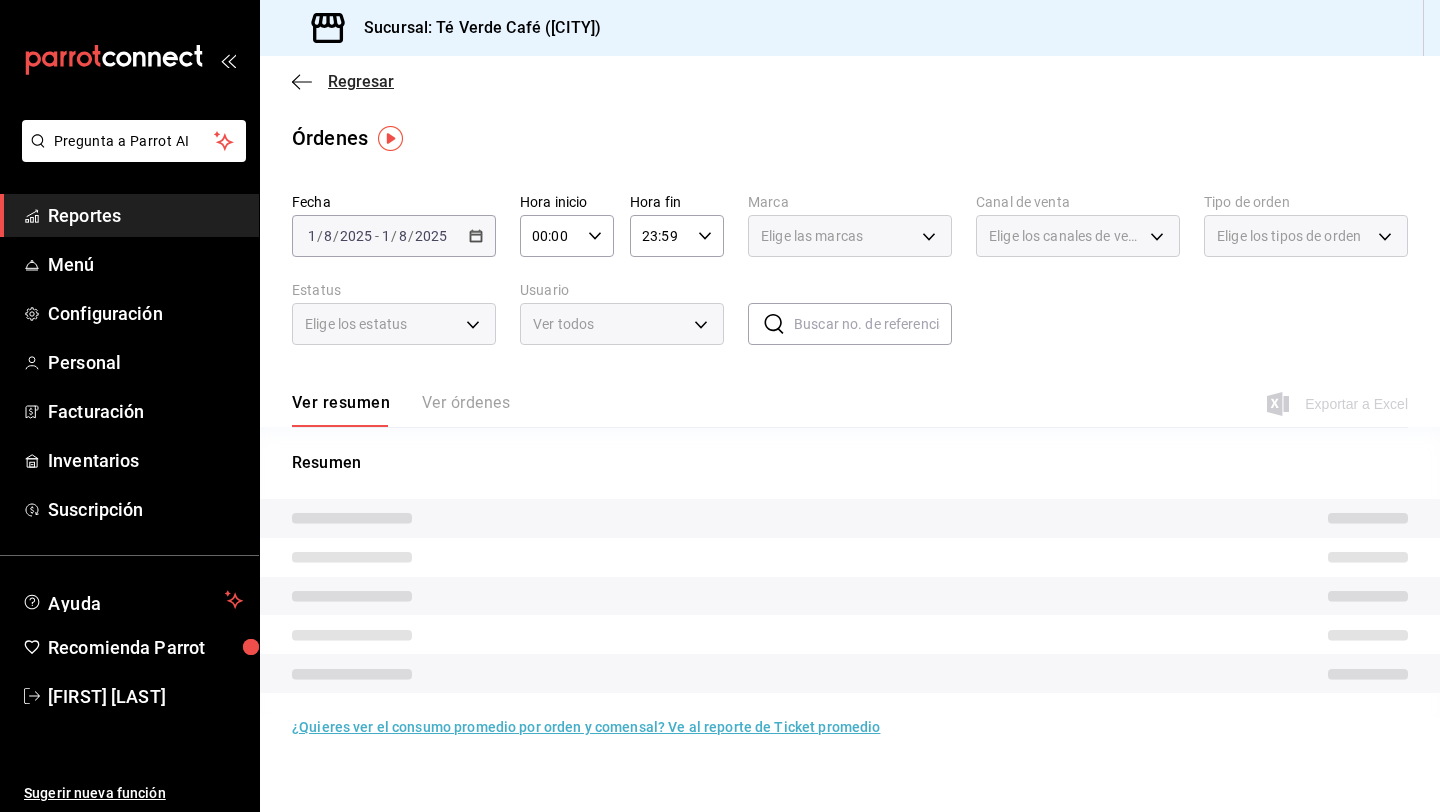 click 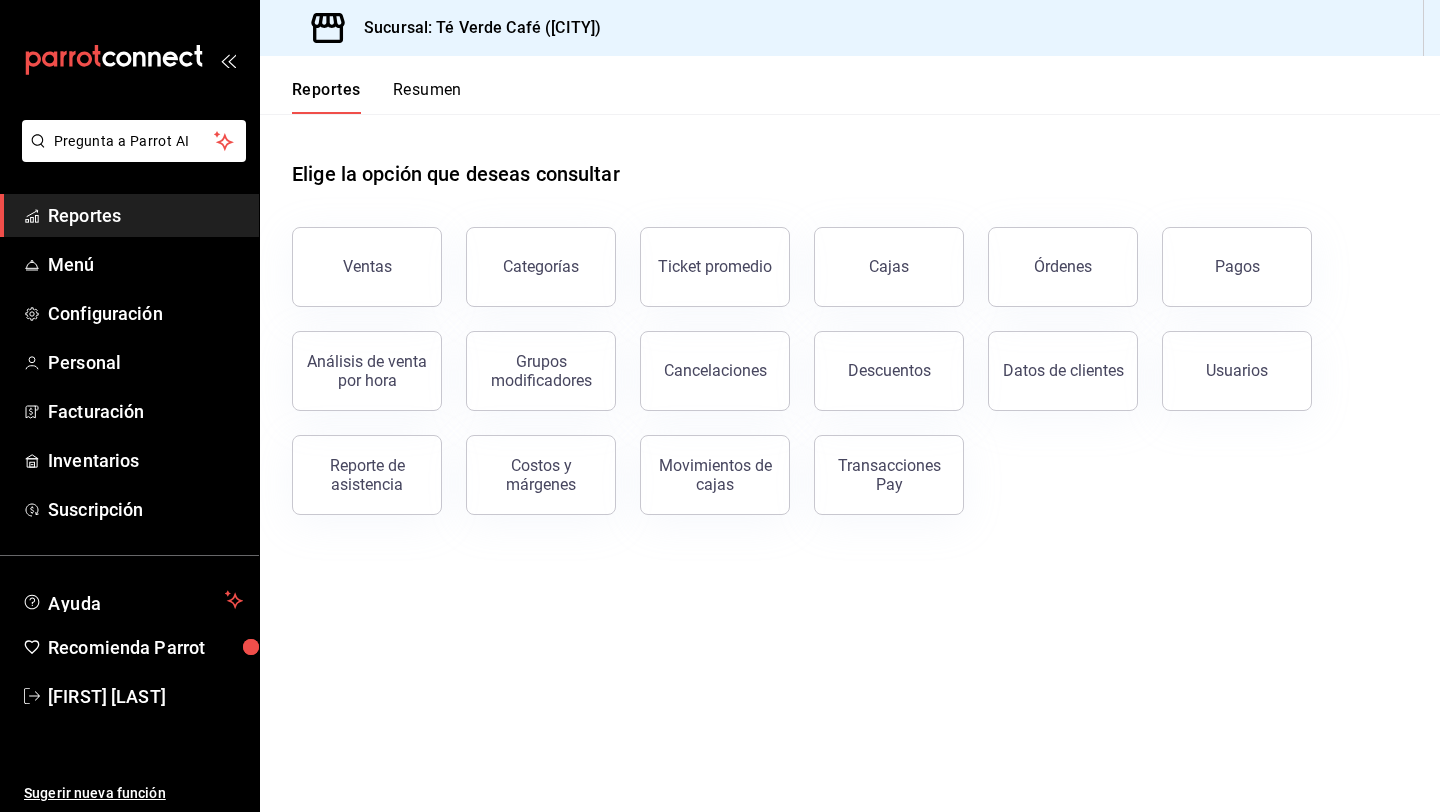 click on "Reportes" at bounding box center (145, 215) 